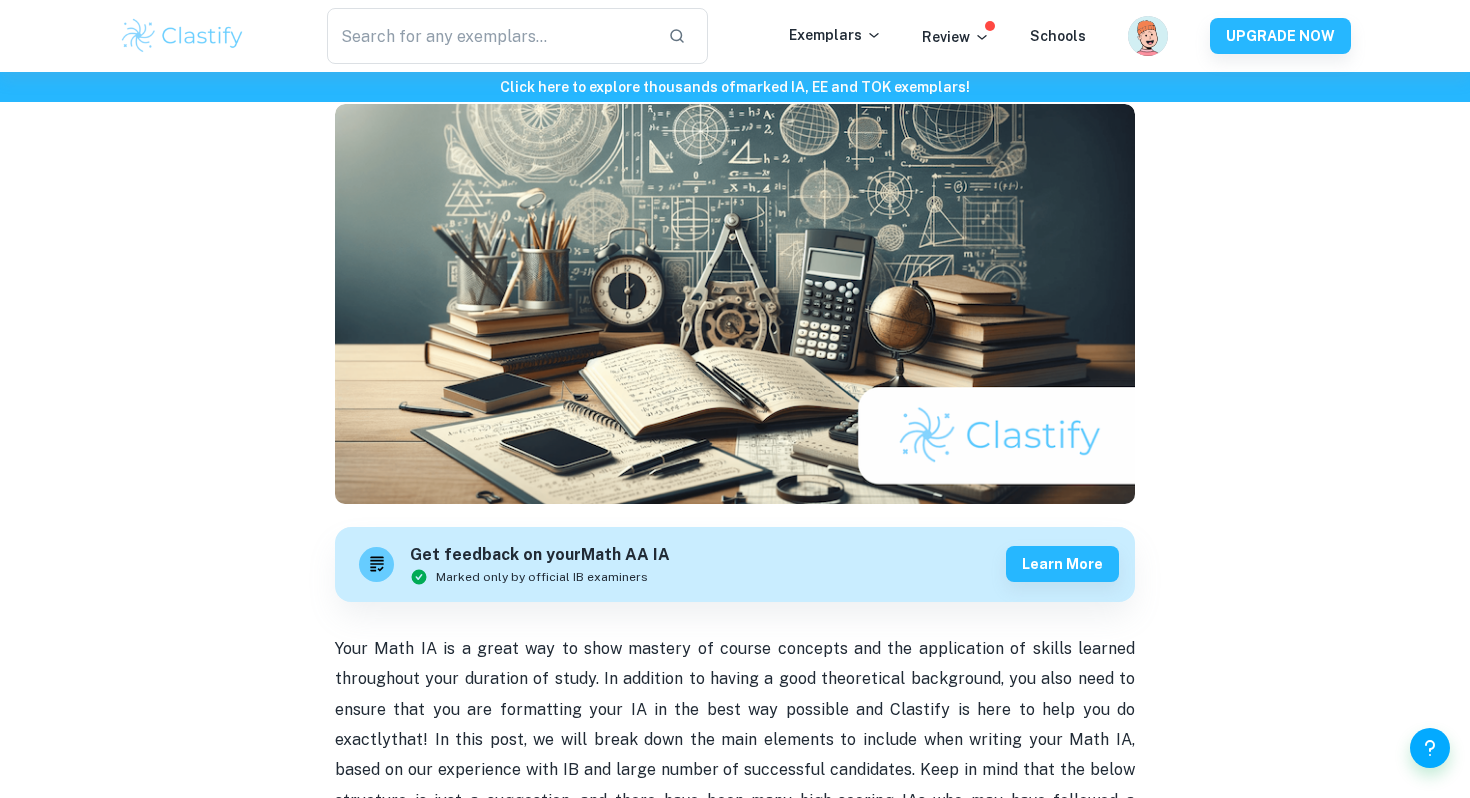 scroll, scrollTop: 0, scrollLeft: 0, axis: both 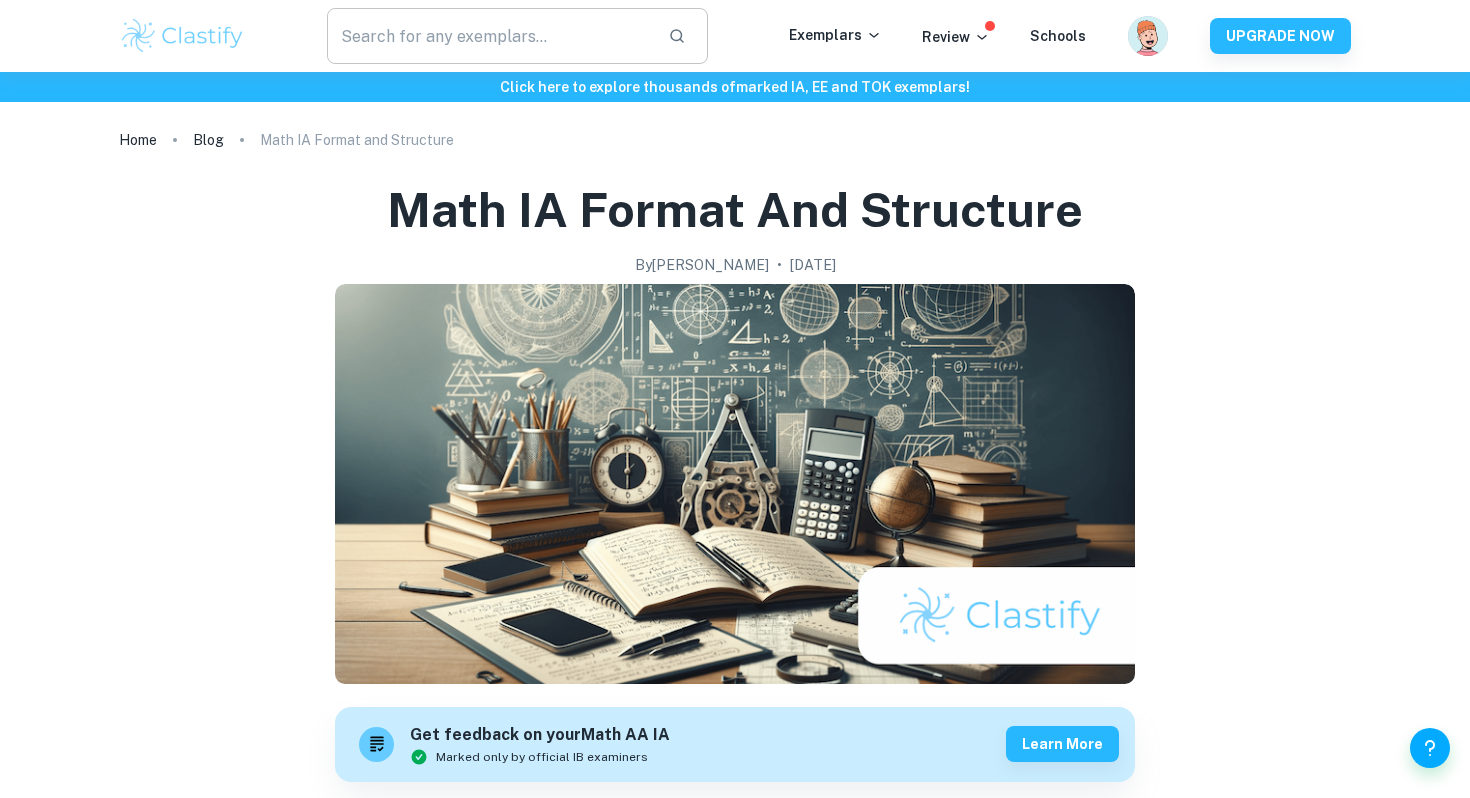 click at bounding box center [489, 36] 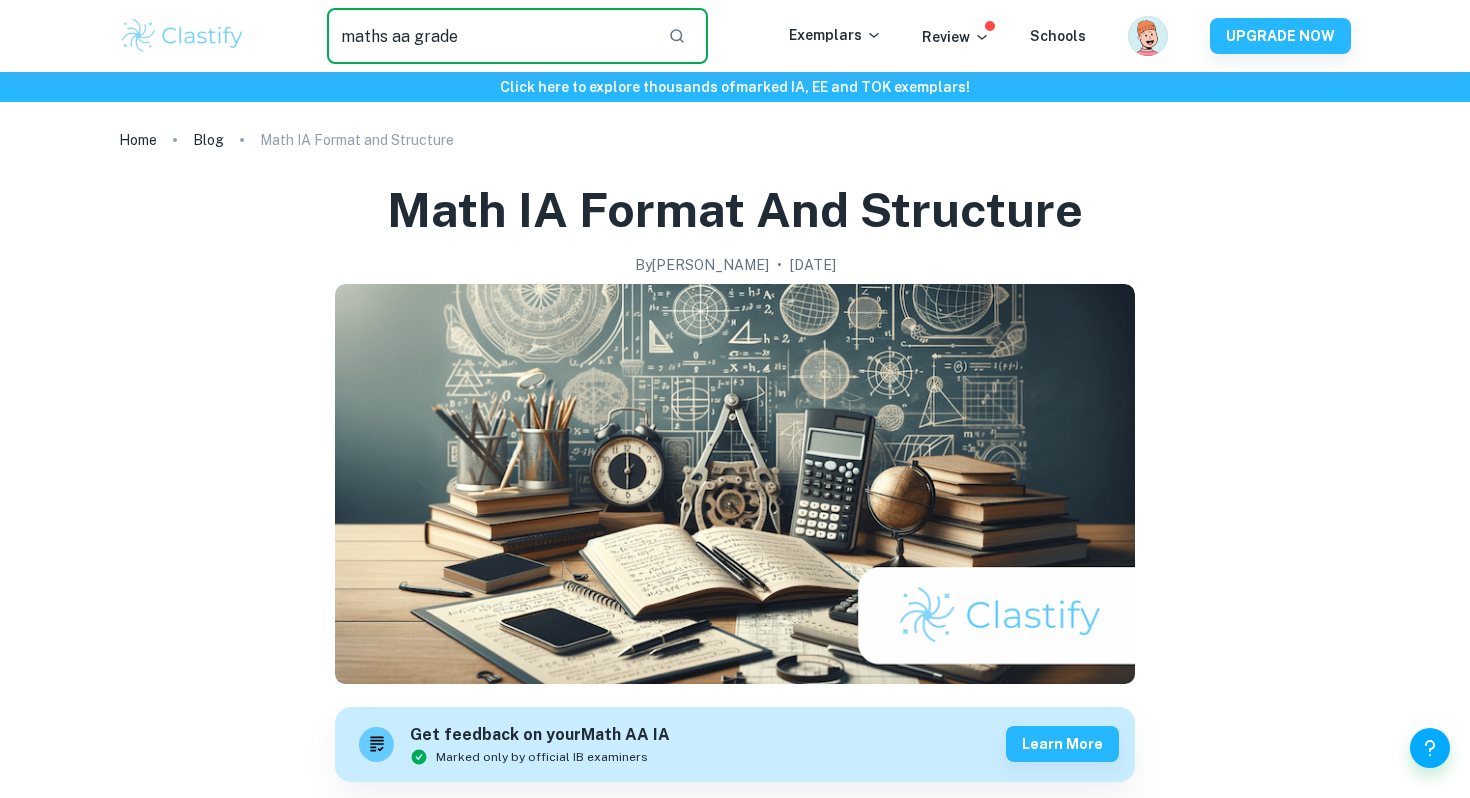 type on "maths aa grade" 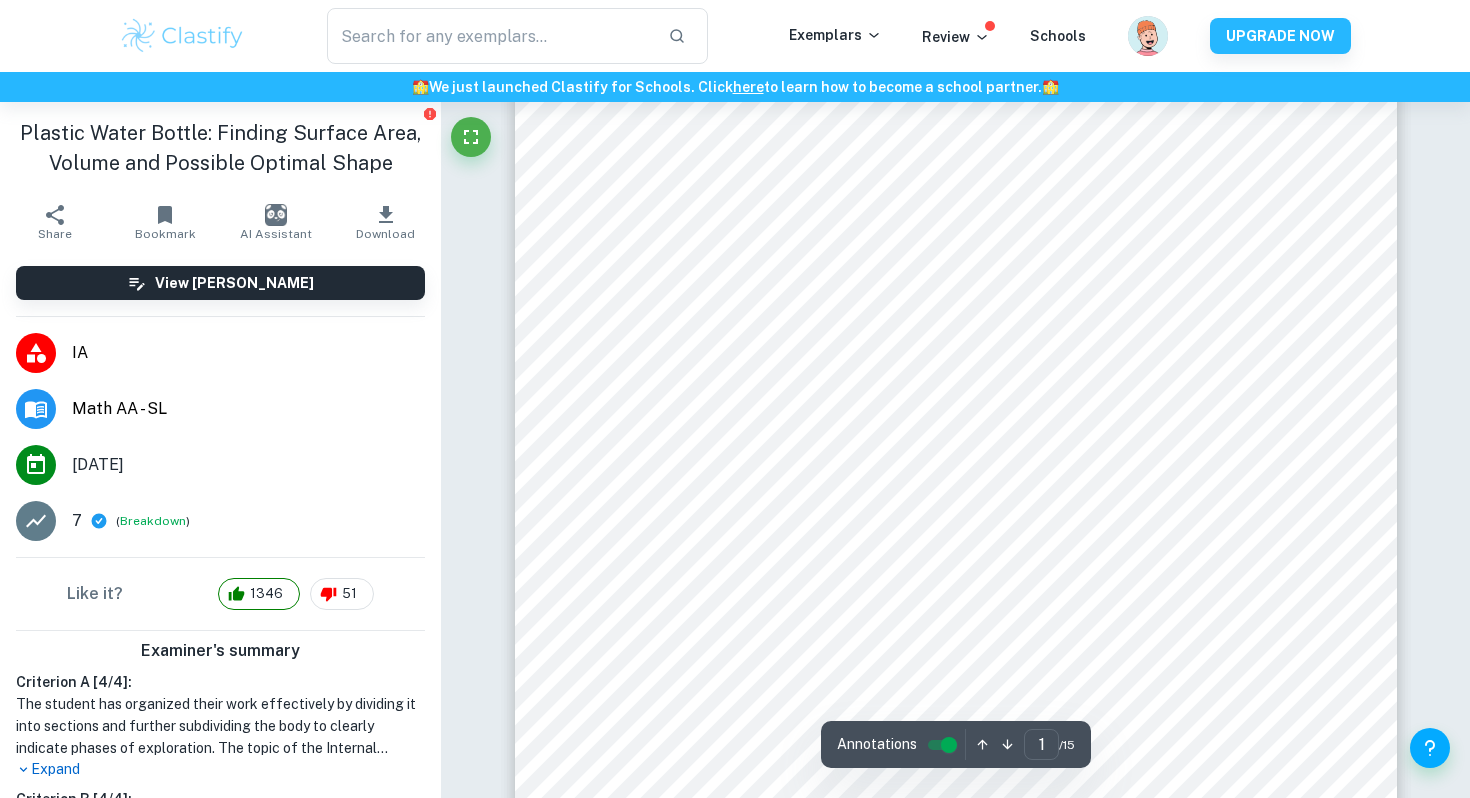 scroll, scrollTop: 127, scrollLeft: 0, axis: vertical 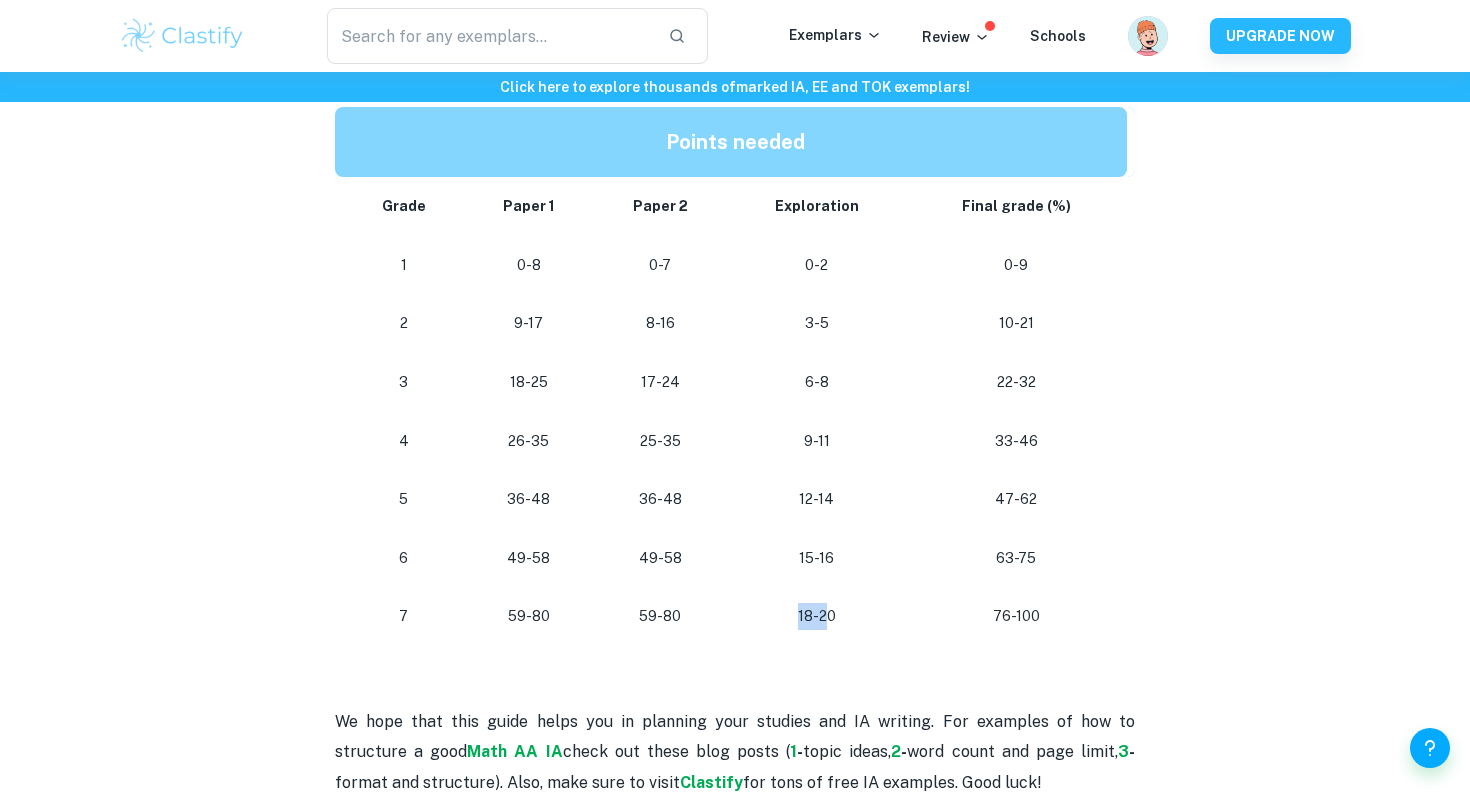 drag, startPoint x: 830, startPoint y: 613, endPoint x: 803, endPoint y: 615, distance: 27.073973 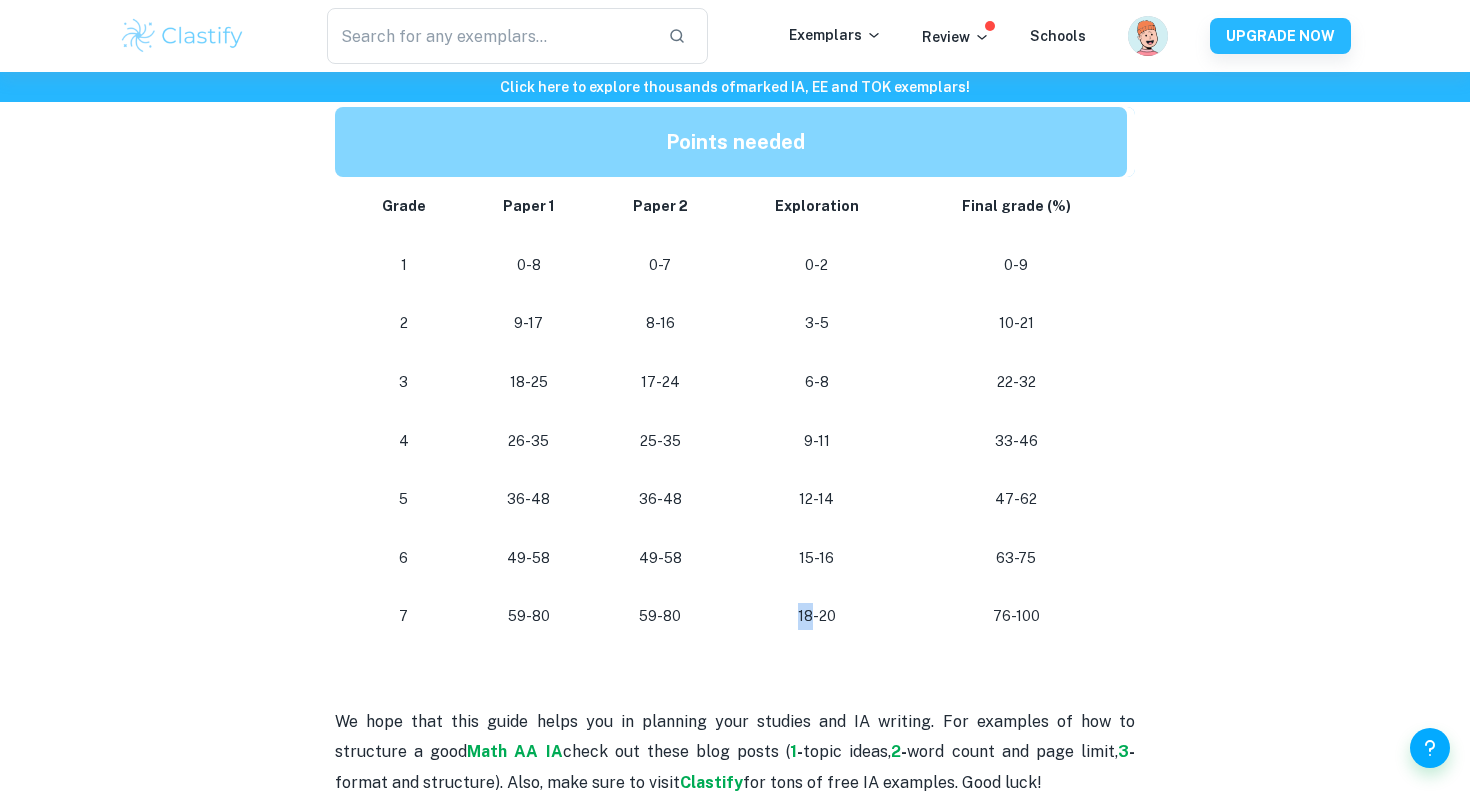 click on "18-20" at bounding box center (816, 616) 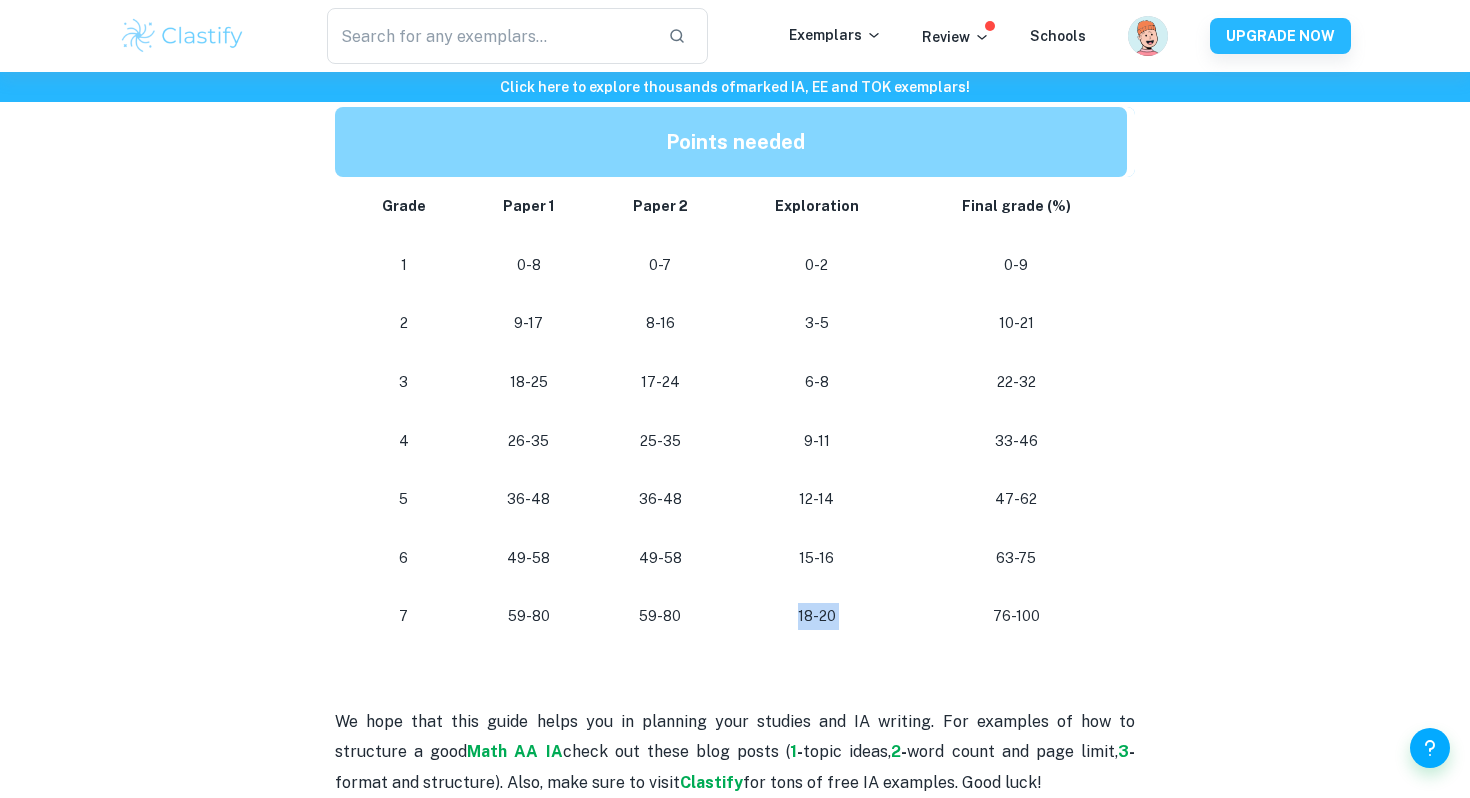click on "18-20" at bounding box center (816, 616) 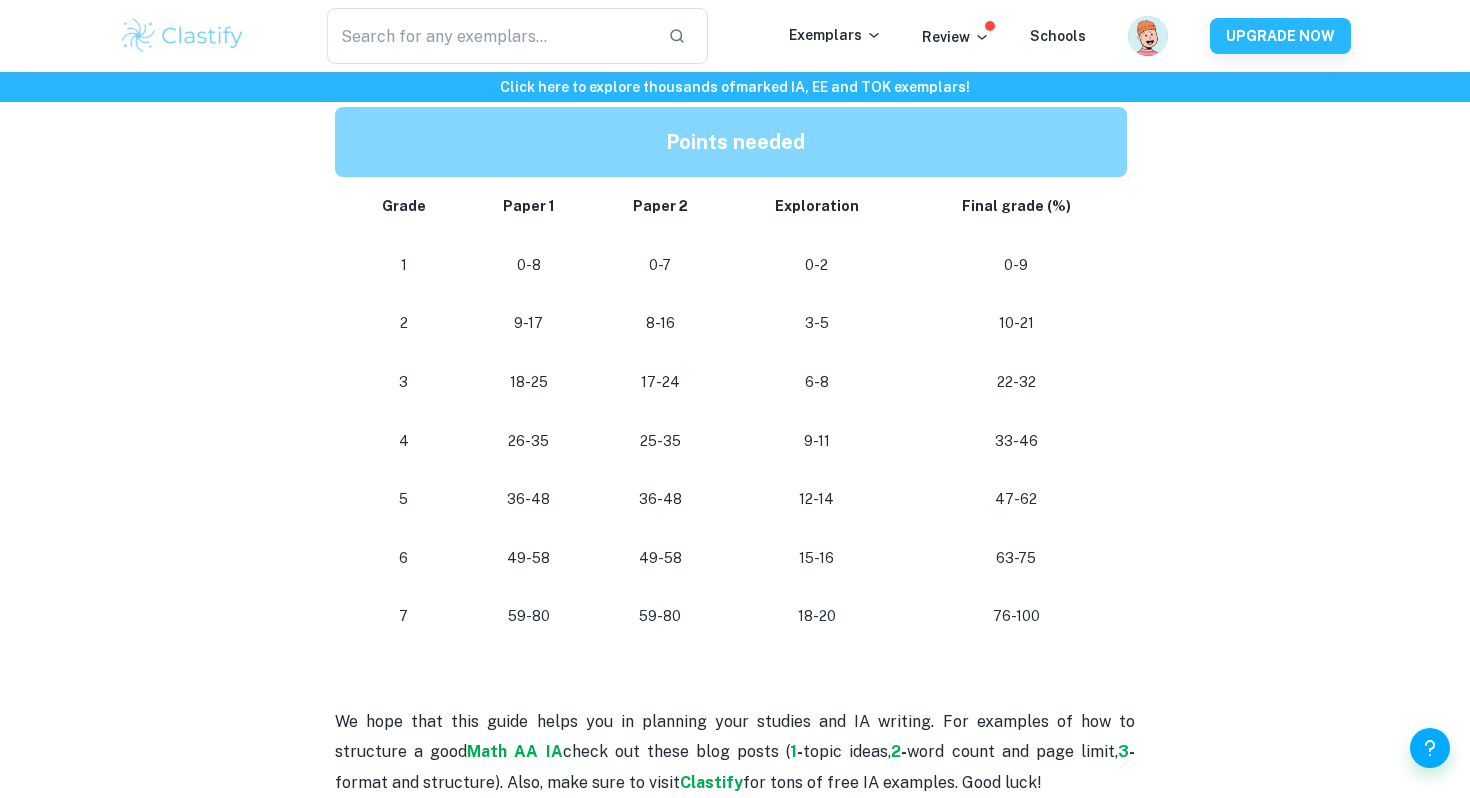 click on "63-75" at bounding box center (1020, 558) 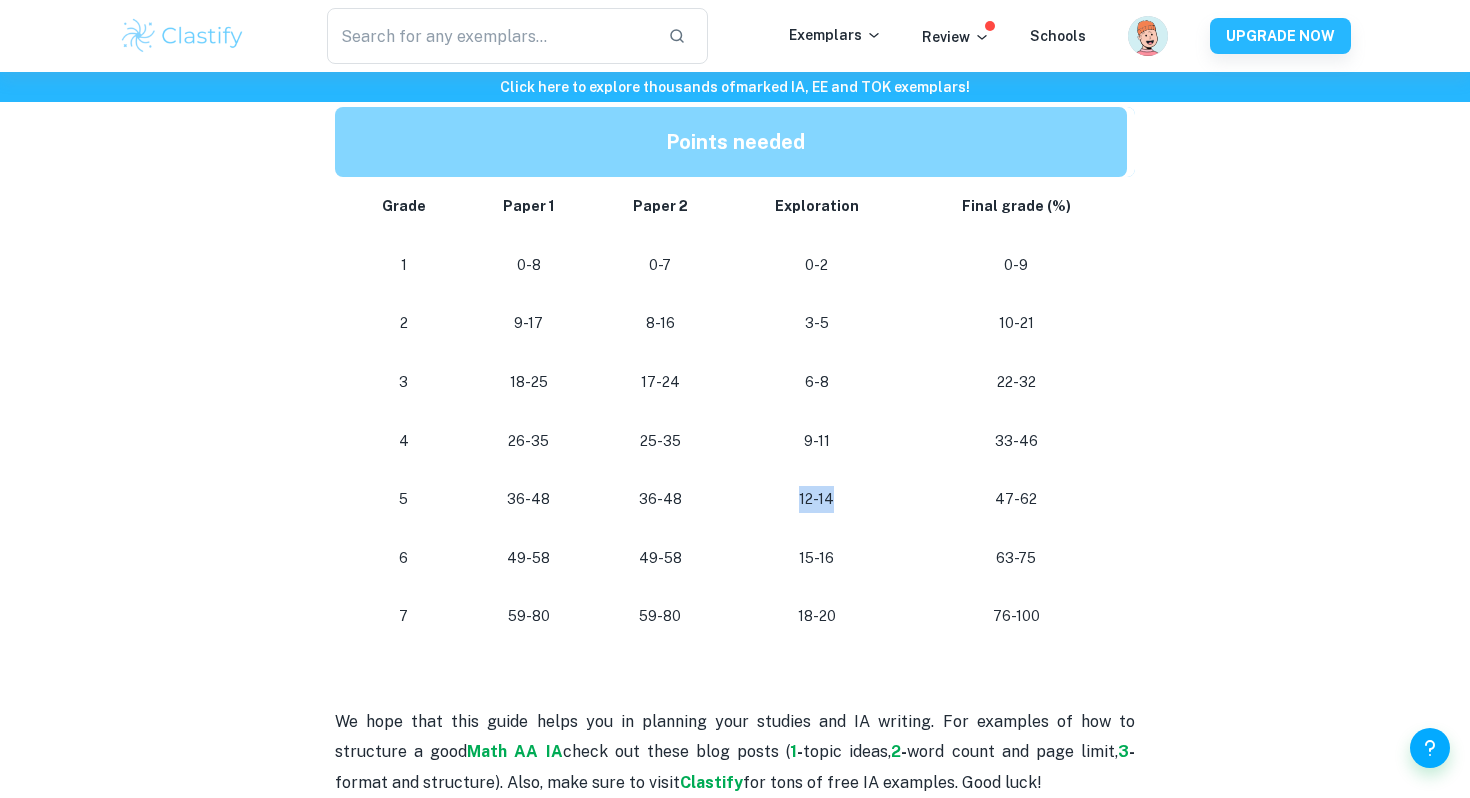 drag, startPoint x: 839, startPoint y: 484, endPoint x: 832, endPoint y: 499, distance: 16.552946 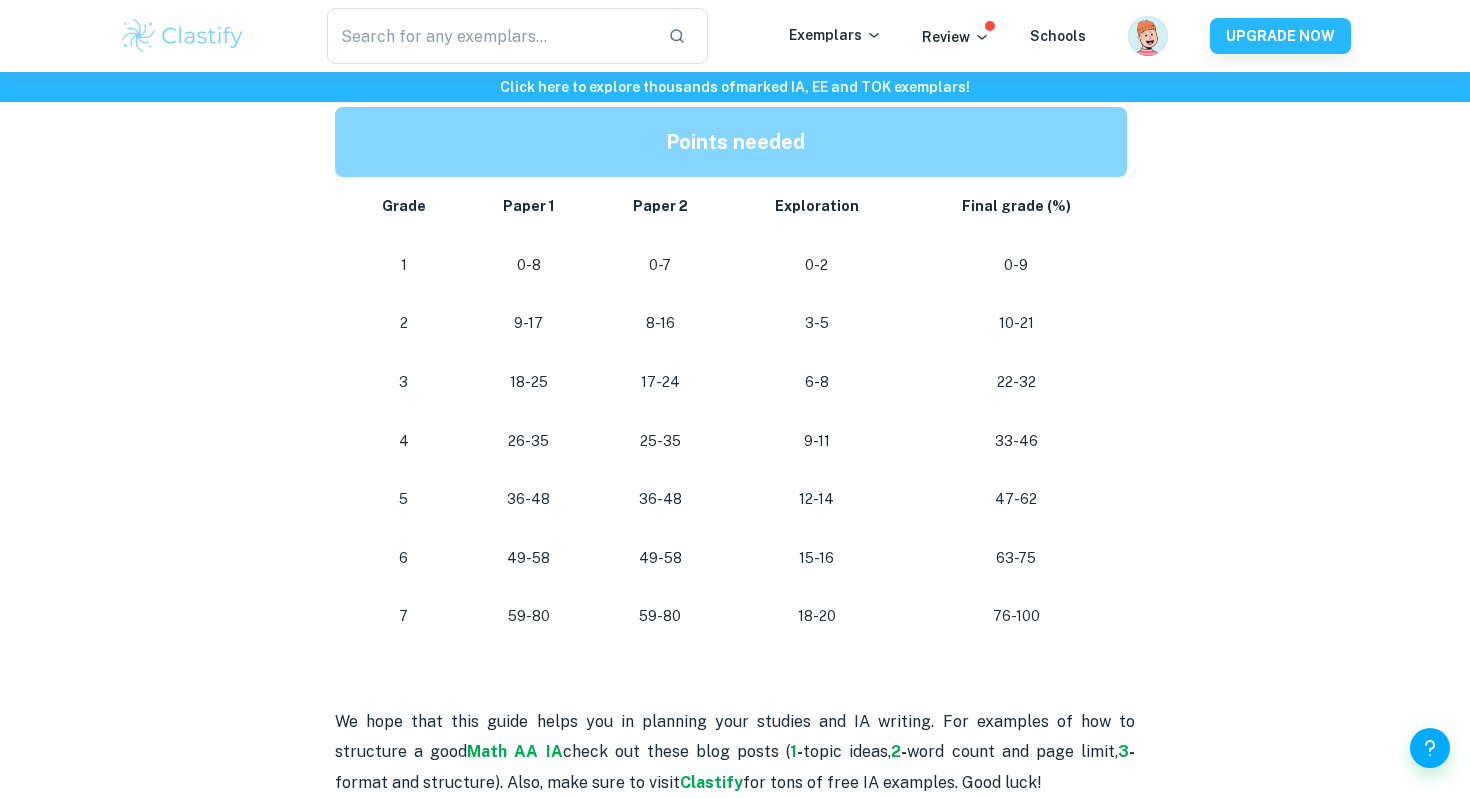 click on "12-14" at bounding box center (816, 499) 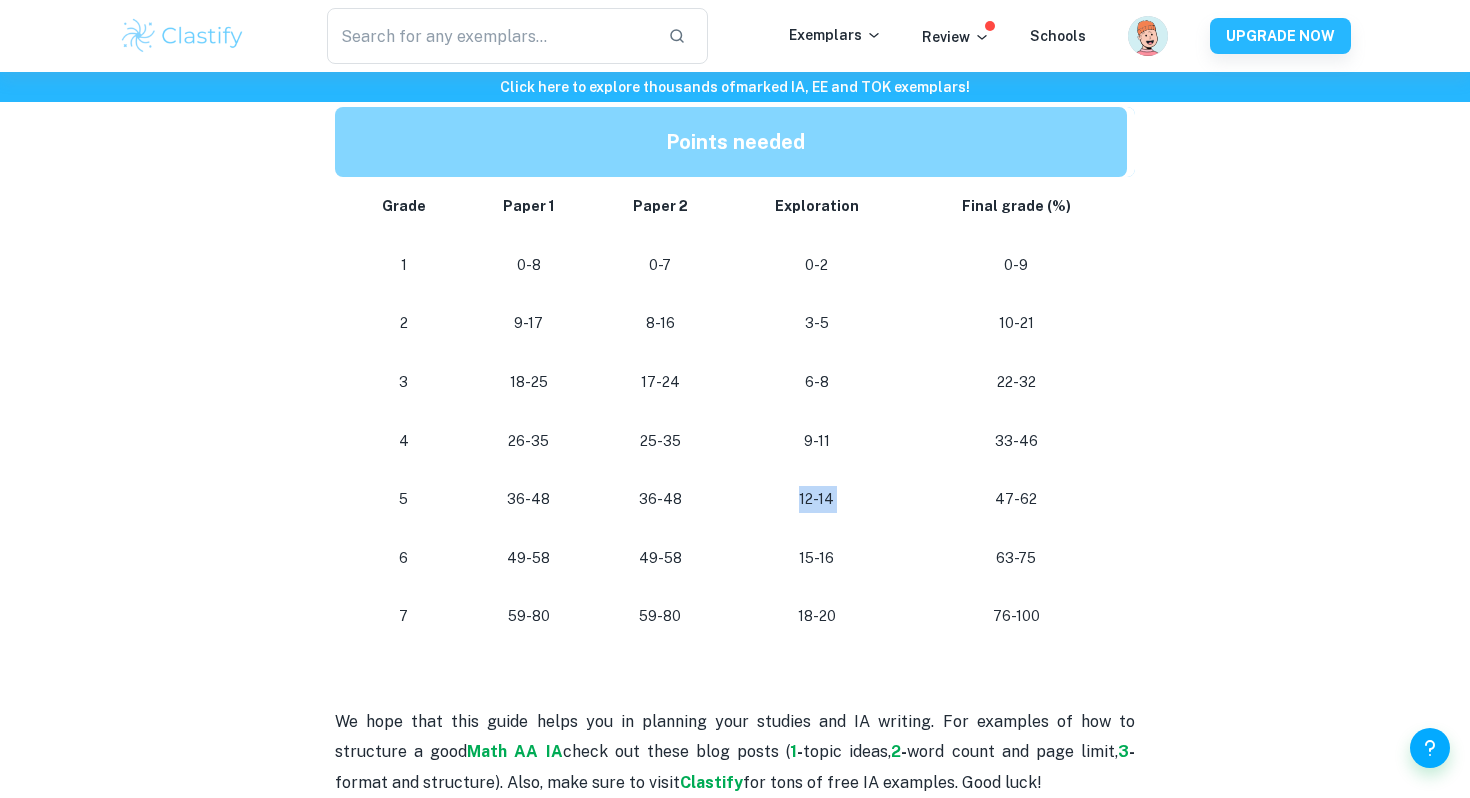 click on "12-14" at bounding box center (816, 499) 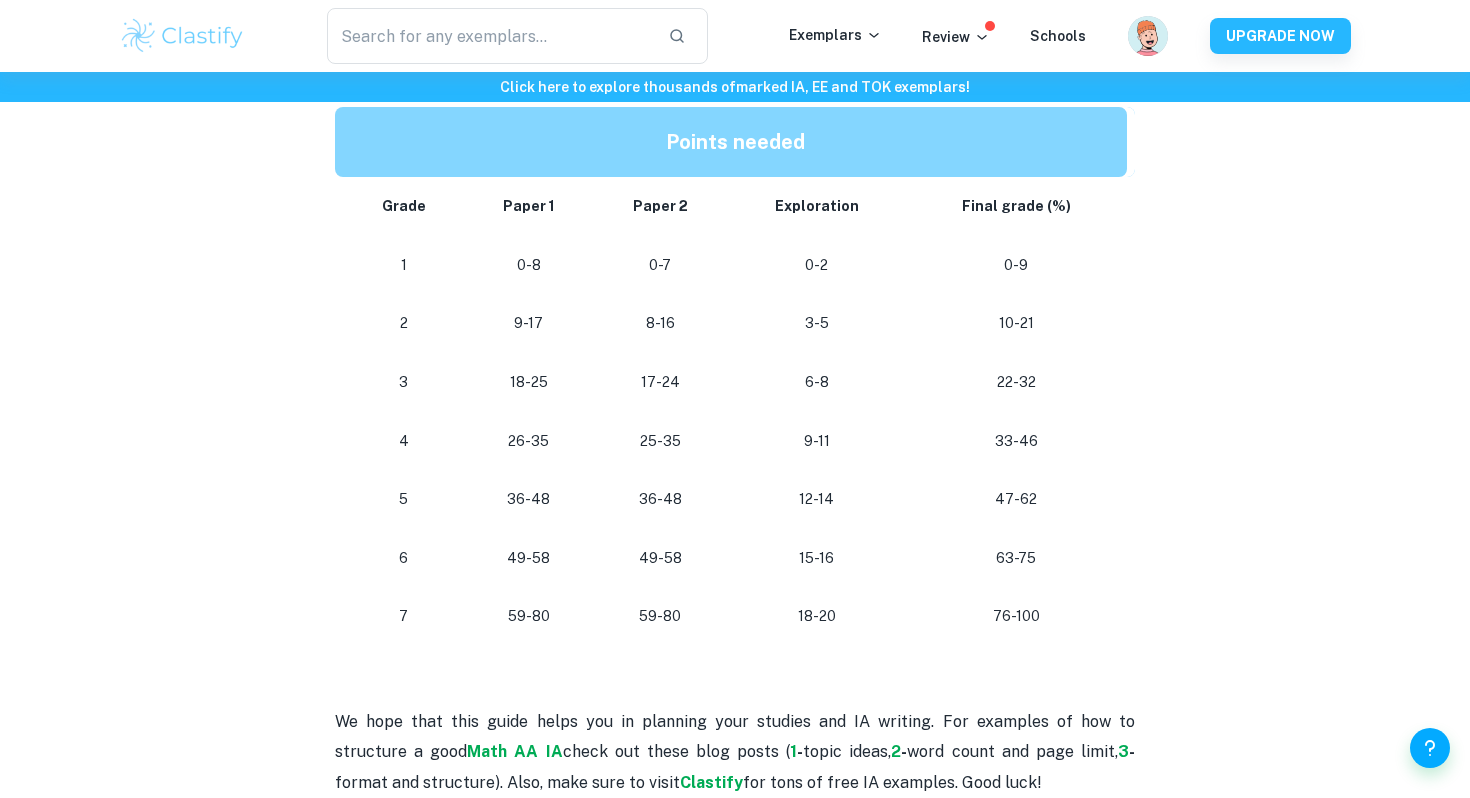 click on "9-11" at bounding box center (816, 441) 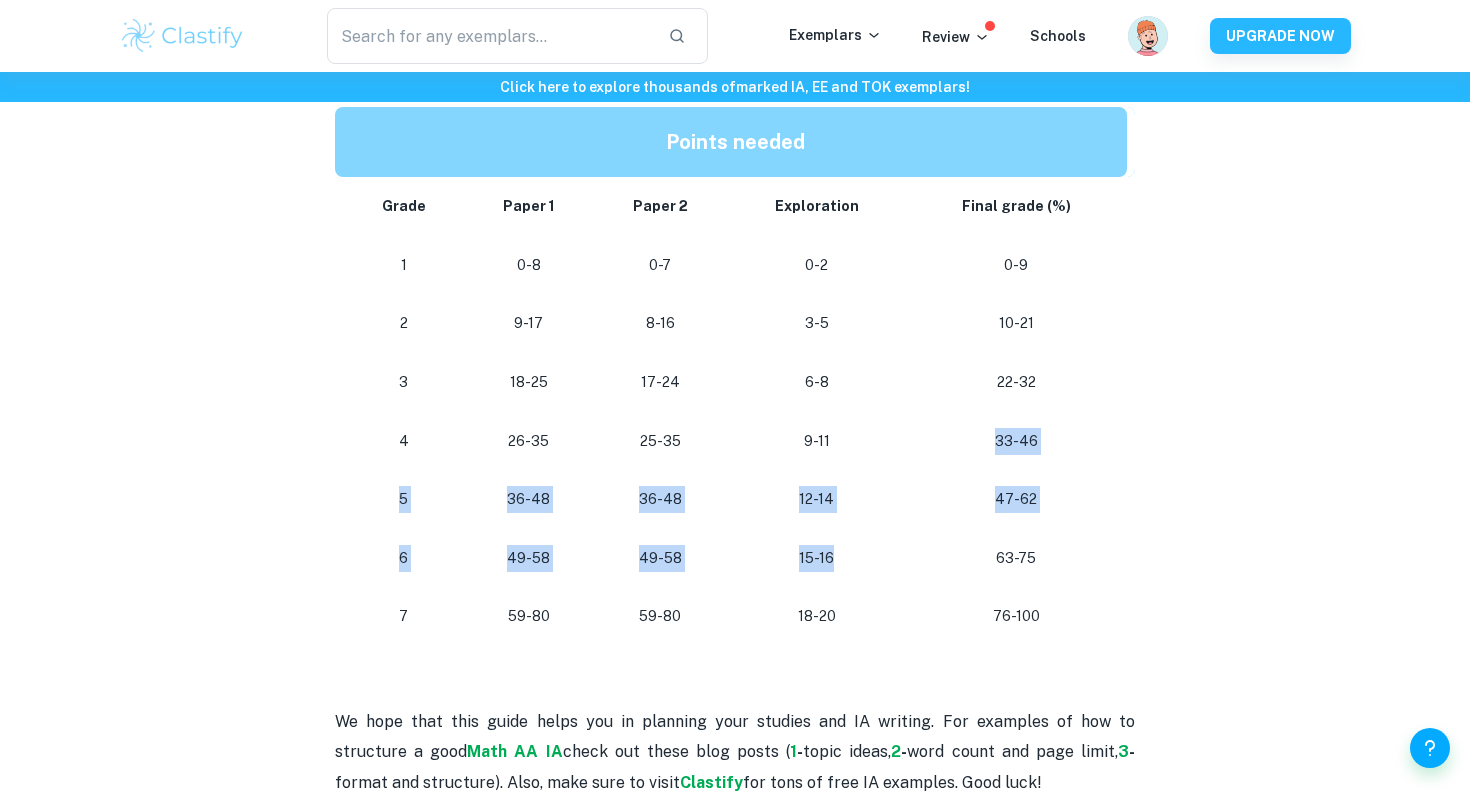 drag, startPoint x: 887, startPoint y: 437, endPoint x: 891, endPoint y: 575, distance: 138.05795 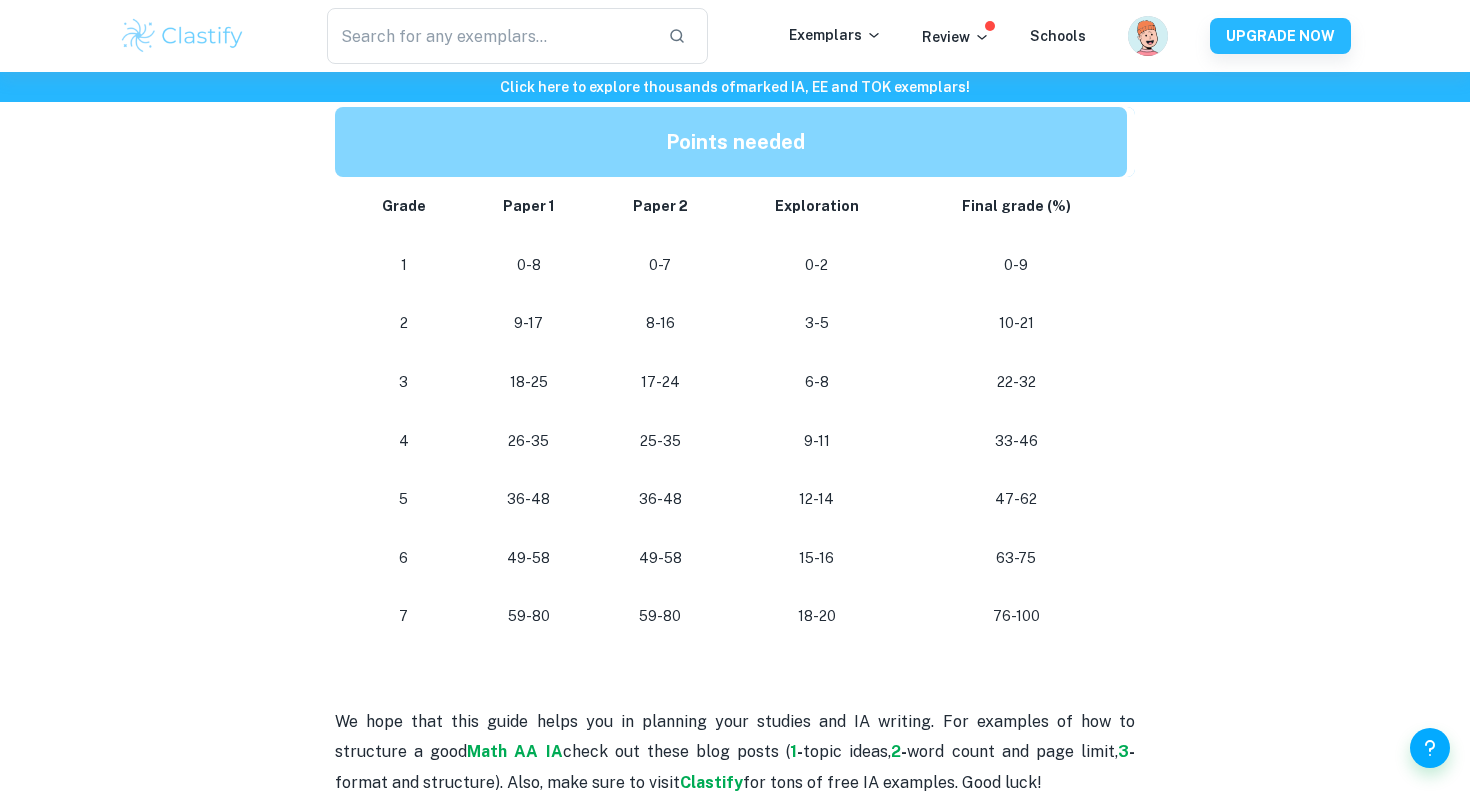 click on "15-16" at bounding box center (816, 558) 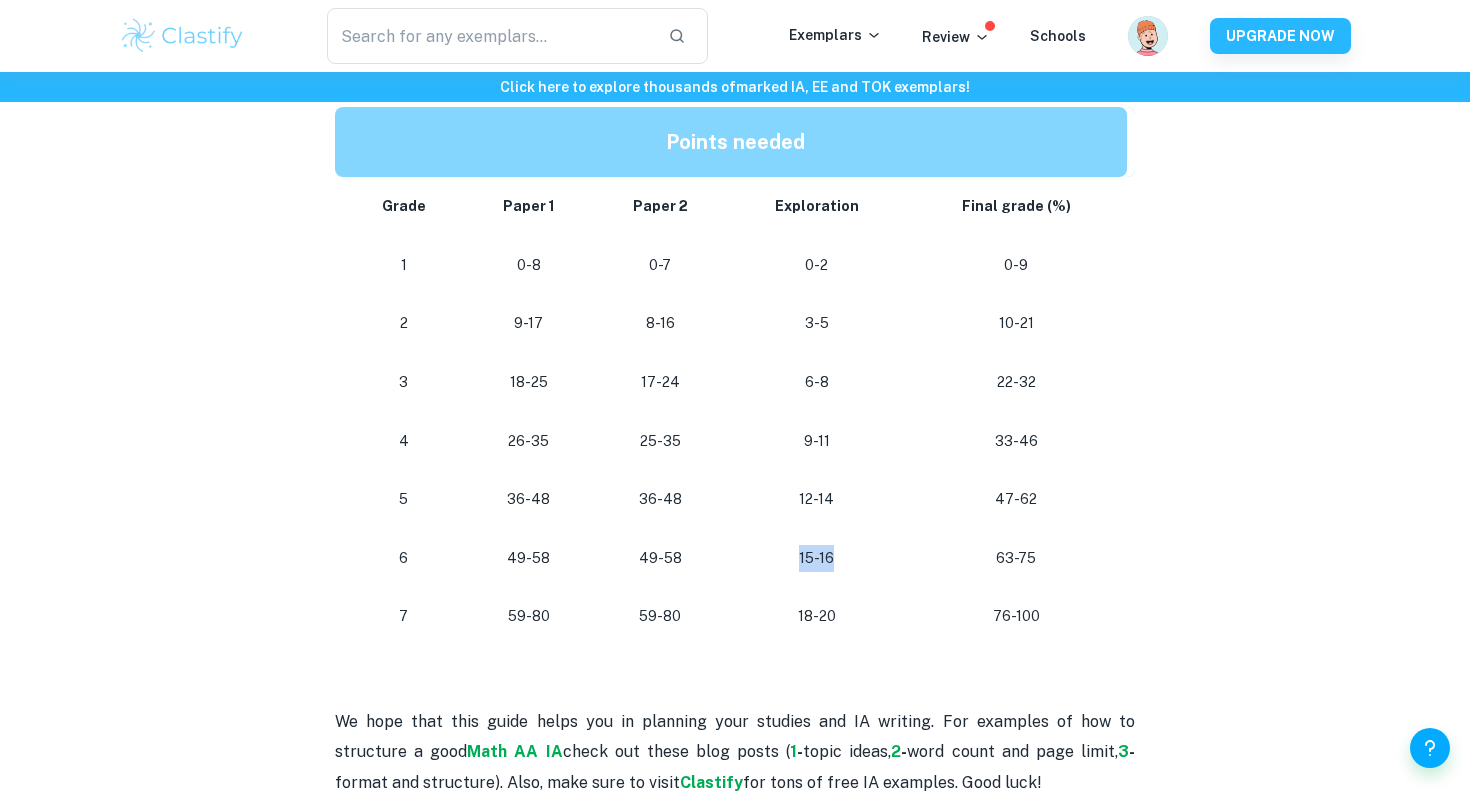 drag, startPoint x: 903, startPoint y: 568, endPoint x: 740, endPoint y: 538, distance: 165.73775 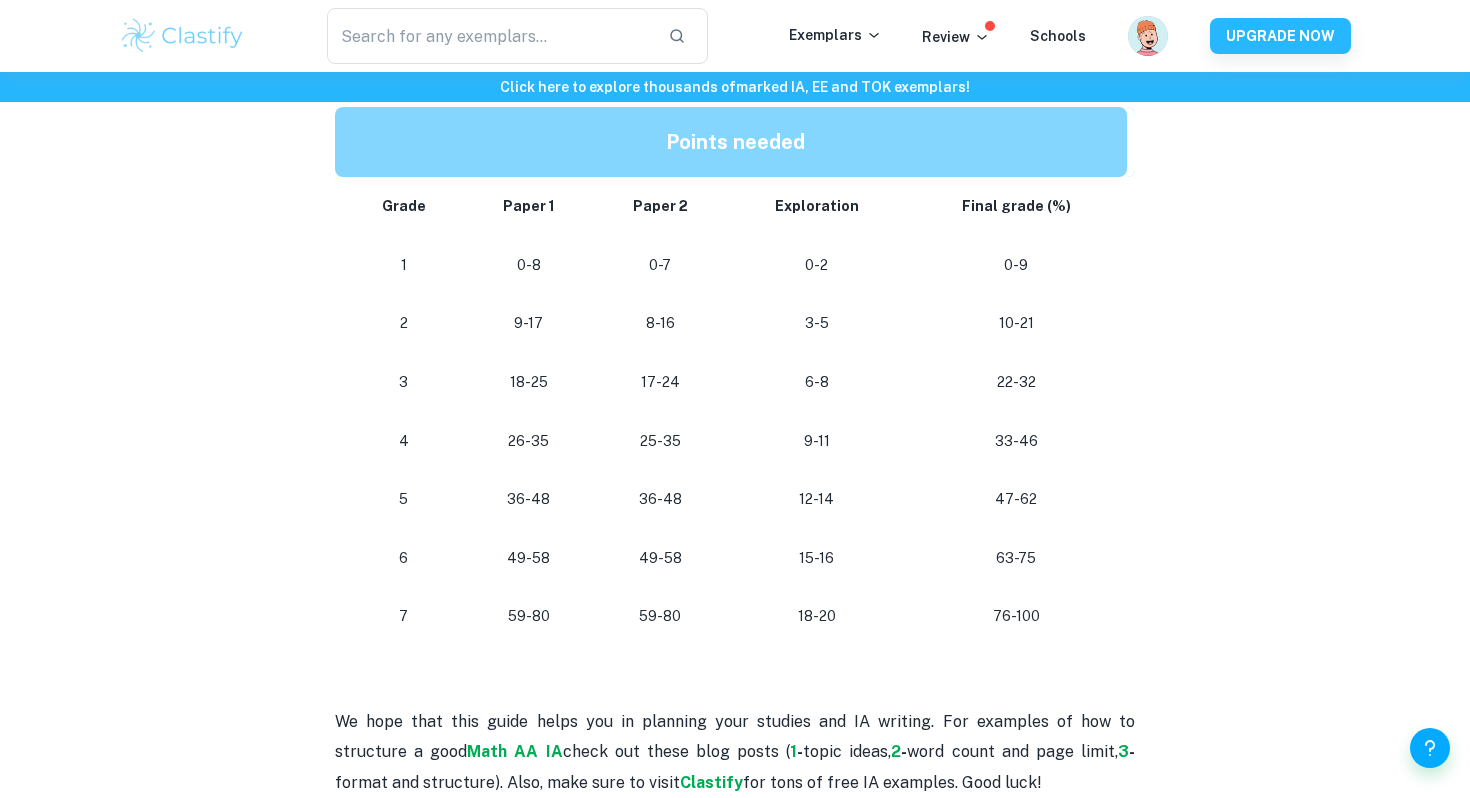 click on "15-16" at bounding box center (816, 558) 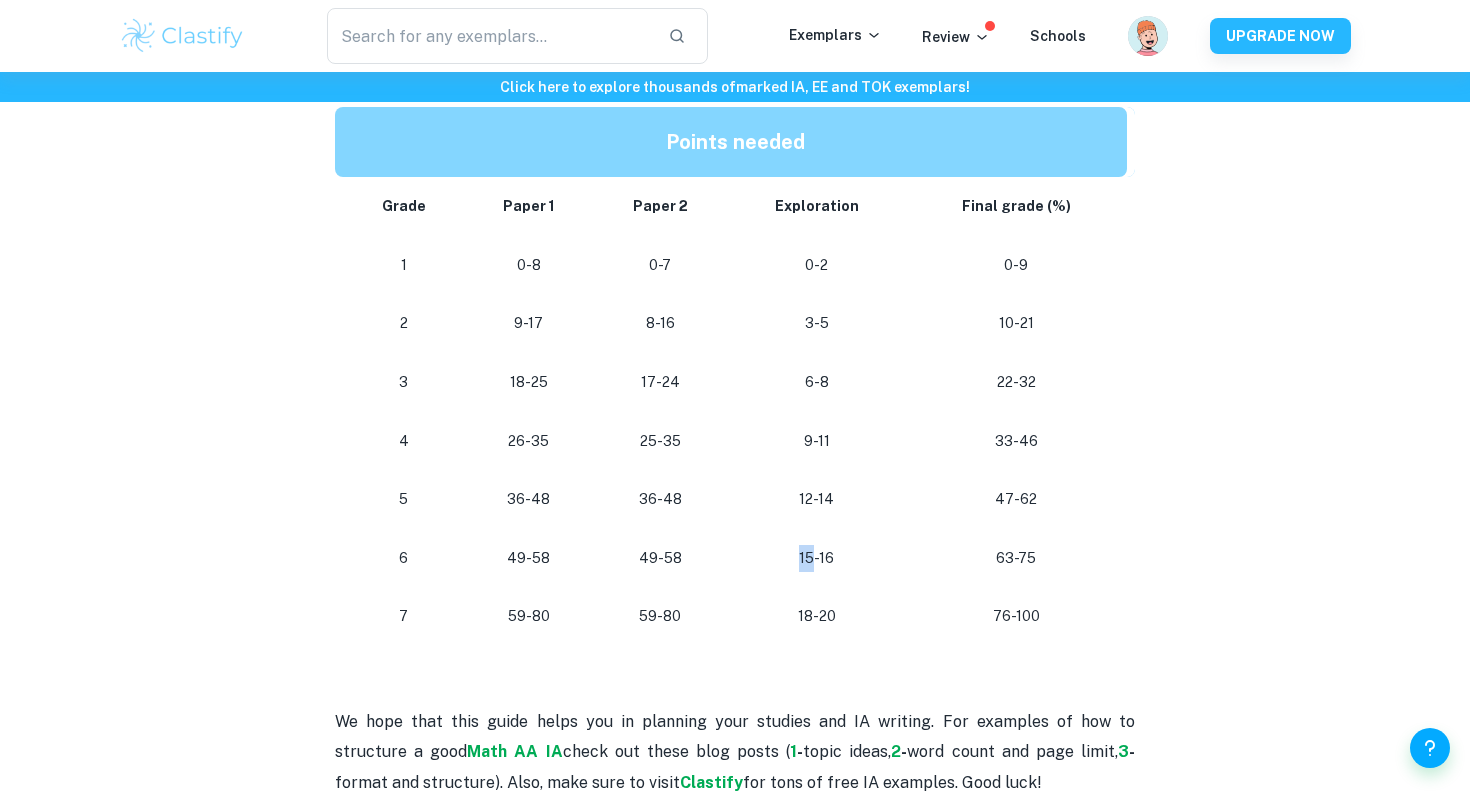 click on "15-16" at bounding box center (816, 558) 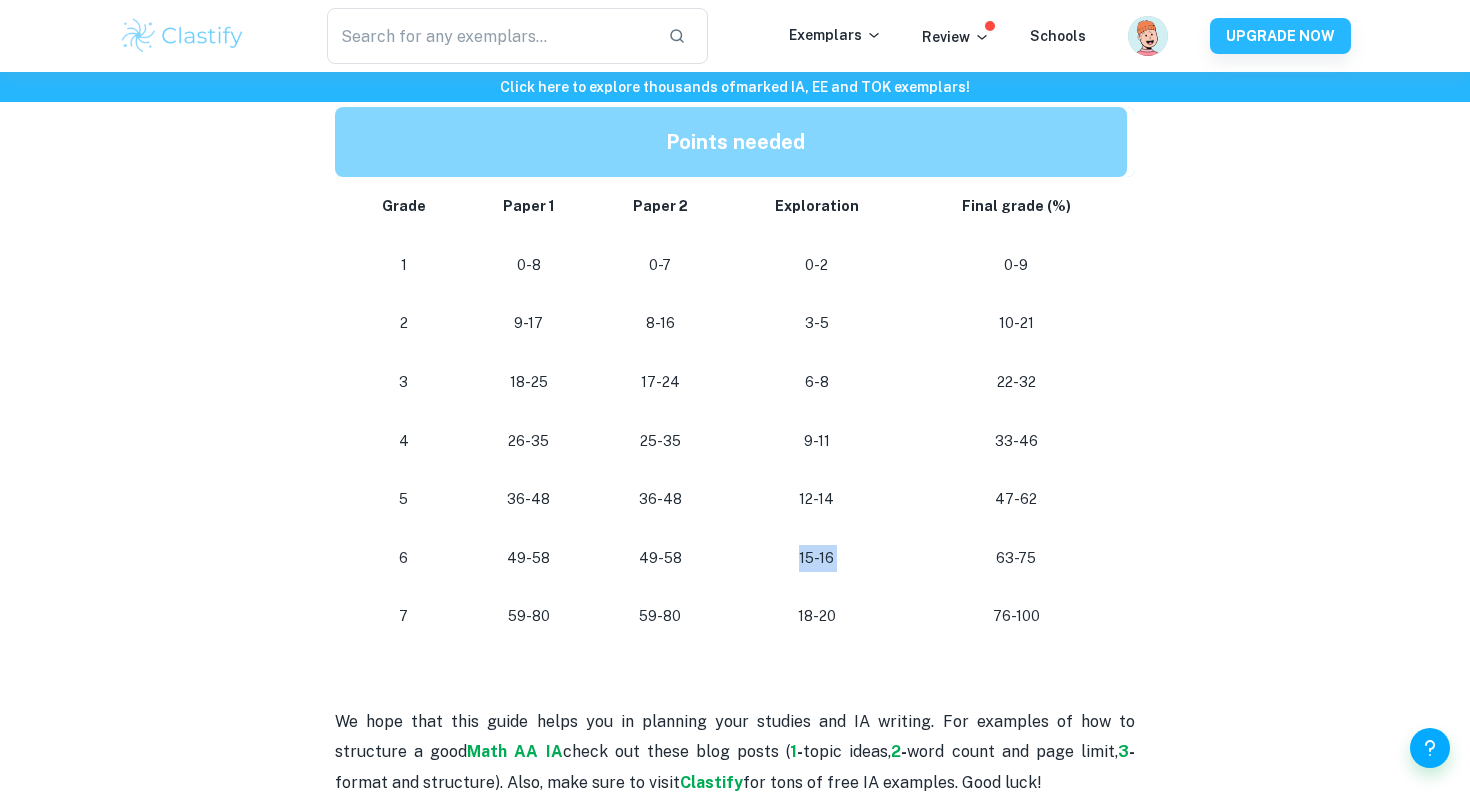 click on "15-16" at bounding box center (816, 558) 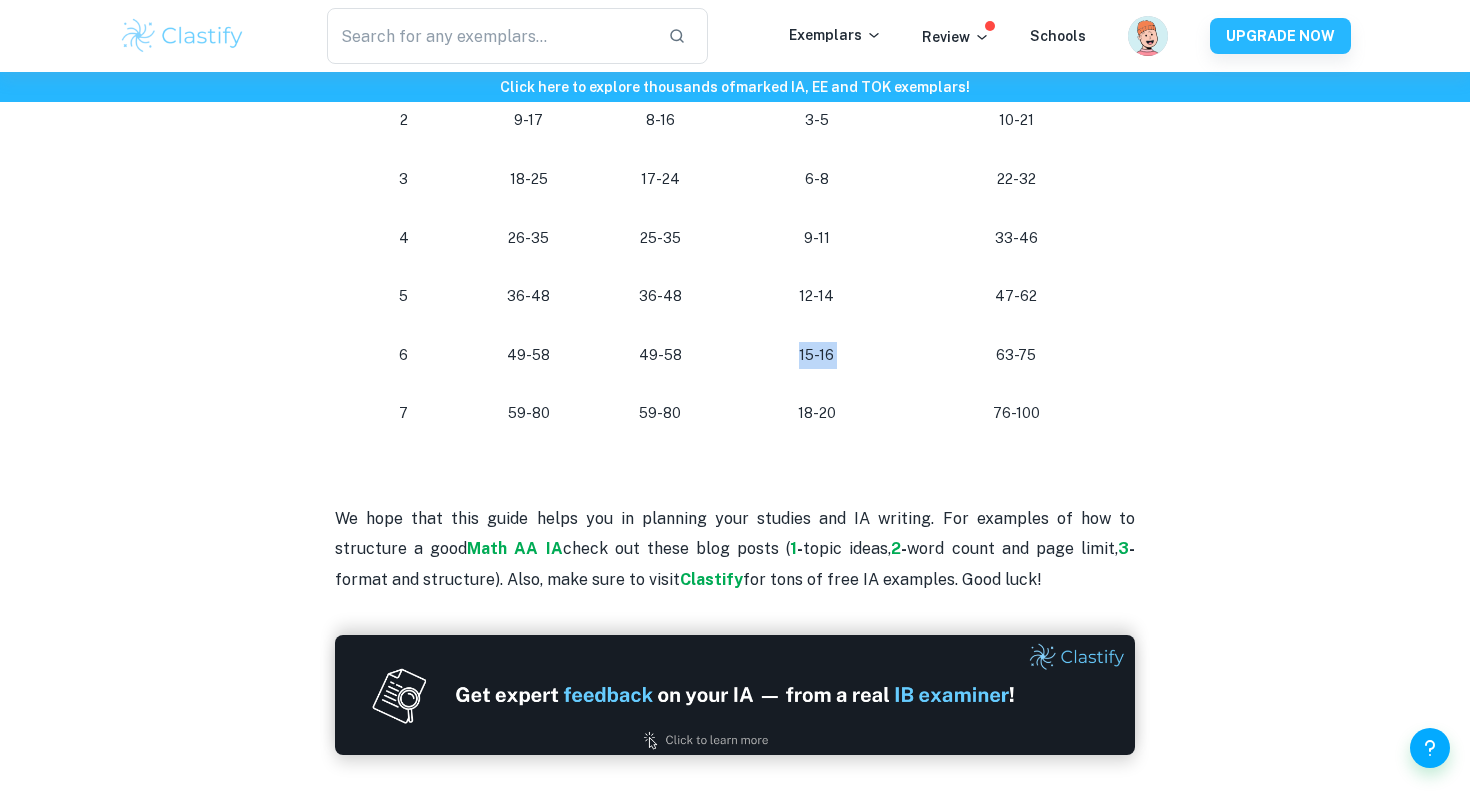 scroll, scrollTop: 1963, scrollLeft: 0, axis: vertical 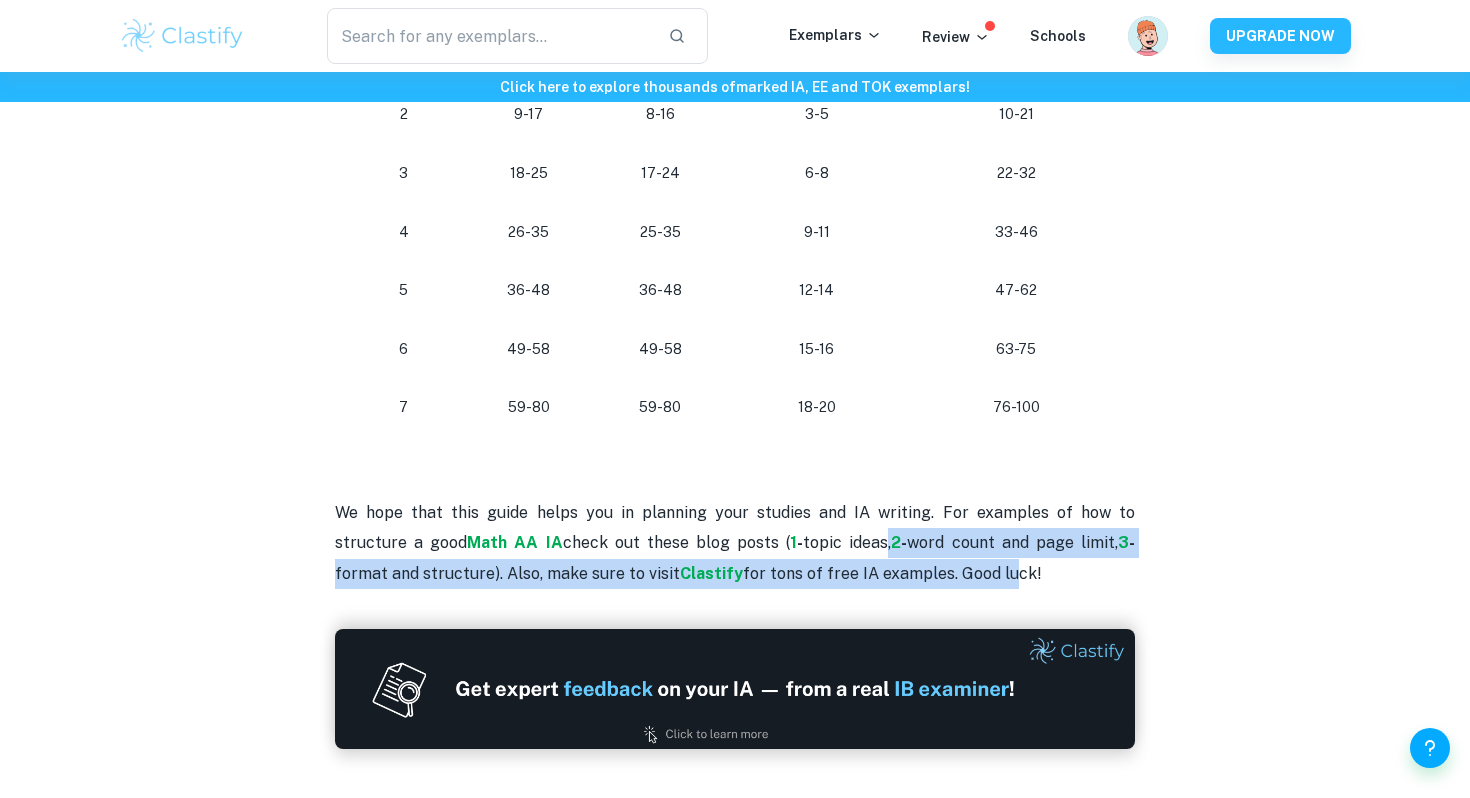 drag, startPoint x: 798, startPoint y: 557, endPoint x: 929, endPoint y: 567, distance: 131.38112 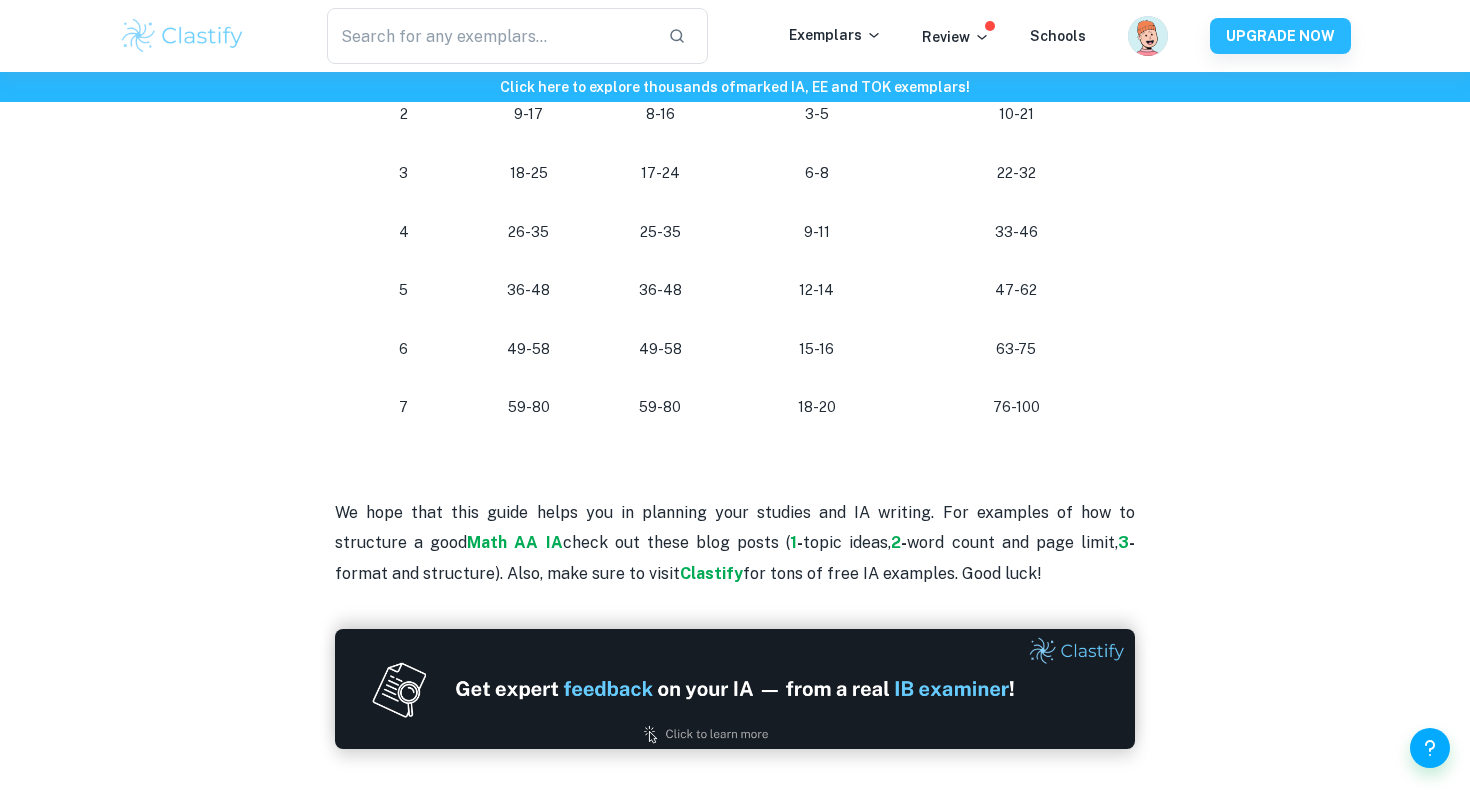 click on "We hope that this guide helps you in planning your studies and IA writing. For examples of how to structure a good  Math AA IA  check out these blog posts ( 1 -  topic ideas,  2 -  word count and page limit,  3 -  format and structure). Also, make sure to visit  Clastify  for tons of free IA examples. Good luck!" at bounding box center (735, 543) 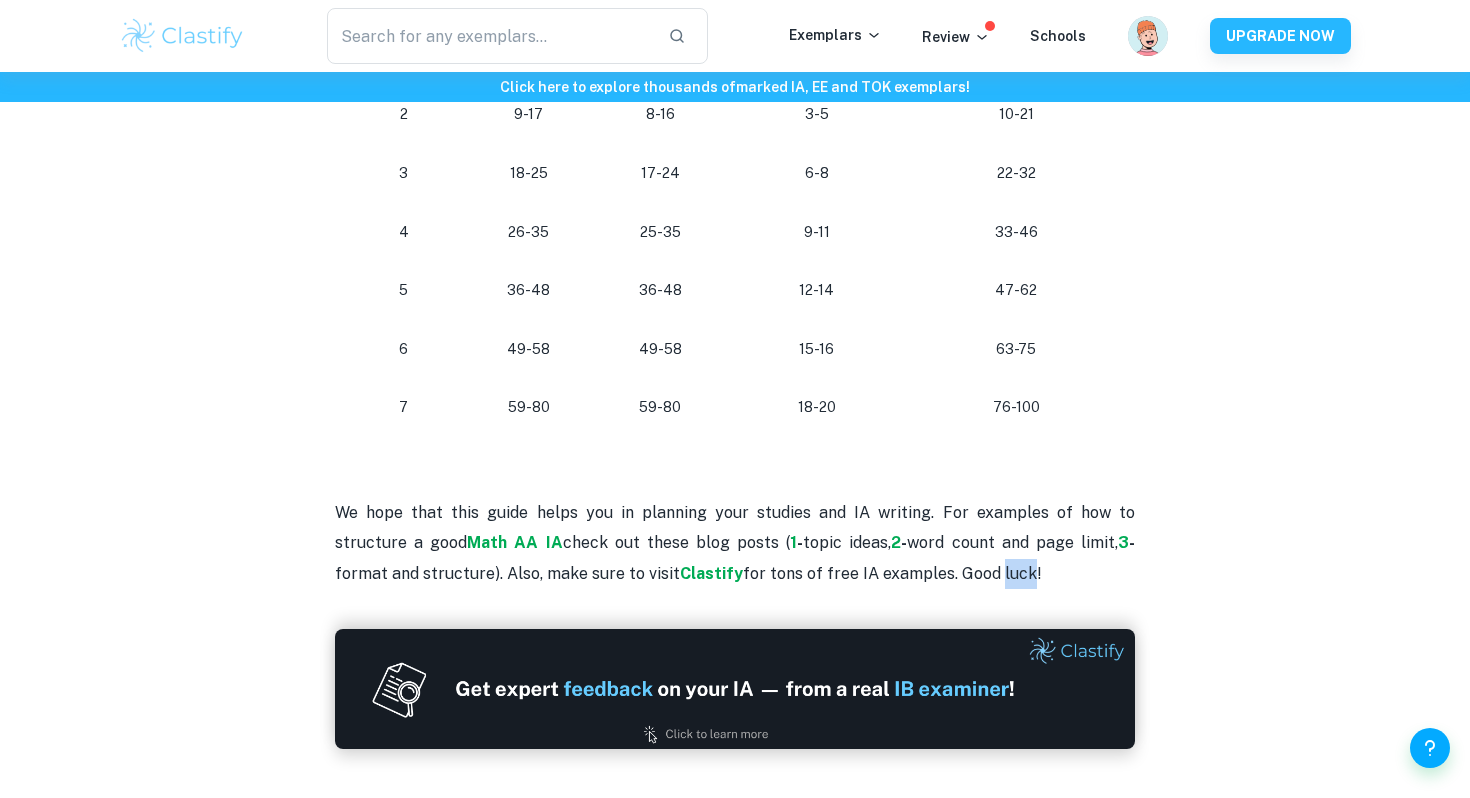click on "We hope that this guide helps you in planning your studies and IA writing. For examples of how to structure a good  Math AA IA  check out these blog posts ( 1 -  topic ideas,  2 -  word count and page limit,  3 -  format and structure). Also, make sure to visit  Clastify  for tons of free IA examples. Good luck!" at bounding box center (735, 543) 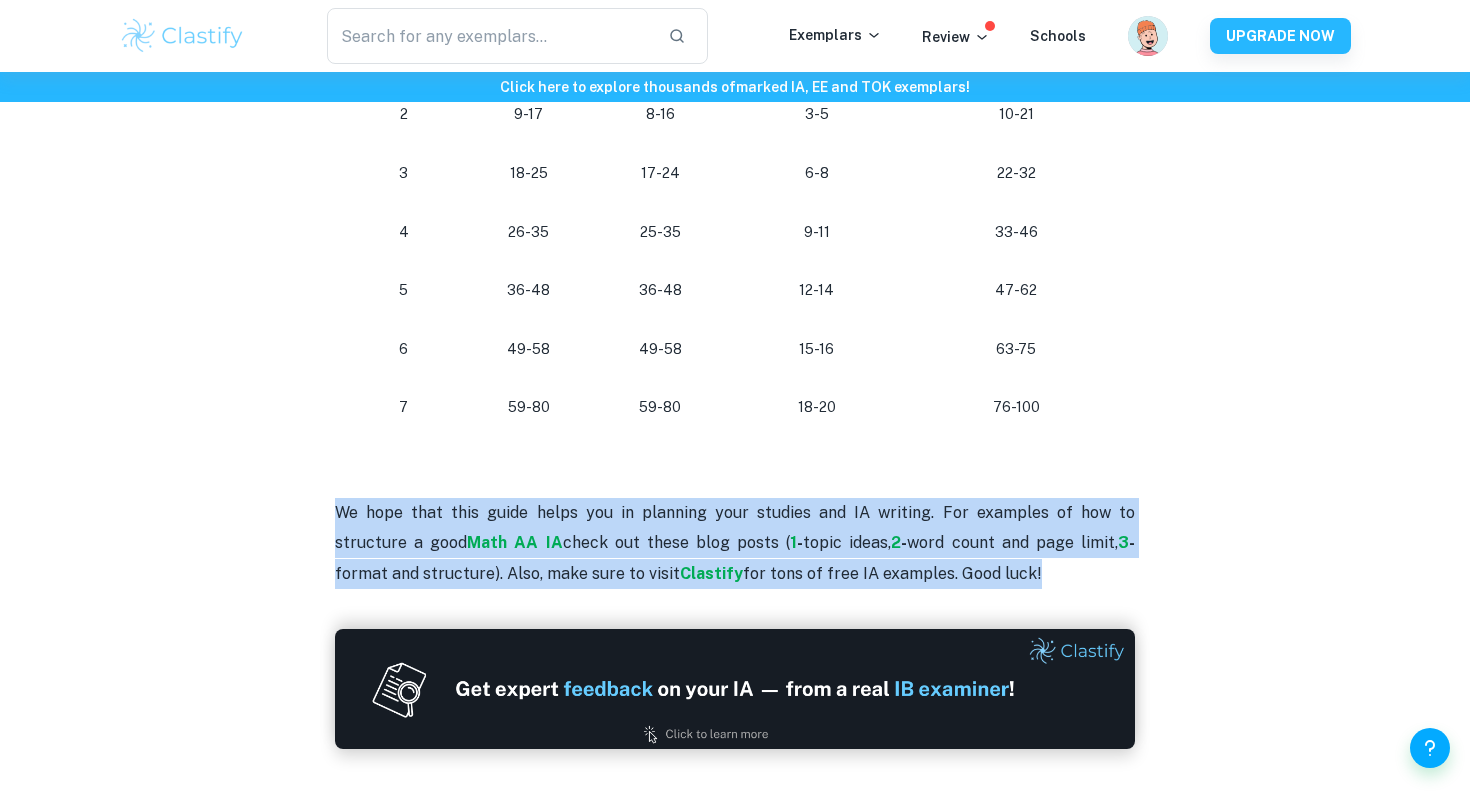 click on "We hope that this guide helps you in planning your studies and IA writing. For examples of how to structure a good  Math AA IA  check out these blog posts ( 1 -  topic ideas,  2 -  word count and page limit,  3 -  format and structure). Also, make sure to visit  Clastify  for tons of free IA examples. Good luck!" at bounding box center [735, 543] 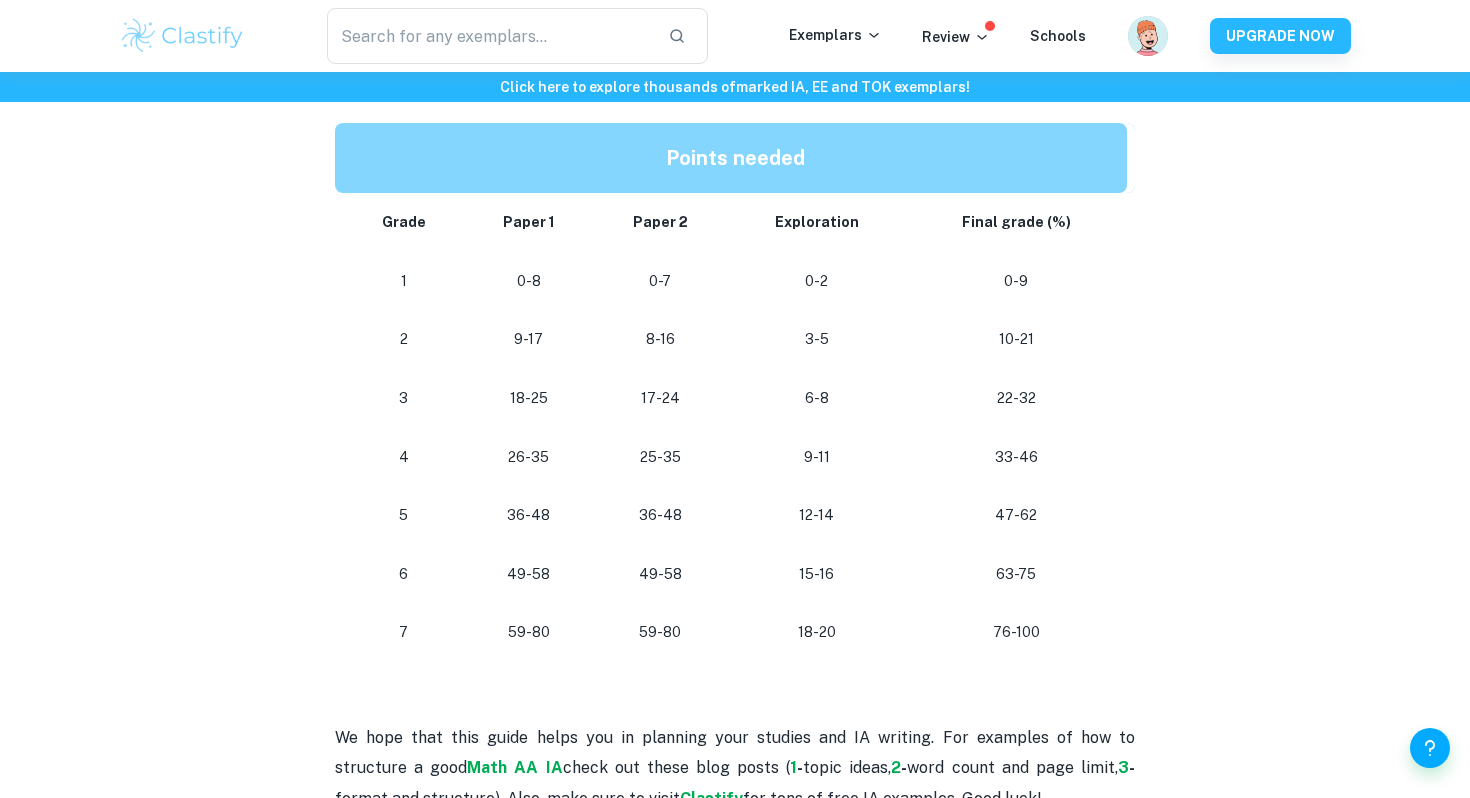 scroll, scrollTop: 1734, scrollLeft: 0, axis: vertical 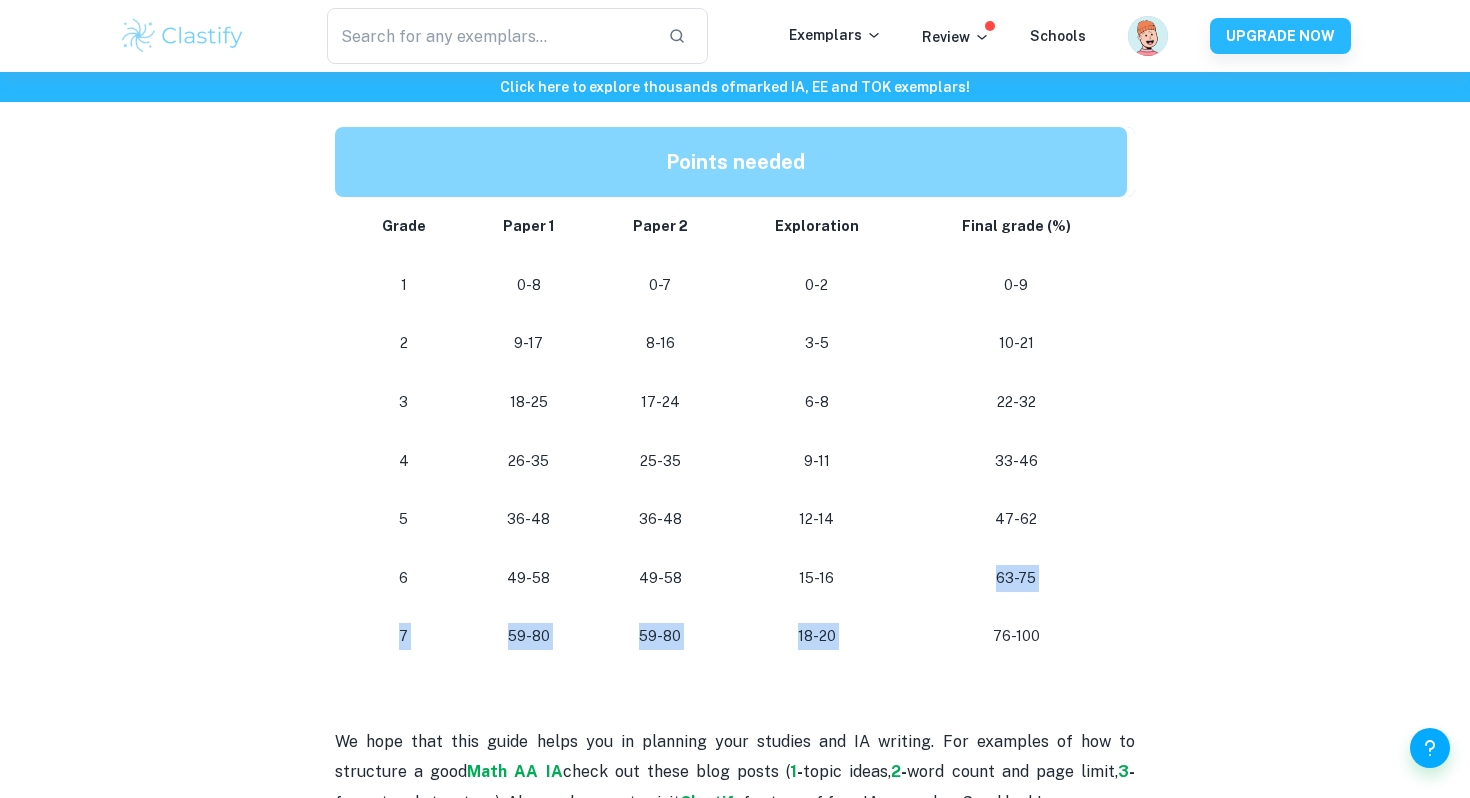 drag, startPoint x: 929, startPoint y: 566, endPoint x: 916, endPoint y: 625, distance: 60.41523 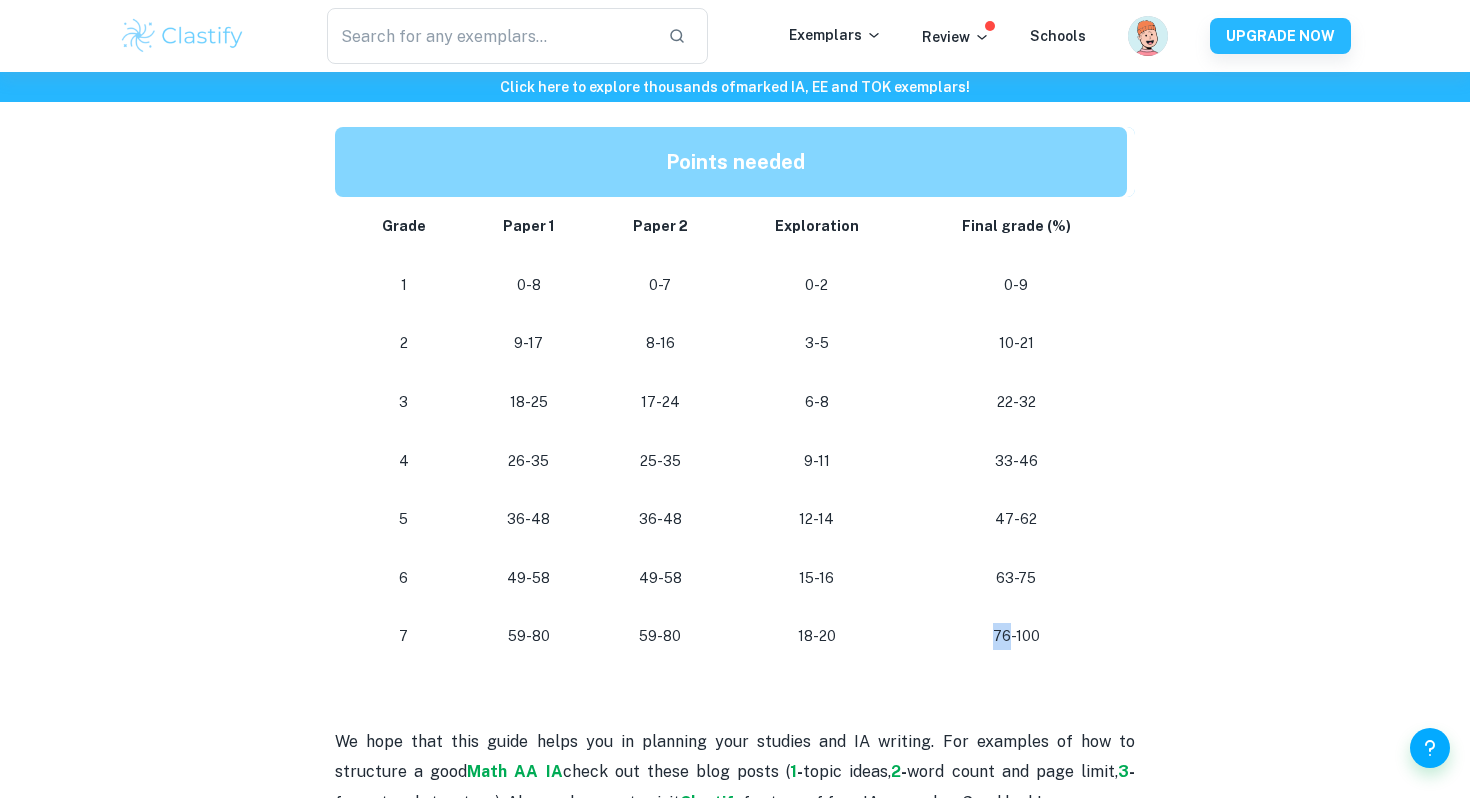 click on "76-100" at bounding box center [1020, 636] 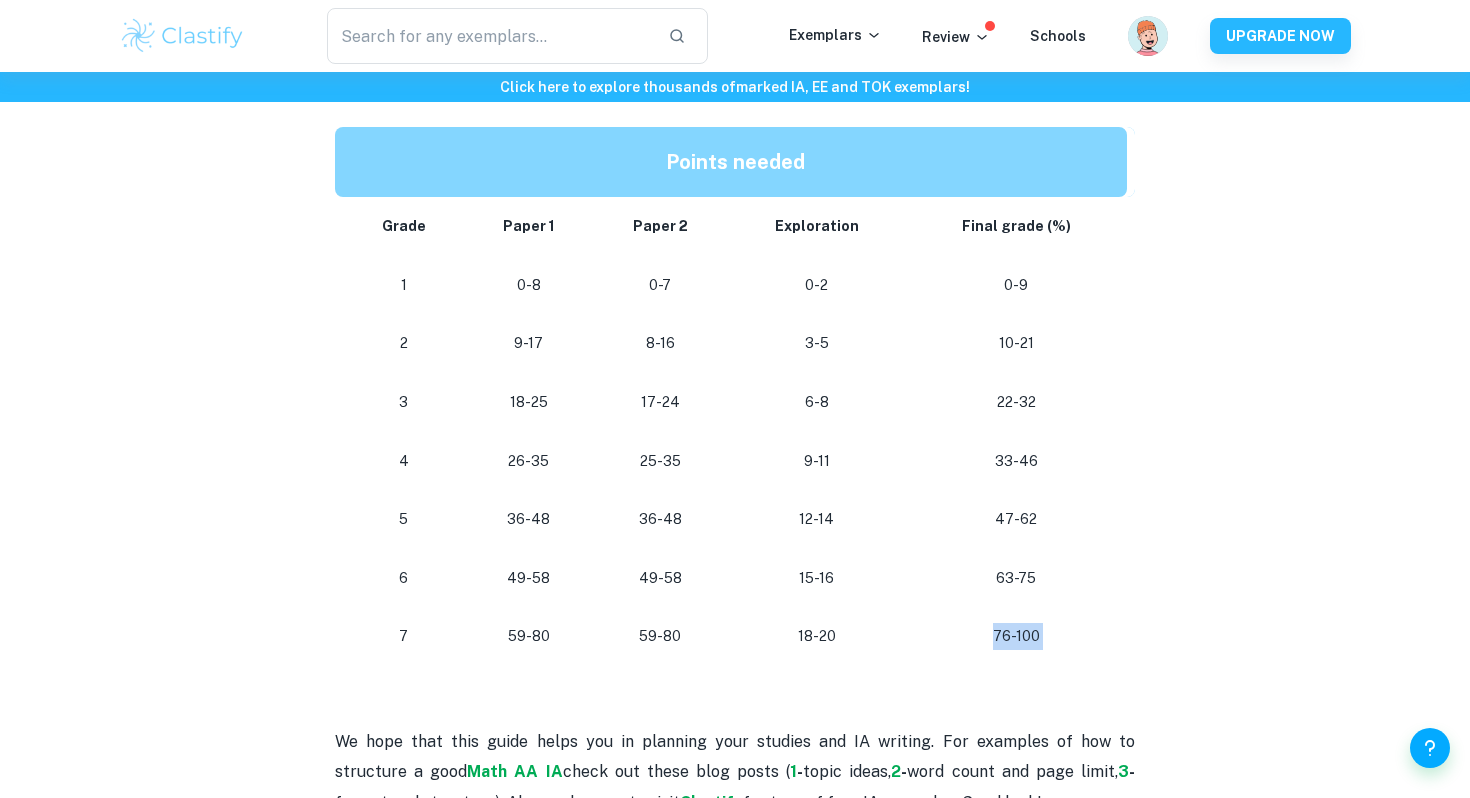 click on "76-100" at bounding box center (1020, 636) 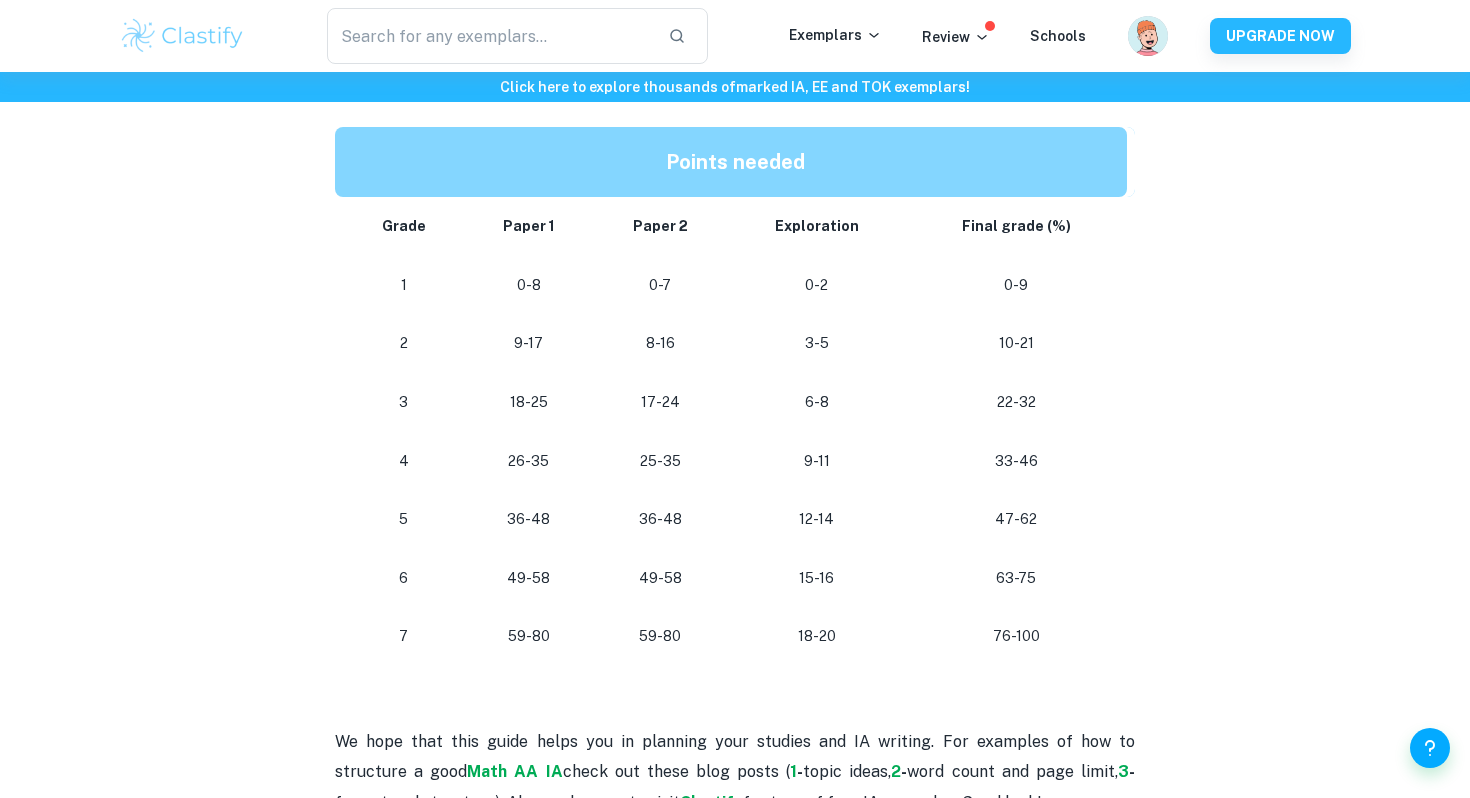 click on "76-100" at bounding box center (1016, 636) 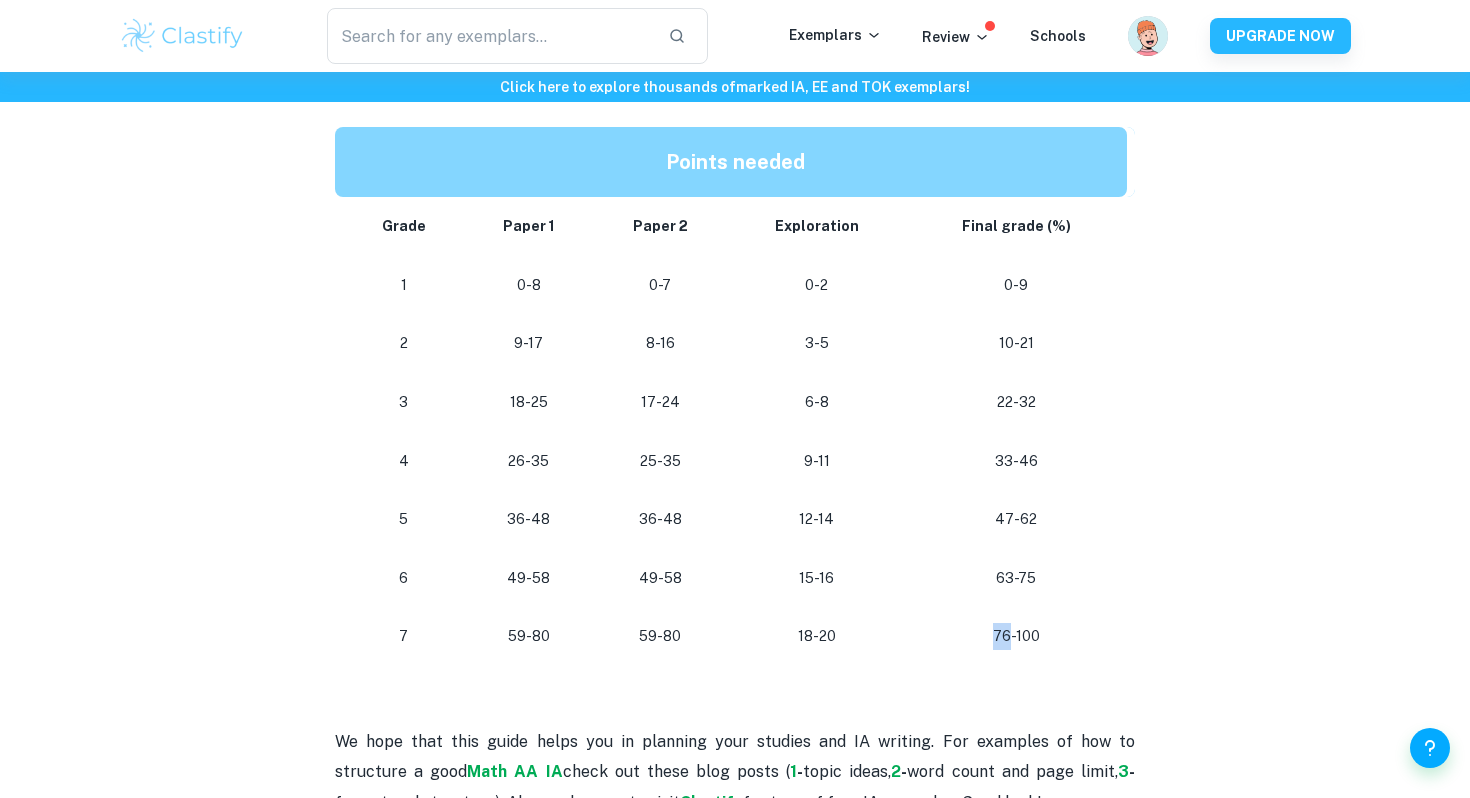 click on "76-100" at bounding box center [1016, 636] 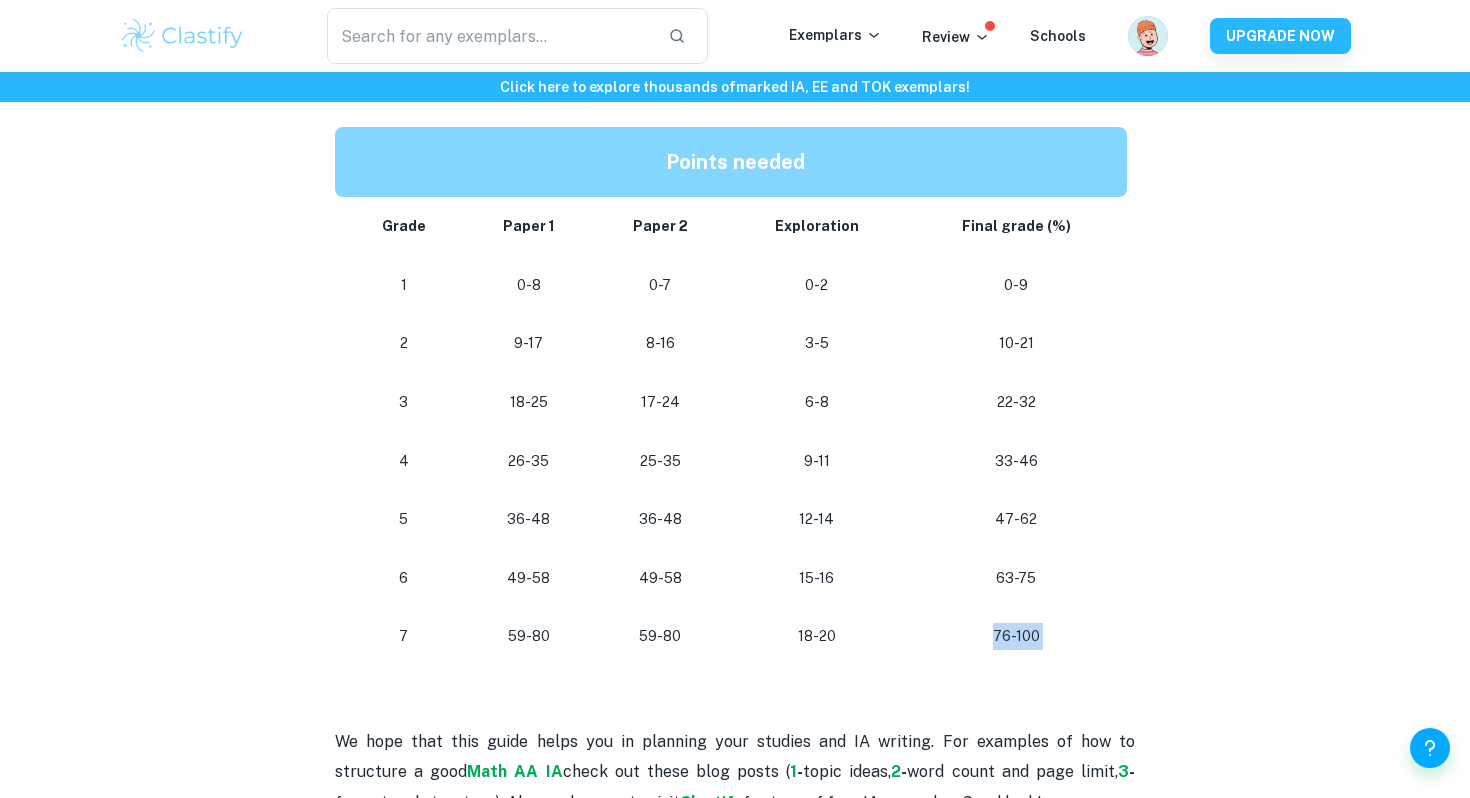 click on "76-100" at bounding box center [1016, 636] 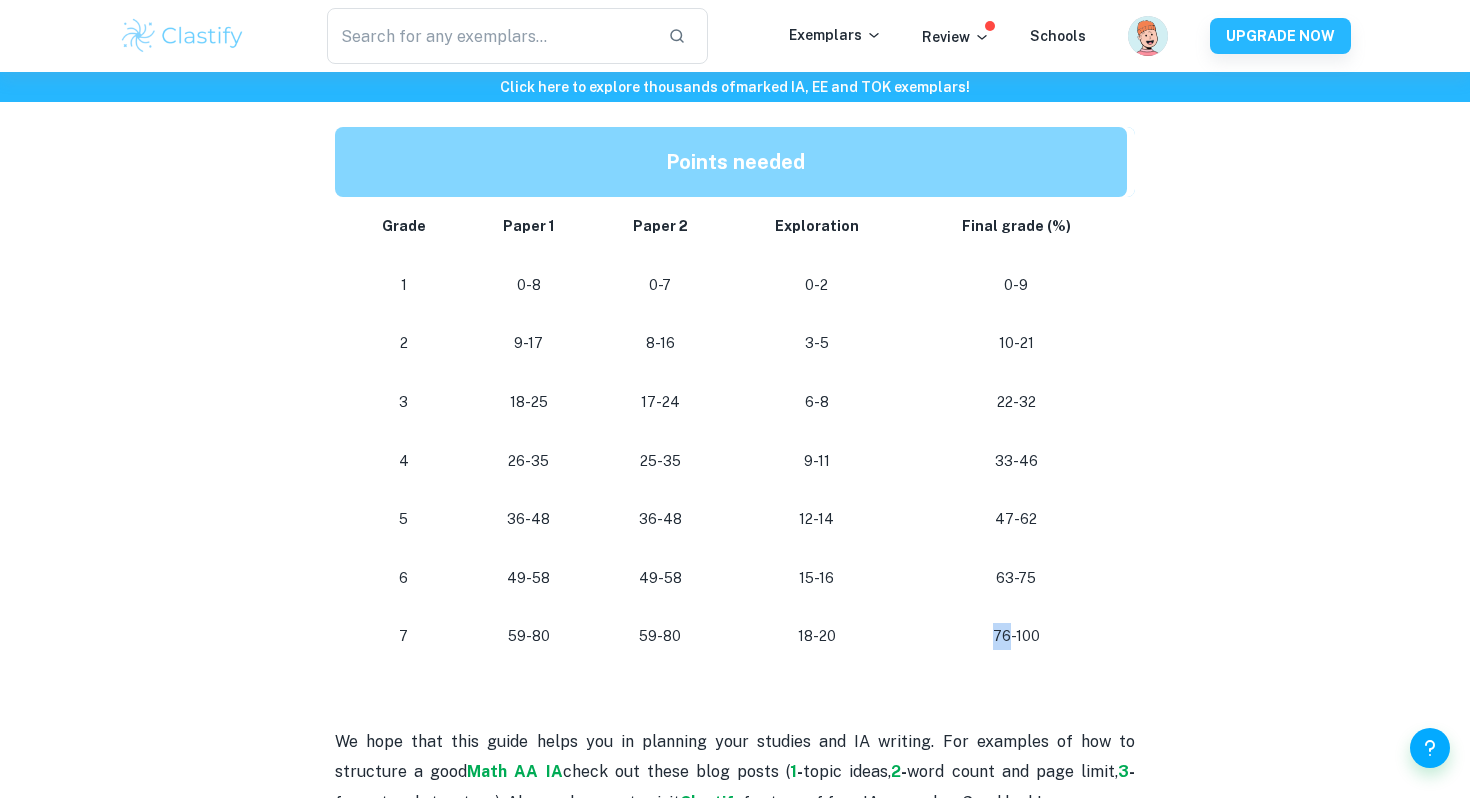 click on "76-100" at bounding box center (1016, 636) 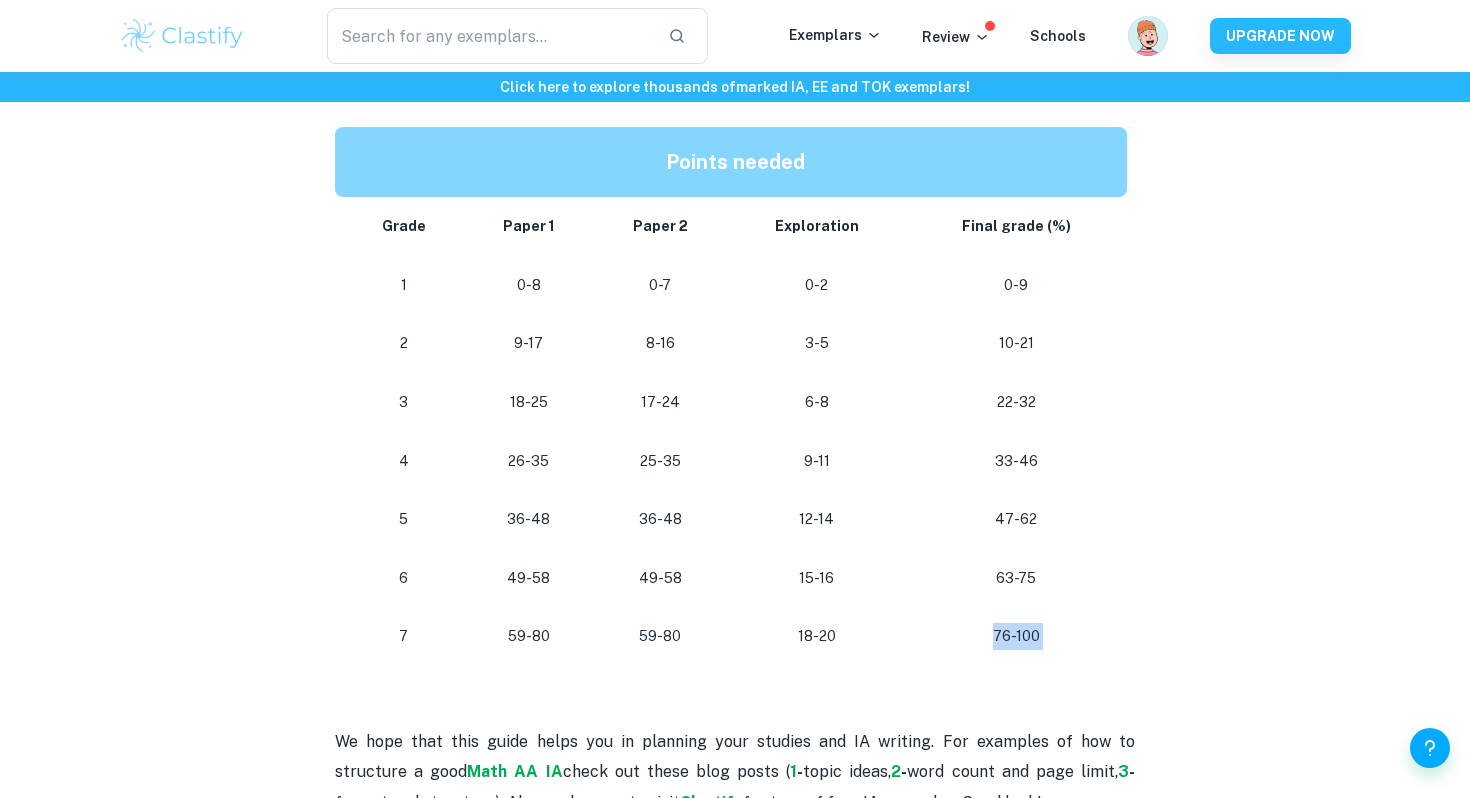 click on "76-100" at bounding box center (1016, 636) 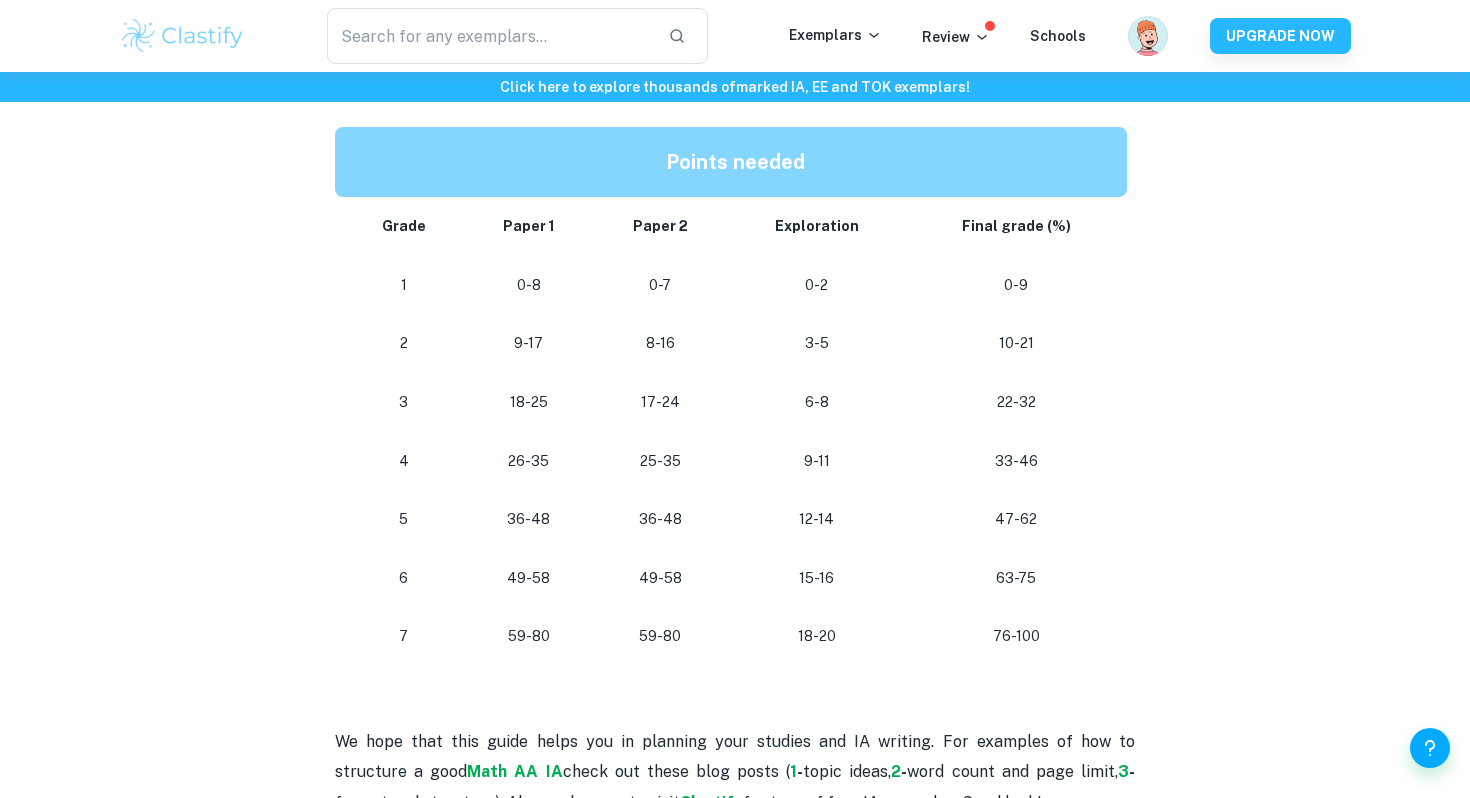 click on "76-100" at bounding box center [1016, 636] 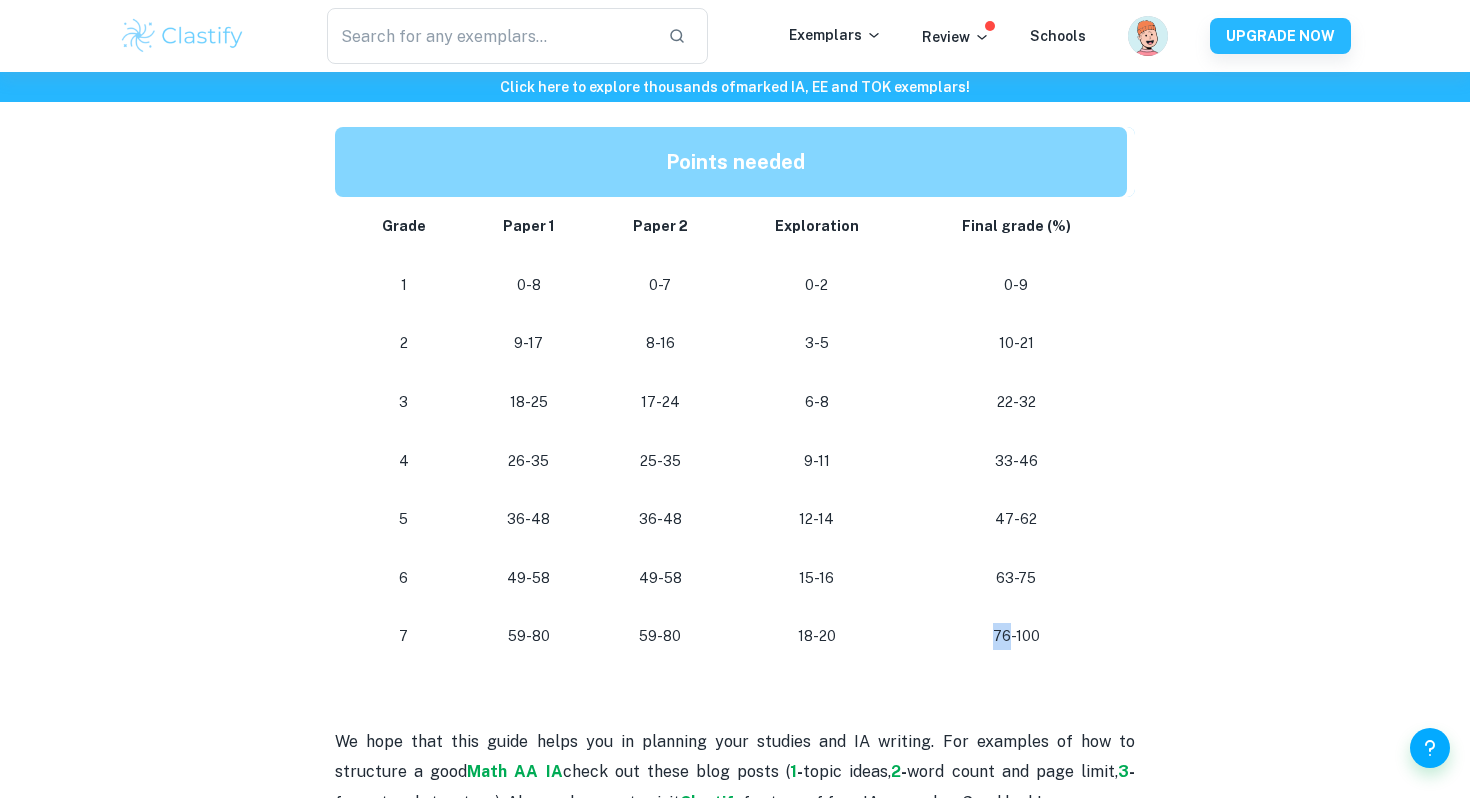 click on "76-100" at bounding box center (1016, 636) 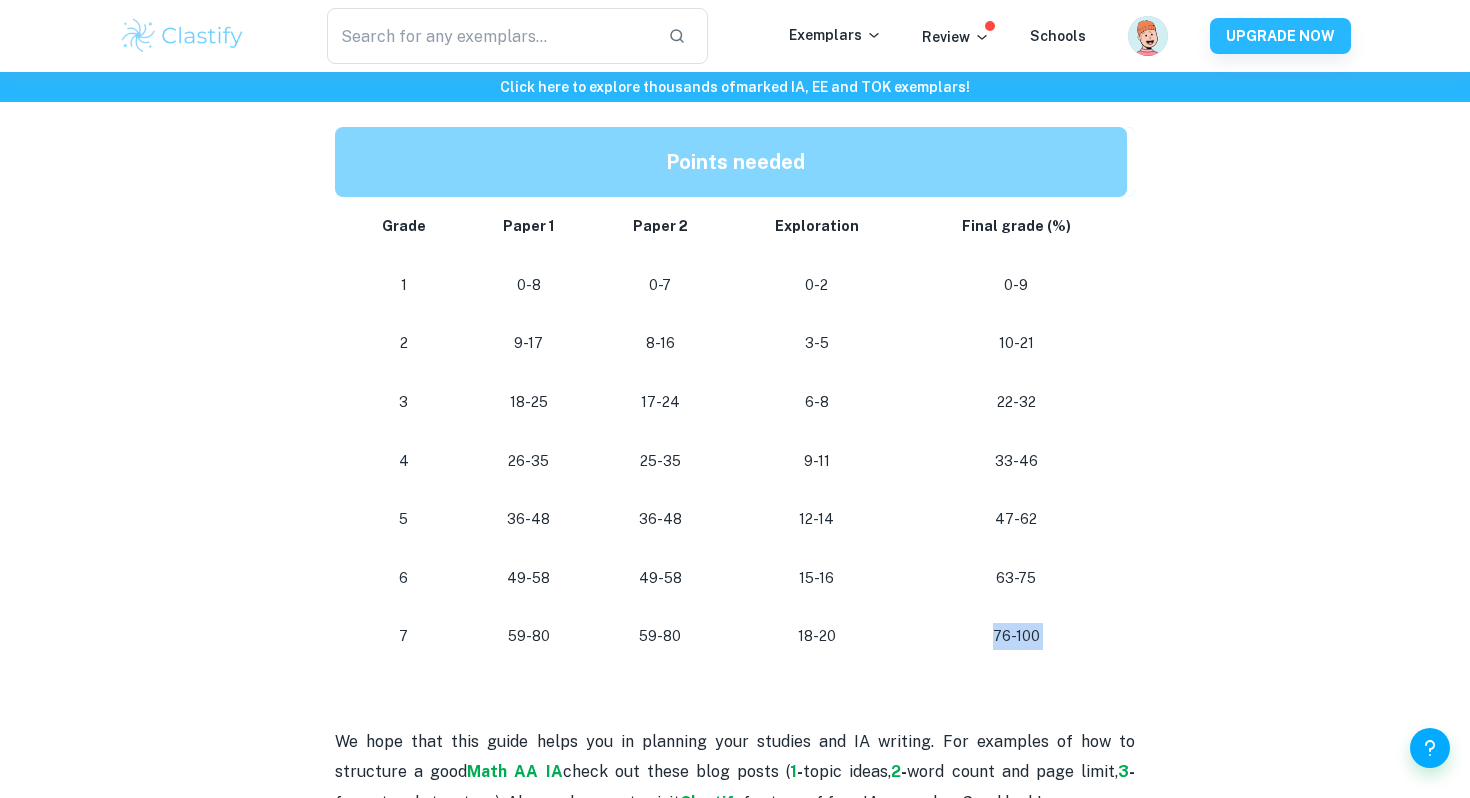 click on "76-100" at bounding box center [1016, 636] 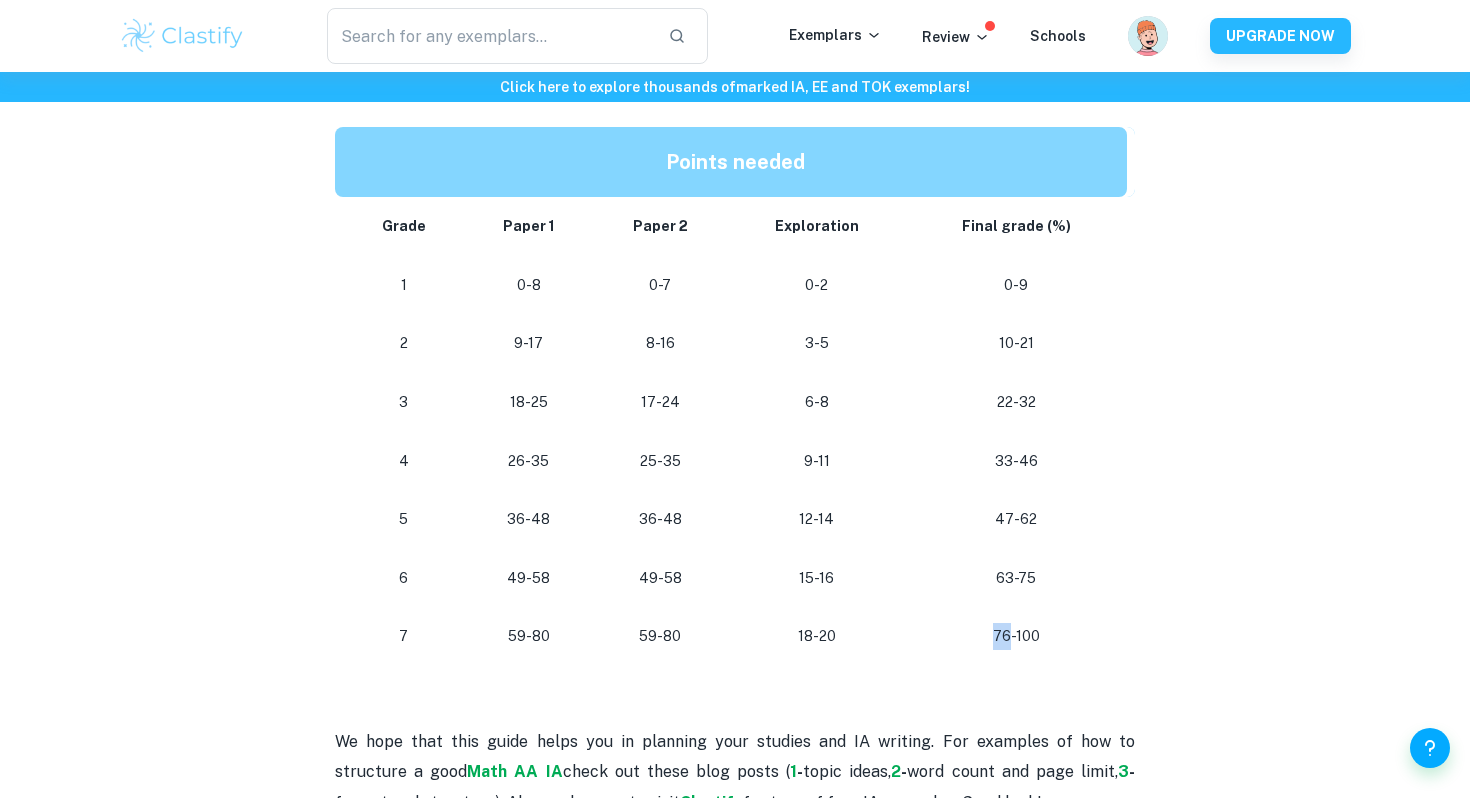 click on "76-100" at bounding box center [1016, 636] 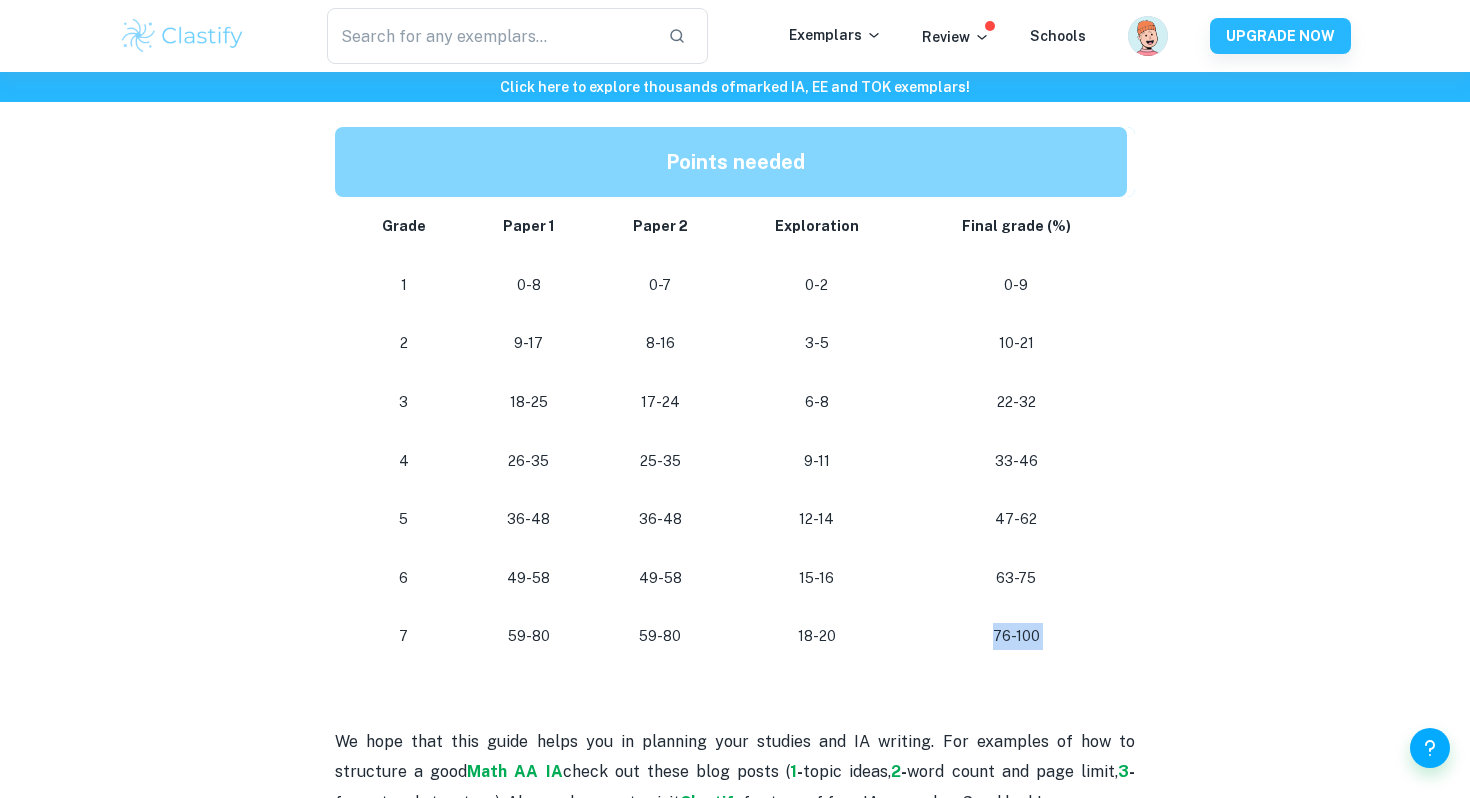 click on "76-100" at bounding box center [1016, 636] 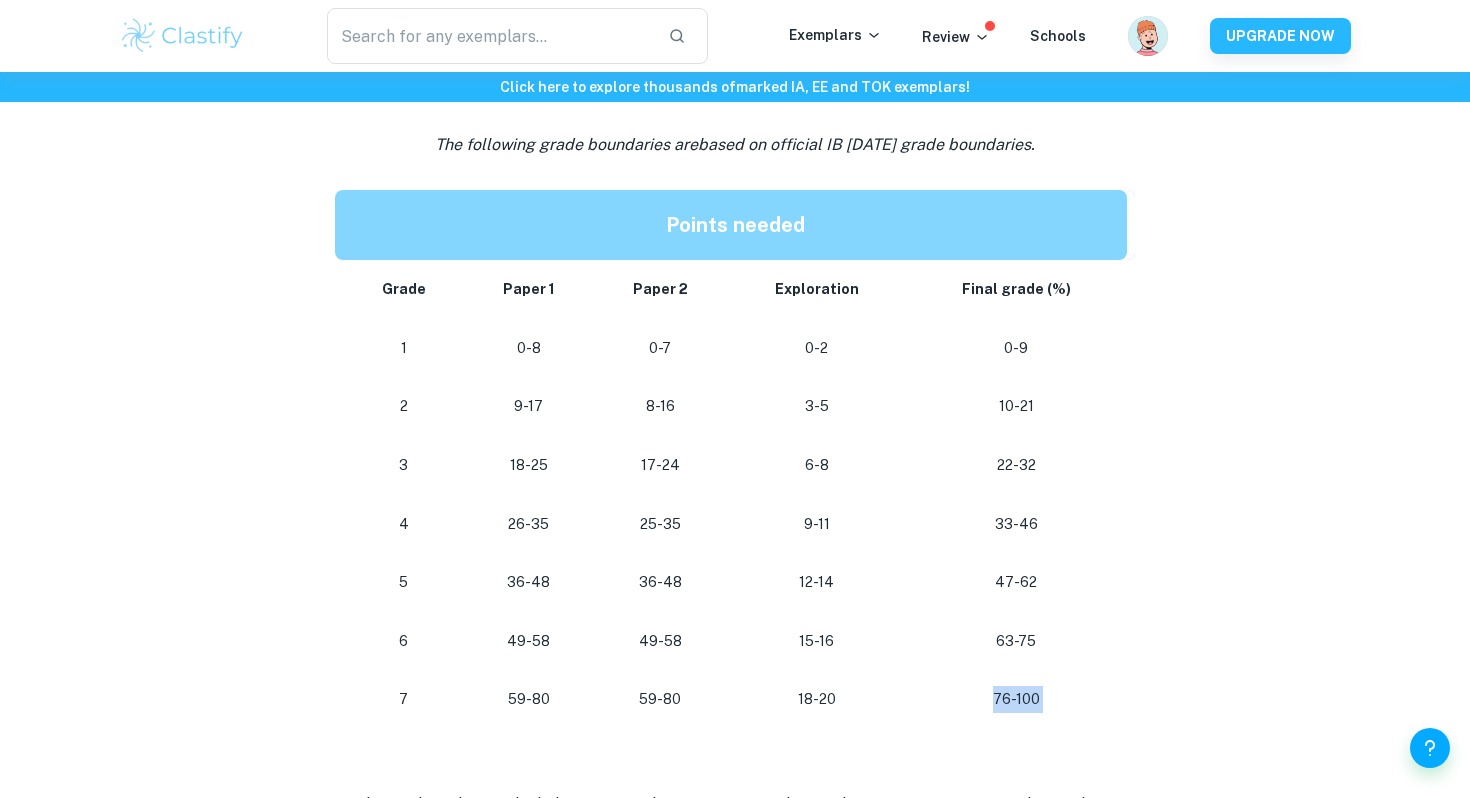 scroll, scrollTop: 1674, scrollLeft: 0, axis: vertical 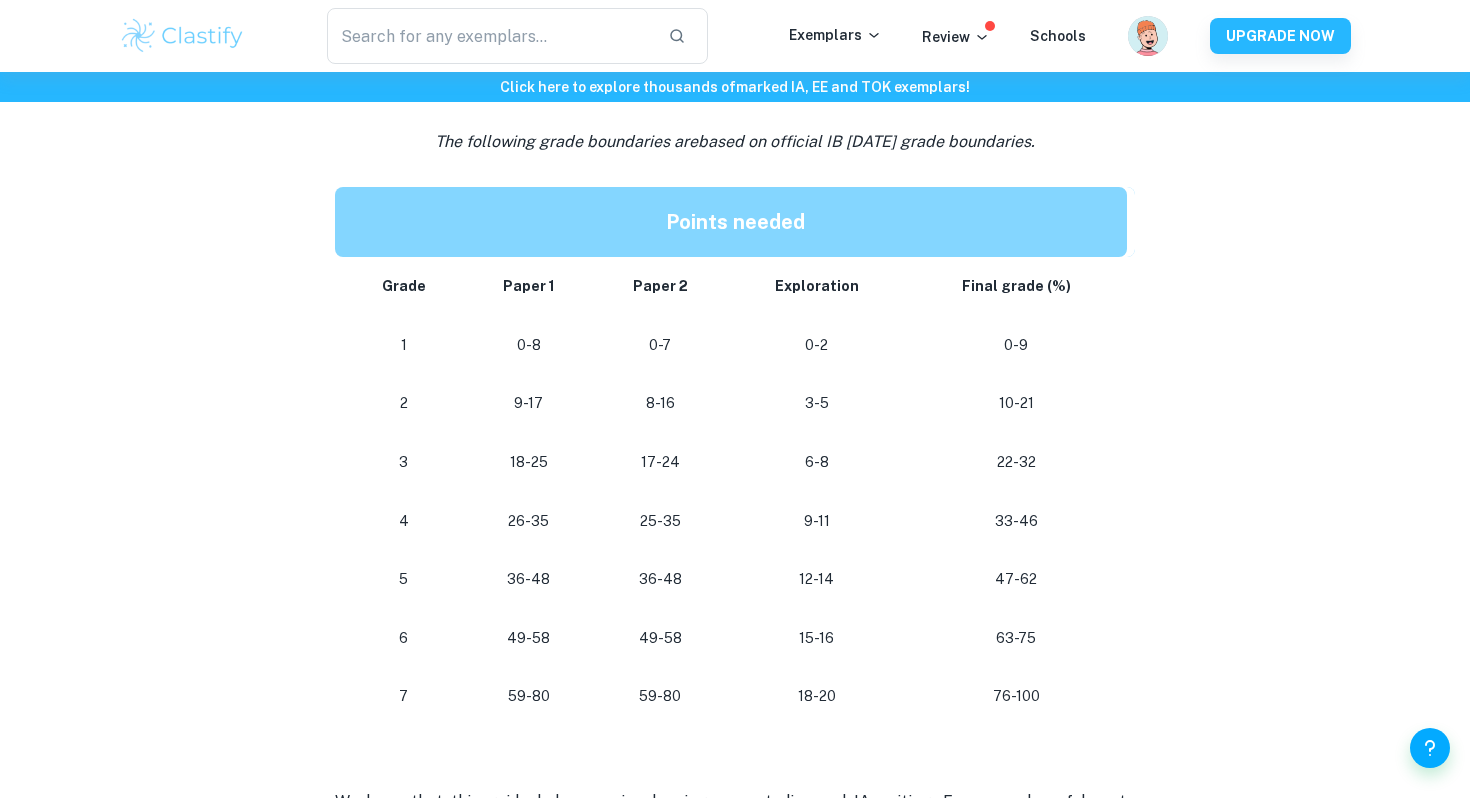 click on "63-75" at bounding box center (1016, 638) 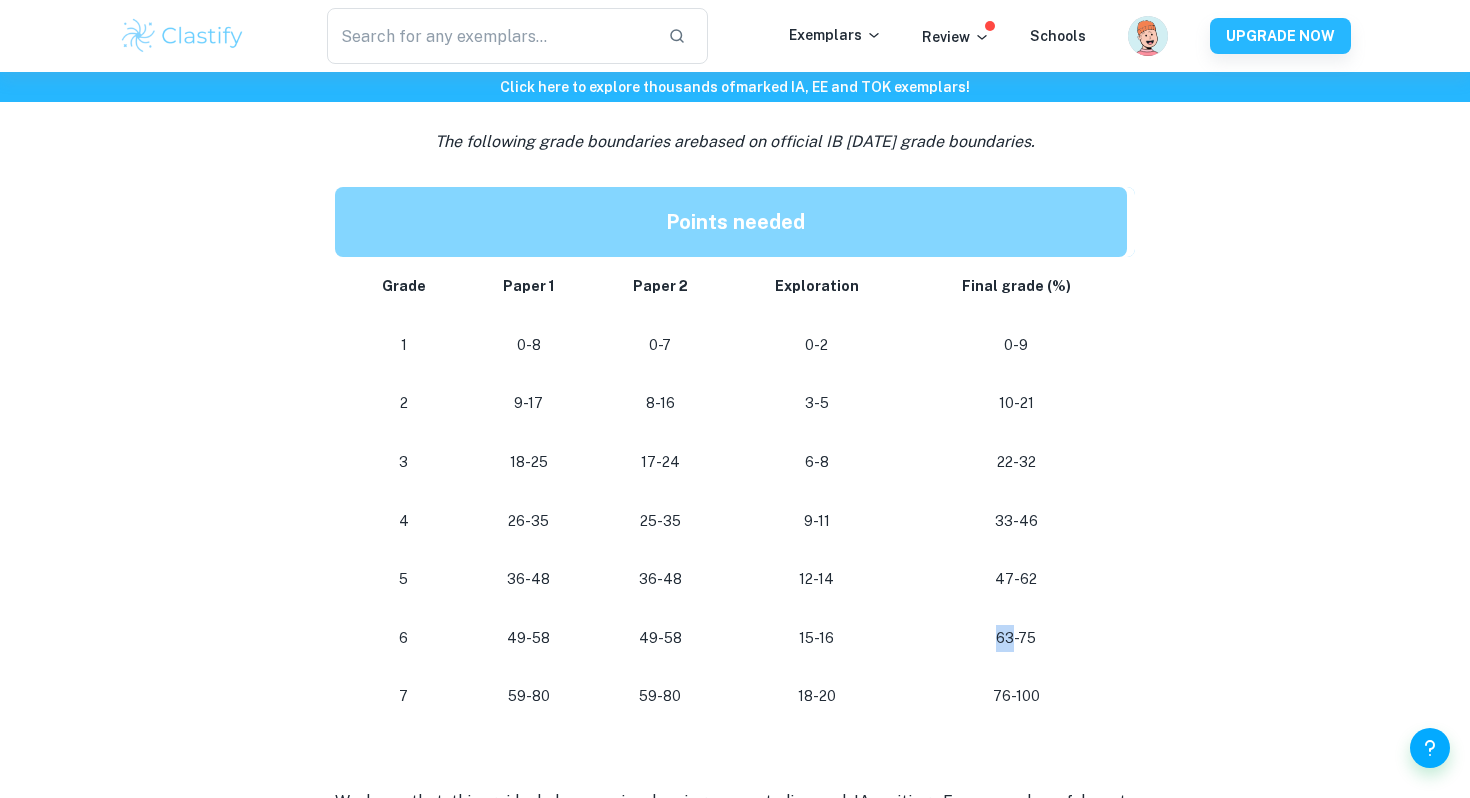 click on "63-75" at bounding box center (1016, 638) 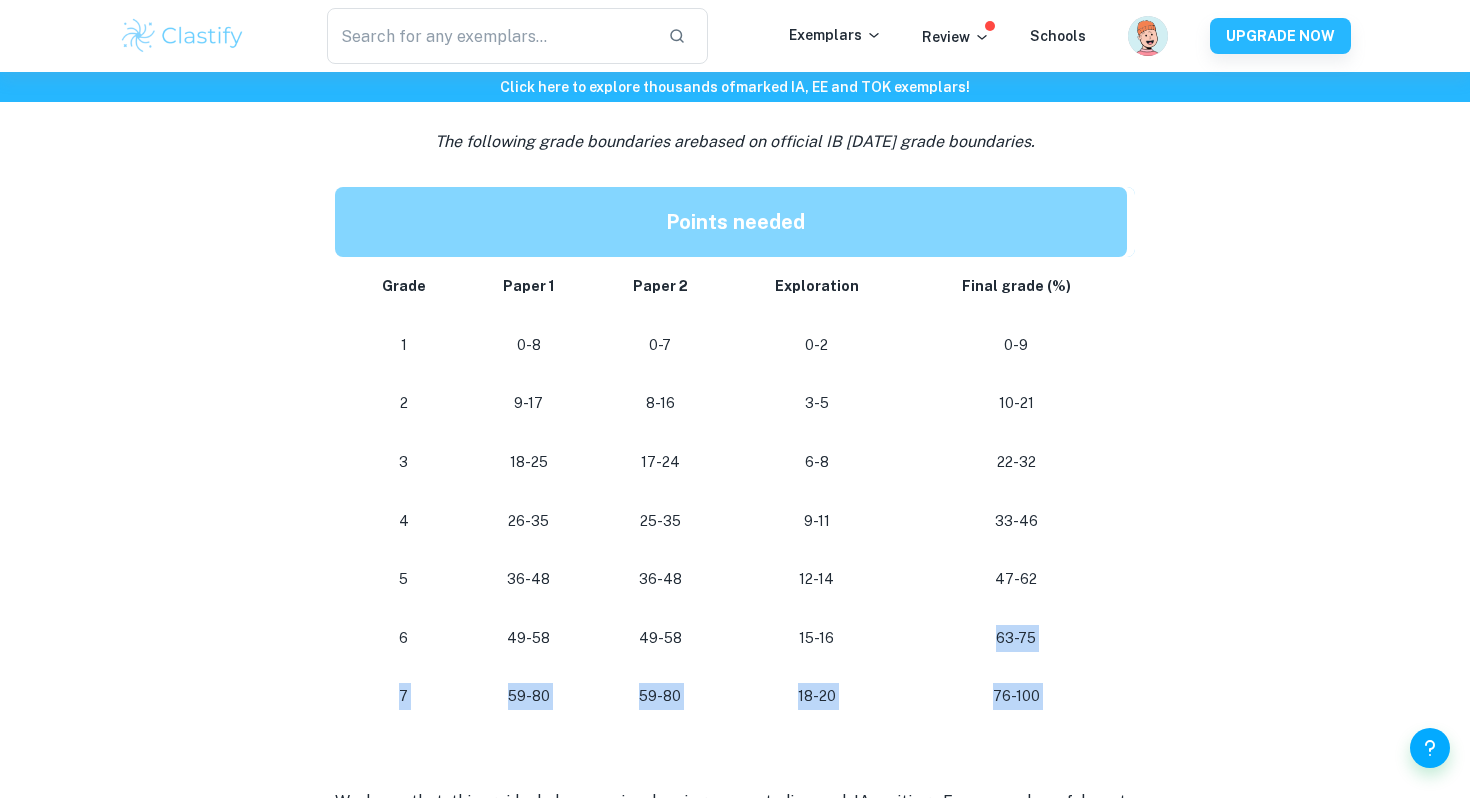 drag, startPoint x: 946, startPoint y: 625, endPoint x: 1013, endPoint y: 692, distance: 94.75231 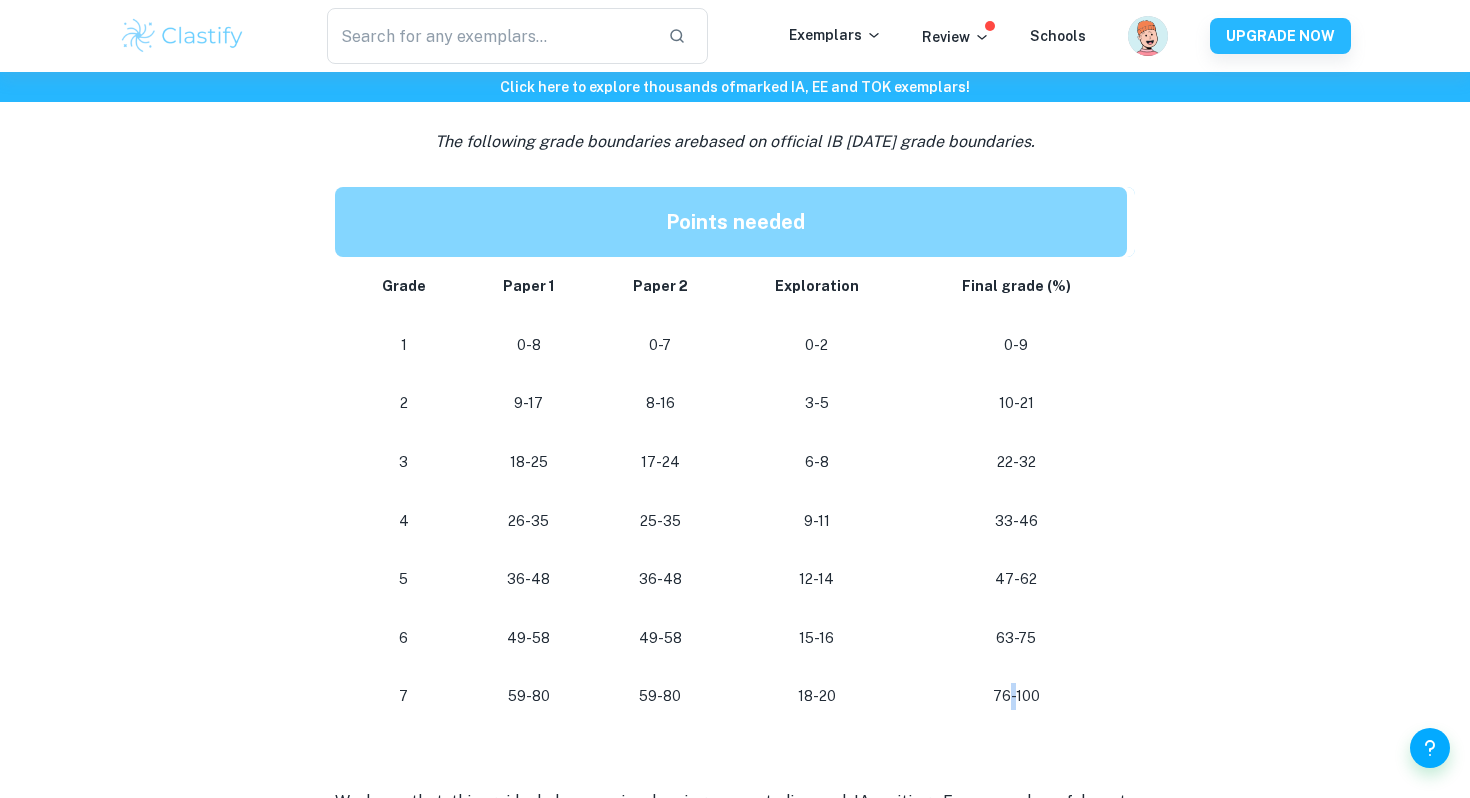 click on "76-100" at bounding box center [1016, 696] 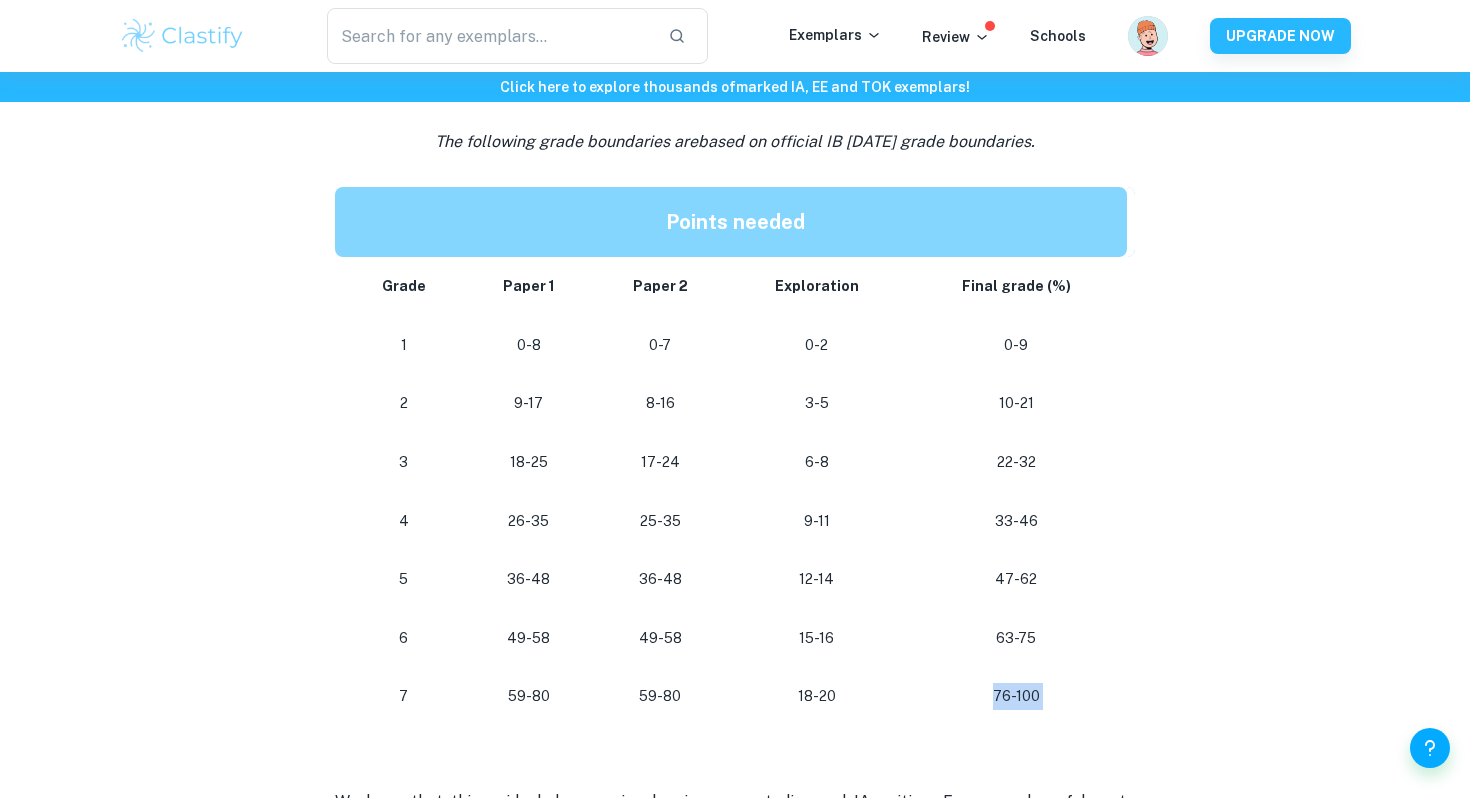 click on "76-100" at bounding box center (1016, 696) 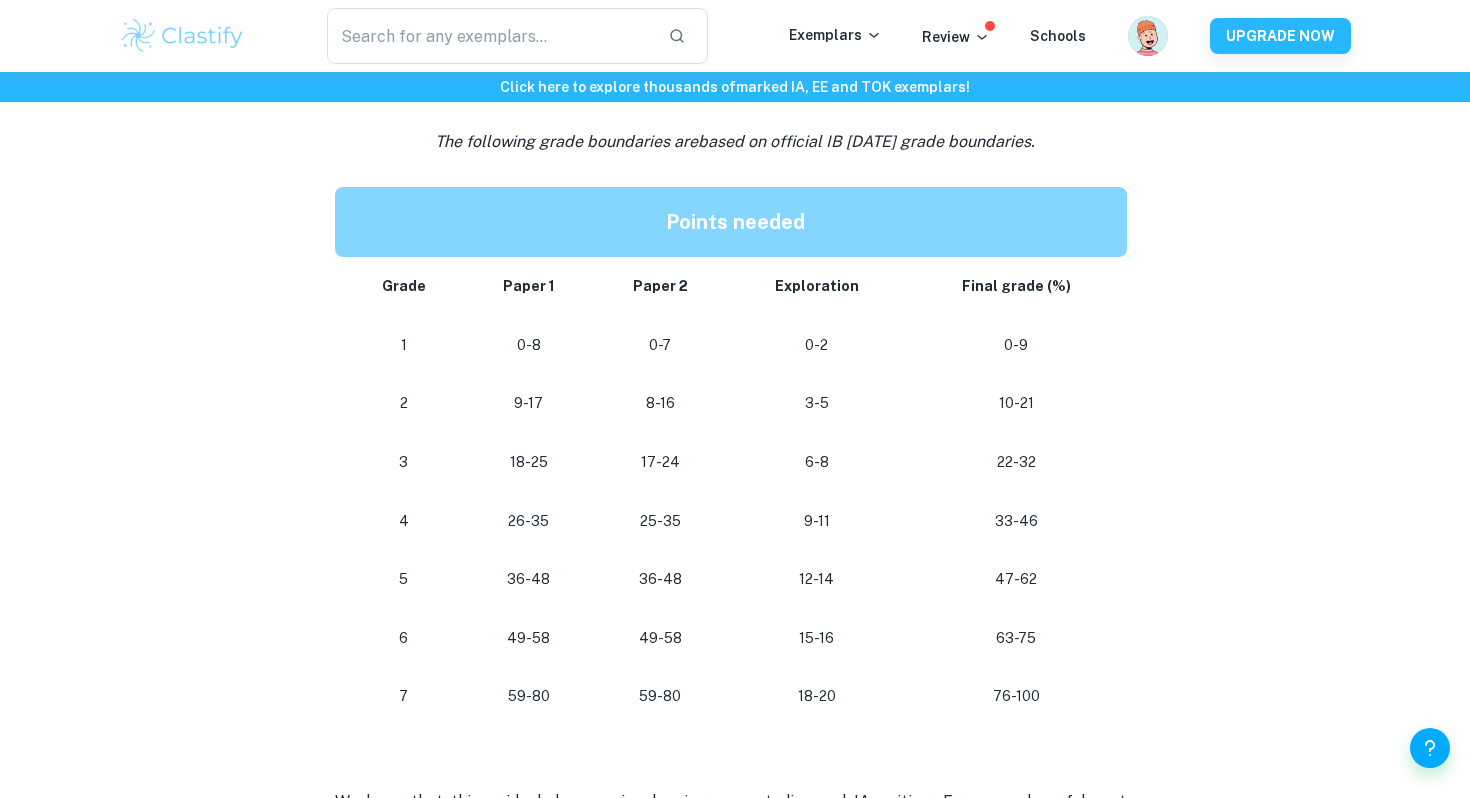 click on "18-20" at bounding box center (816, 696) 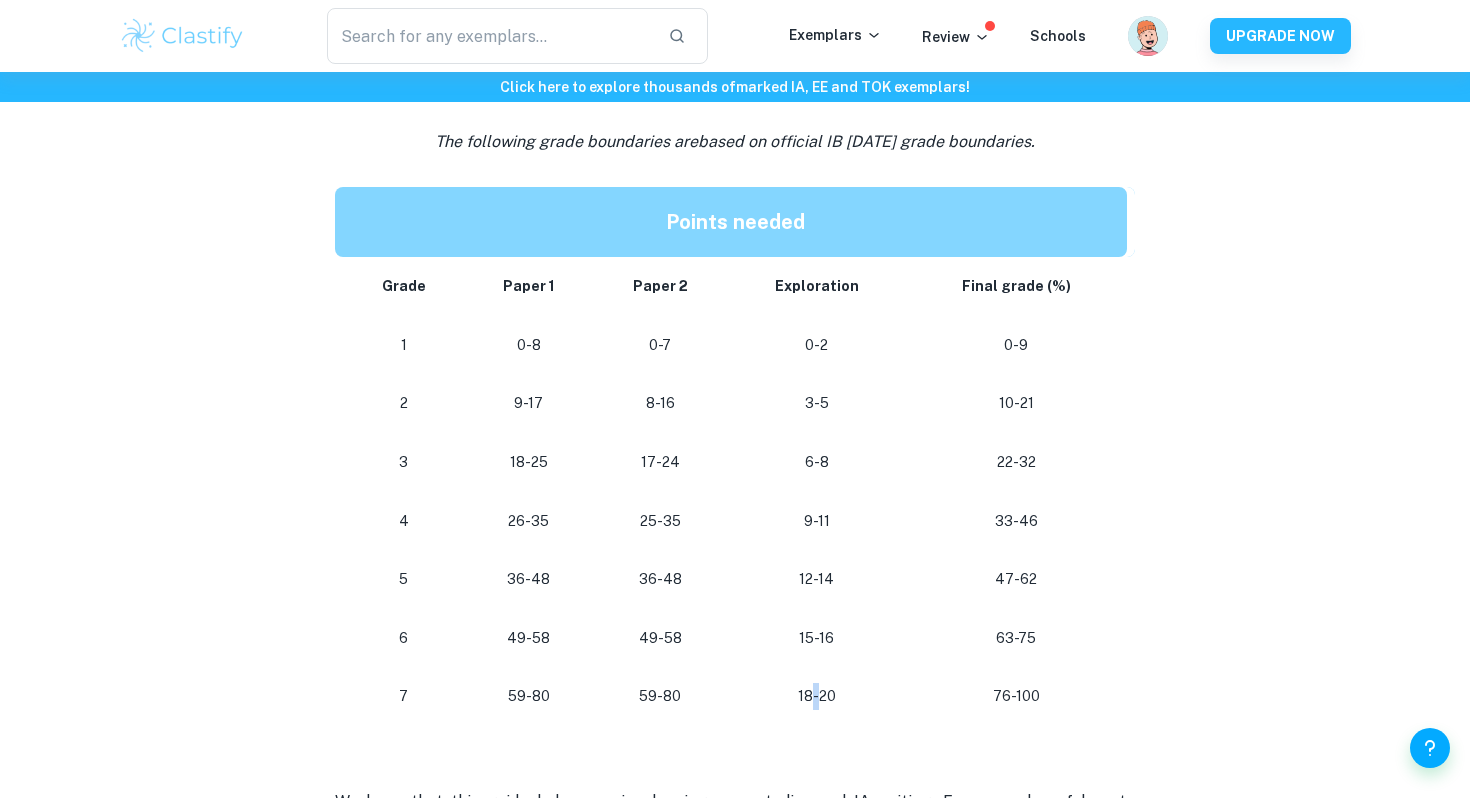 click on "18-20" at bounding box center [816, 696] 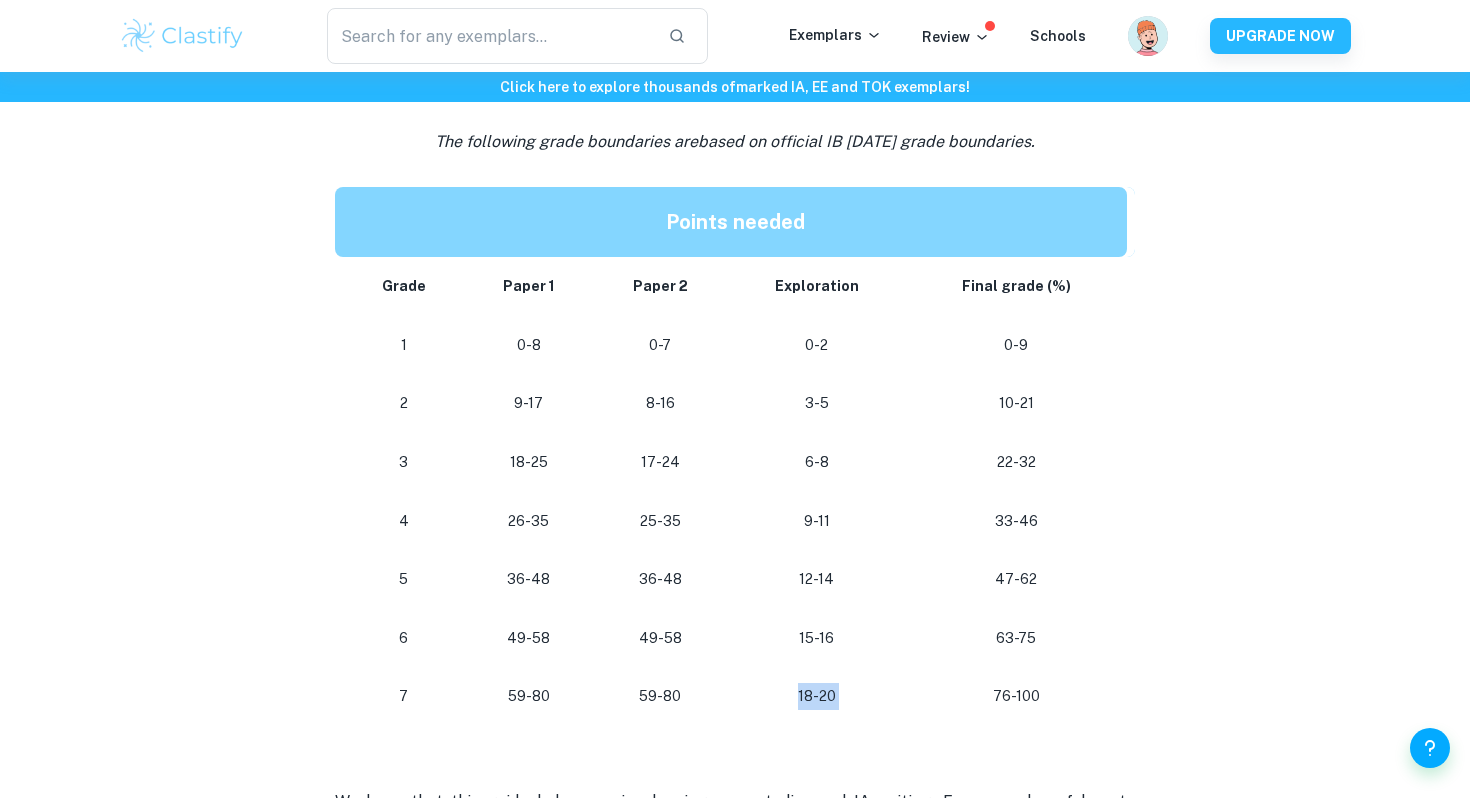 click on "18-20" at bounding box center (816, 696) 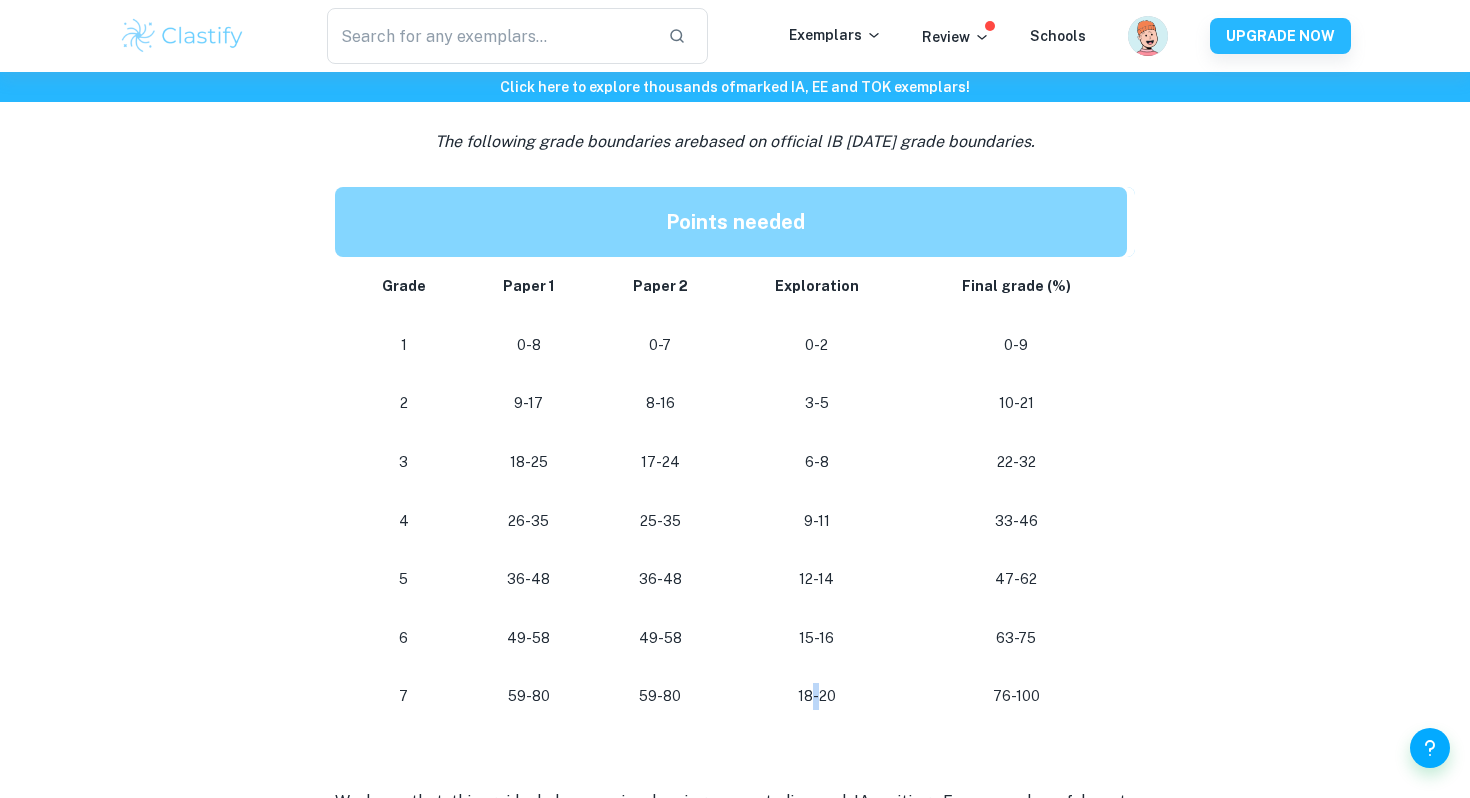 click on "18-20" at bounding box center (816, 696) 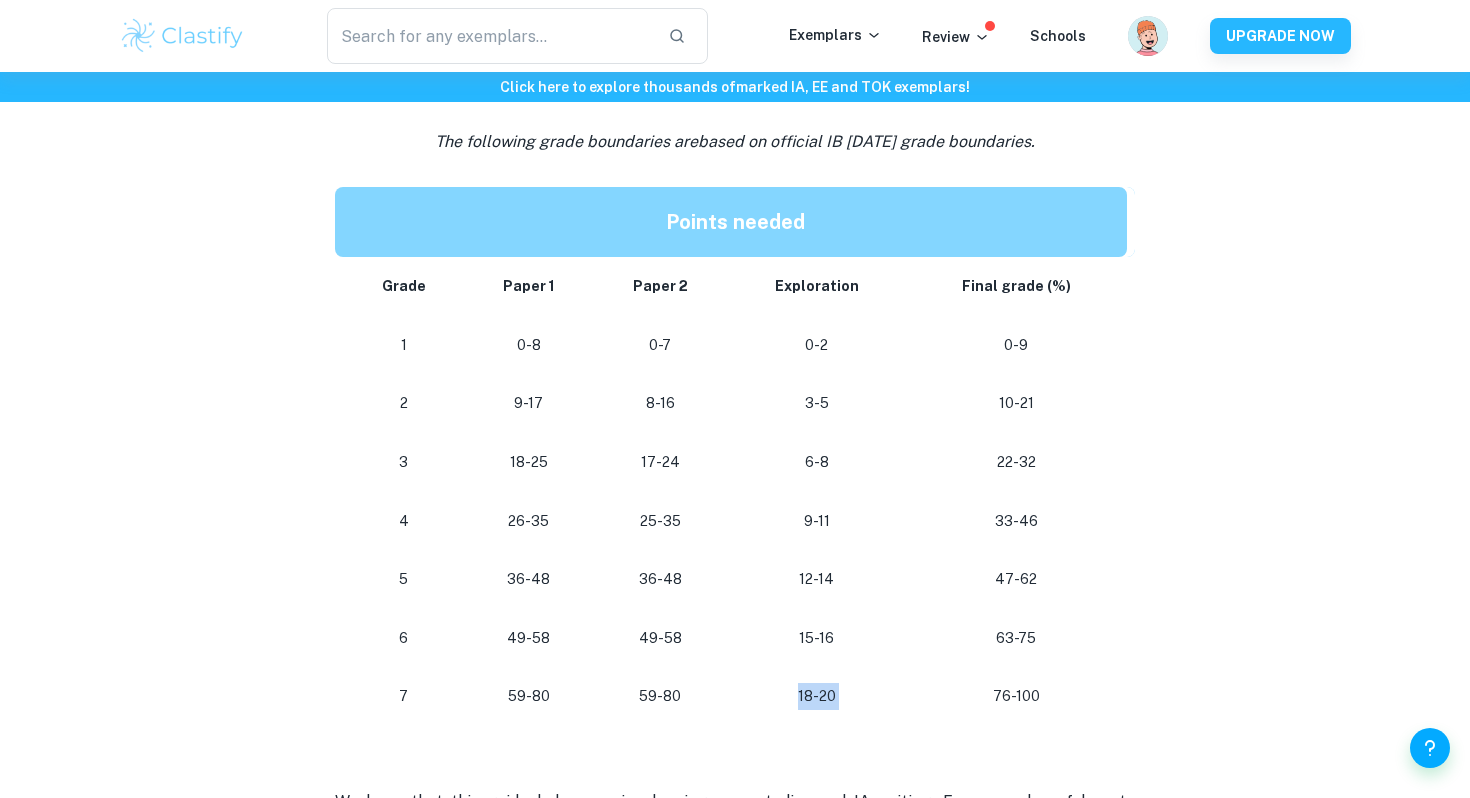 click on "18-20" at bounding box center [816, 696] 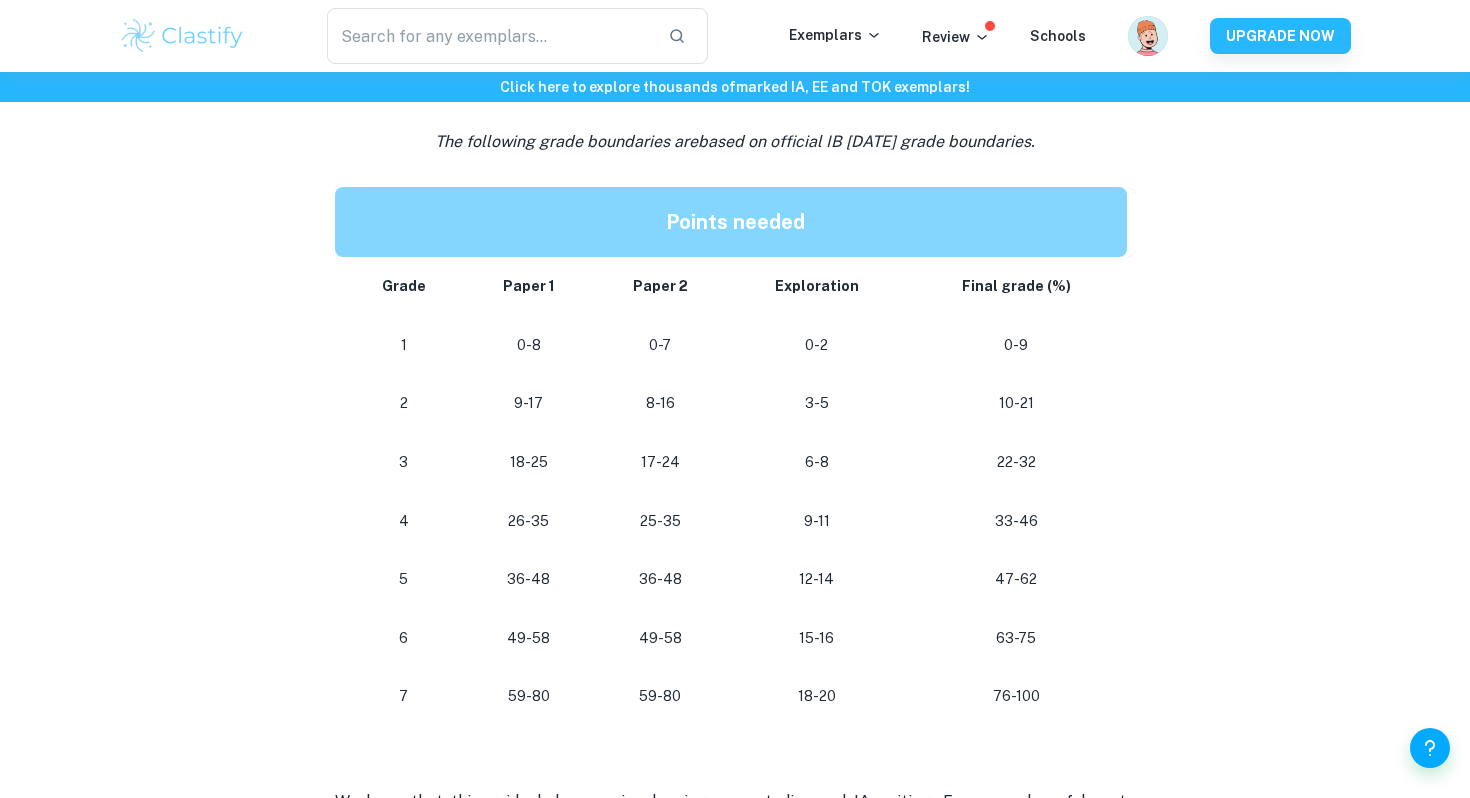click on "15-16" at bounding box center [816, 638] 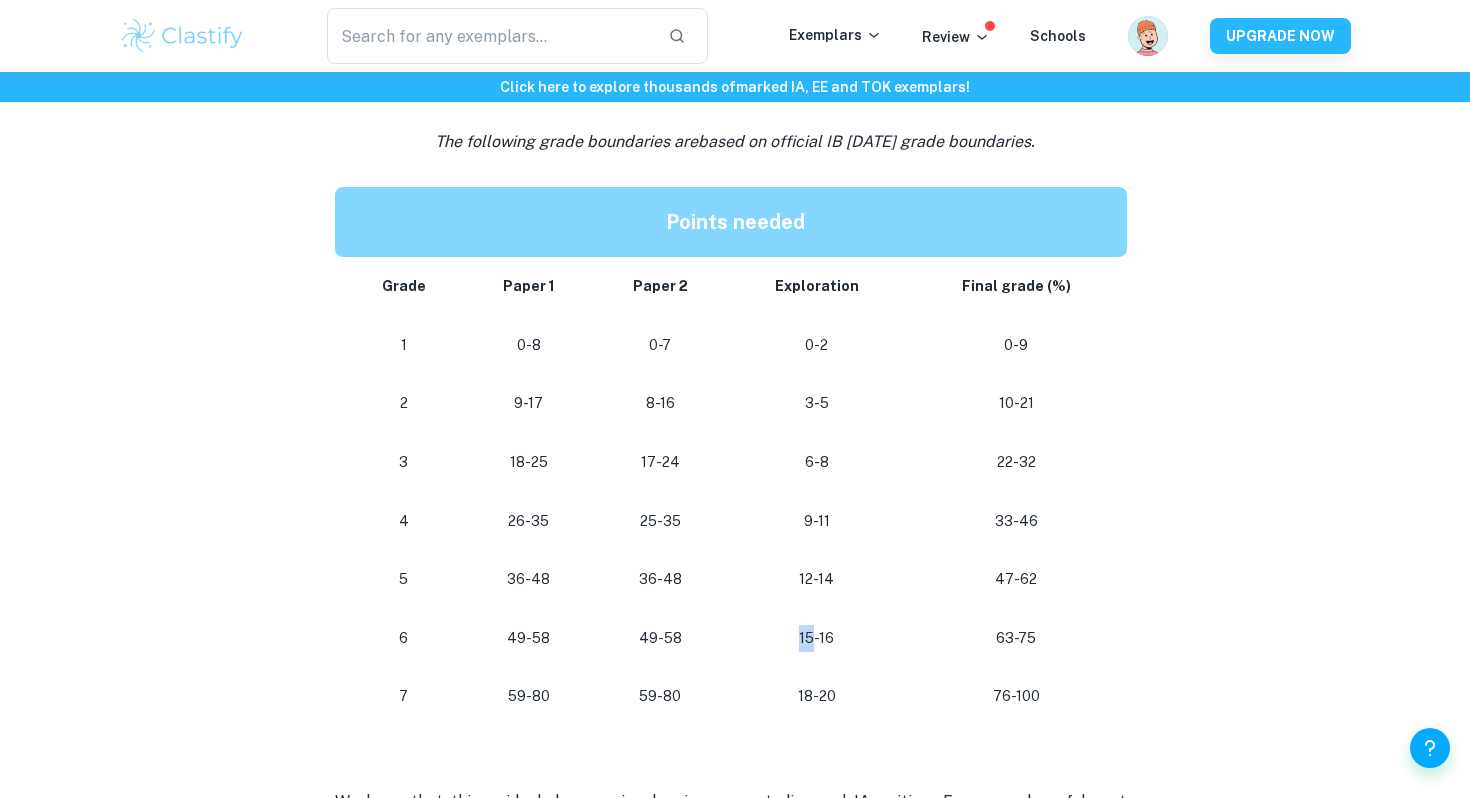 click on "15-16" at bounding box center (816, 638) 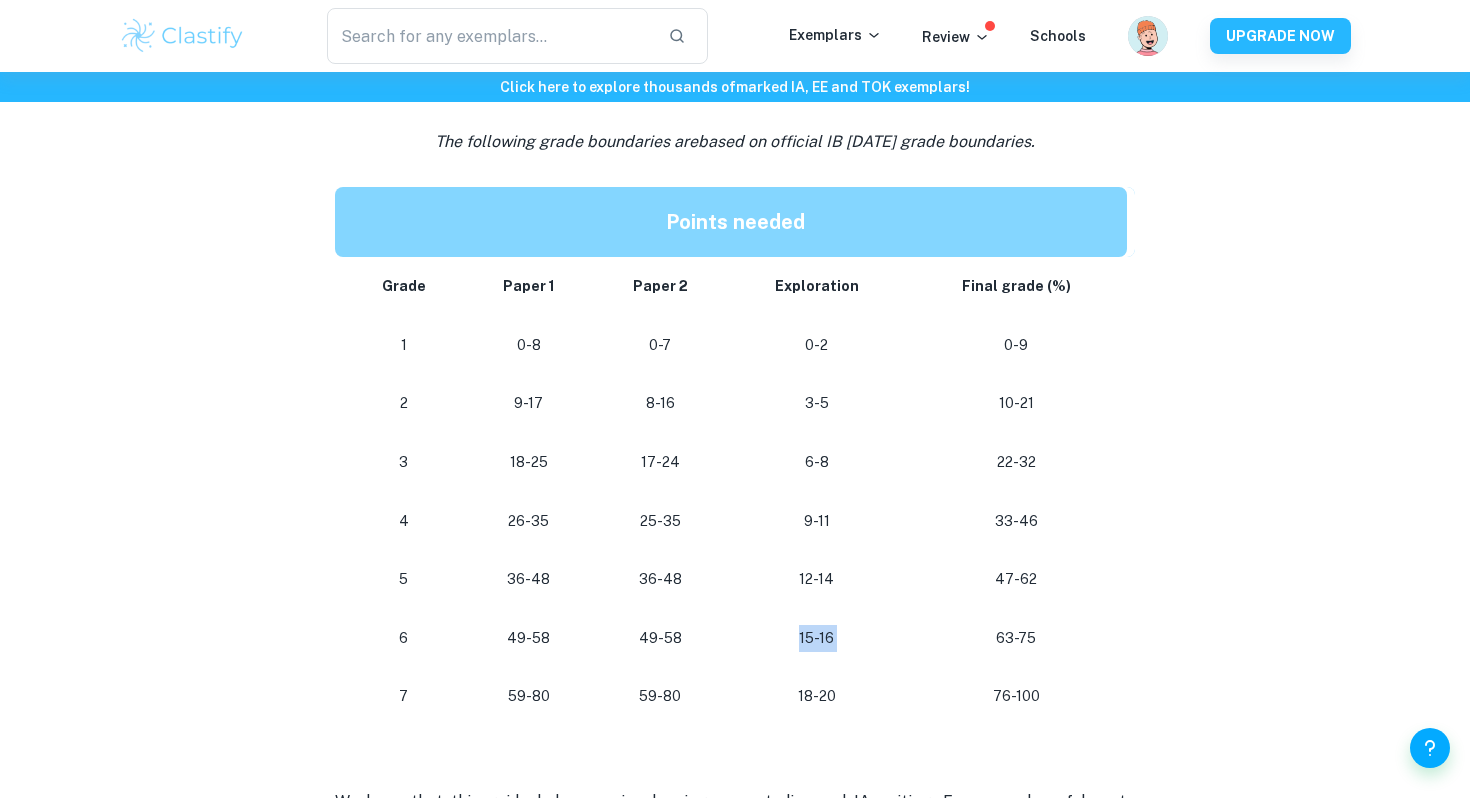 click on "15-16" at bounding box center [816, 638] 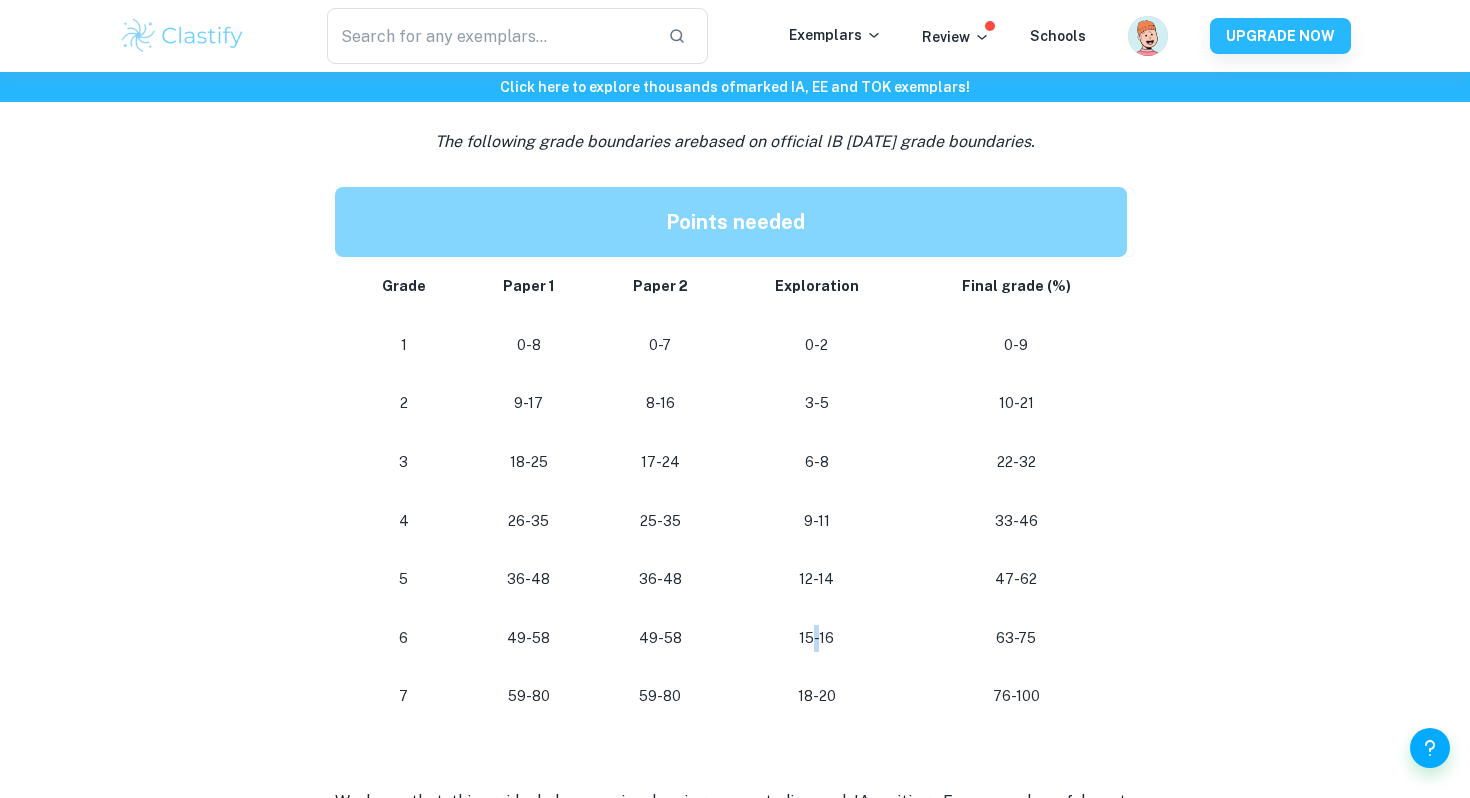 click on "15-16" at bounding box center [816, 638] 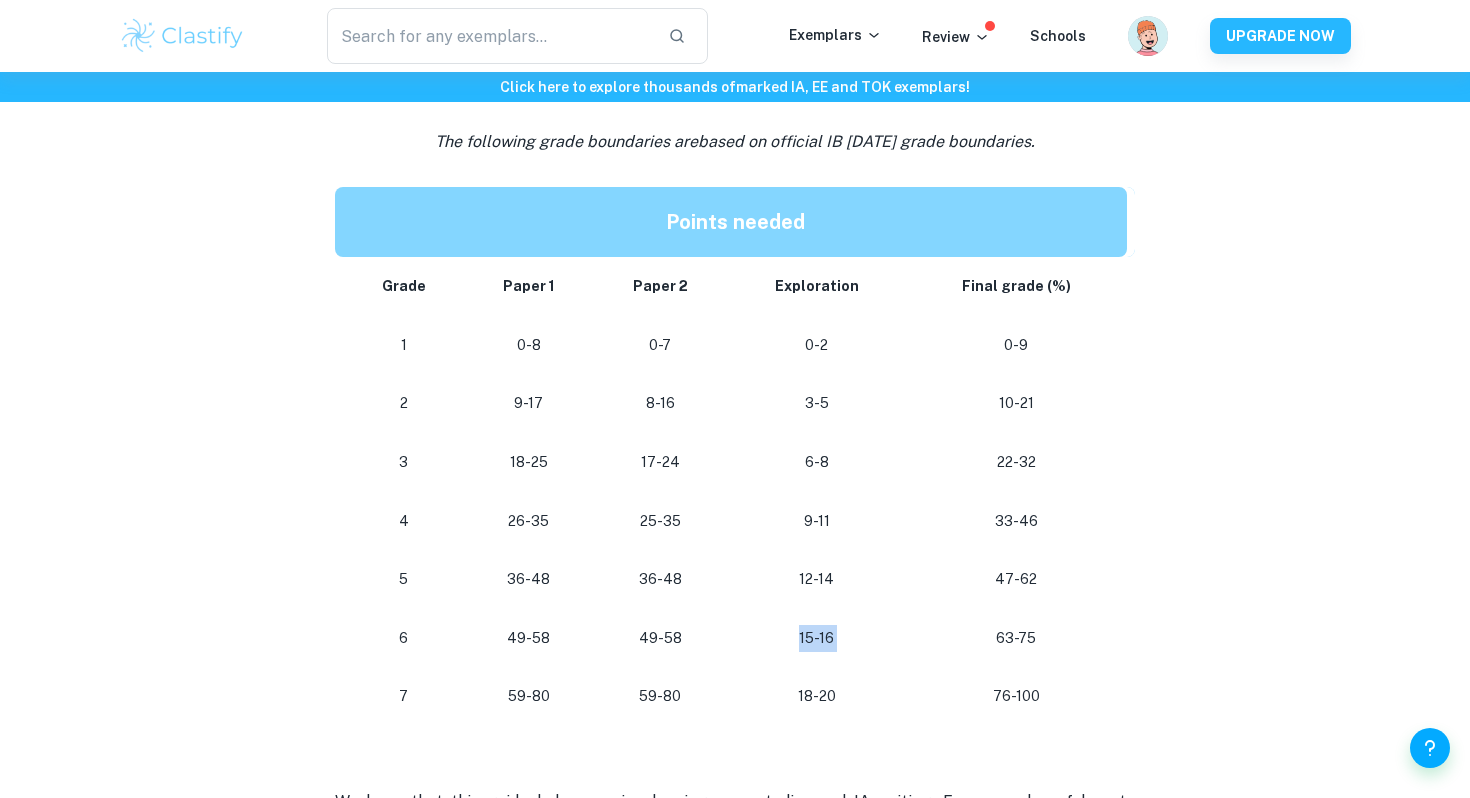 drag, startPoint x: 812, startPoint y: 634, endPoint x: 856, endPoint y: 663, distance: 52.69725 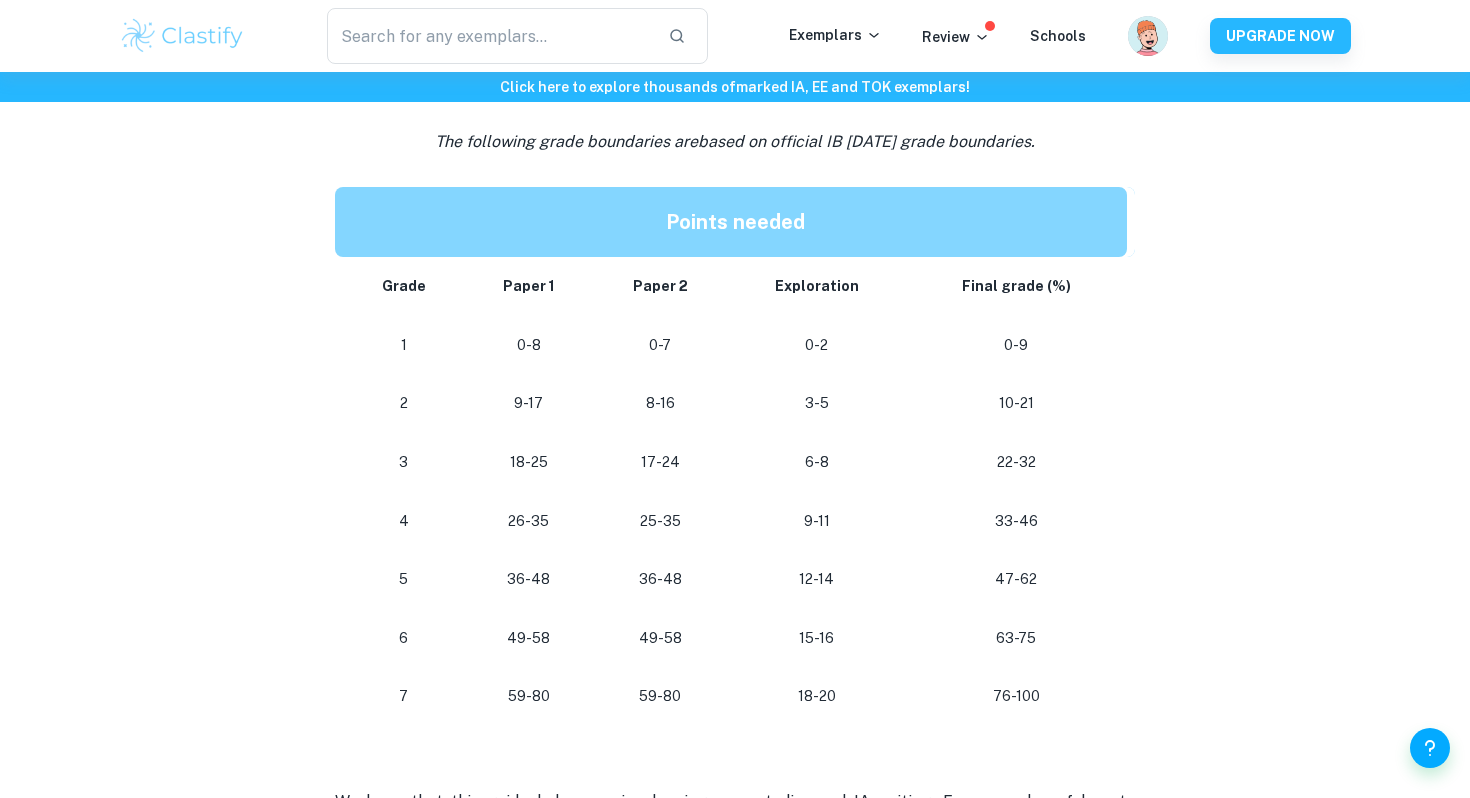 click on "15-16" at bounding box center [816, 638] 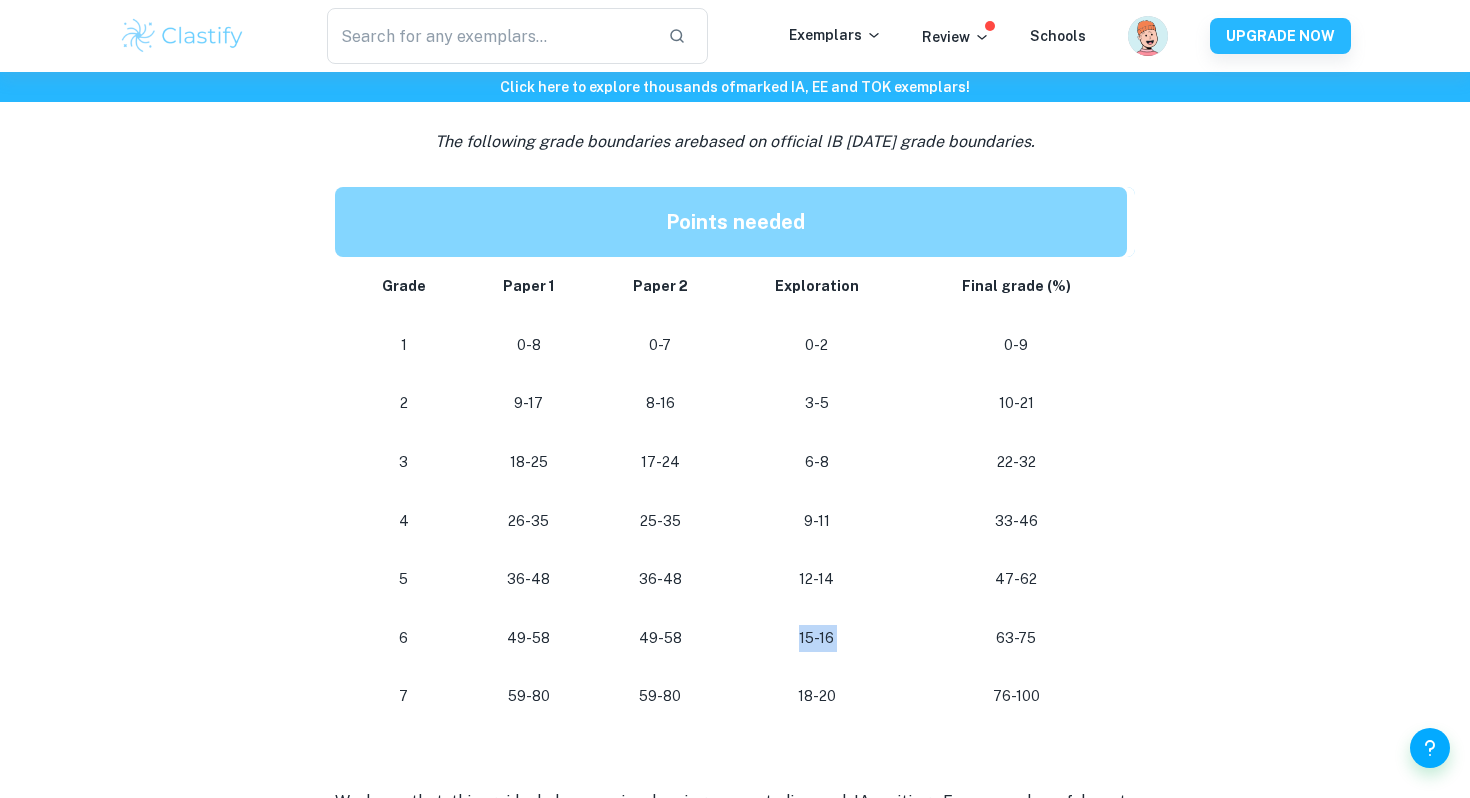 click on "15-16" at bounding box center (816, 638) 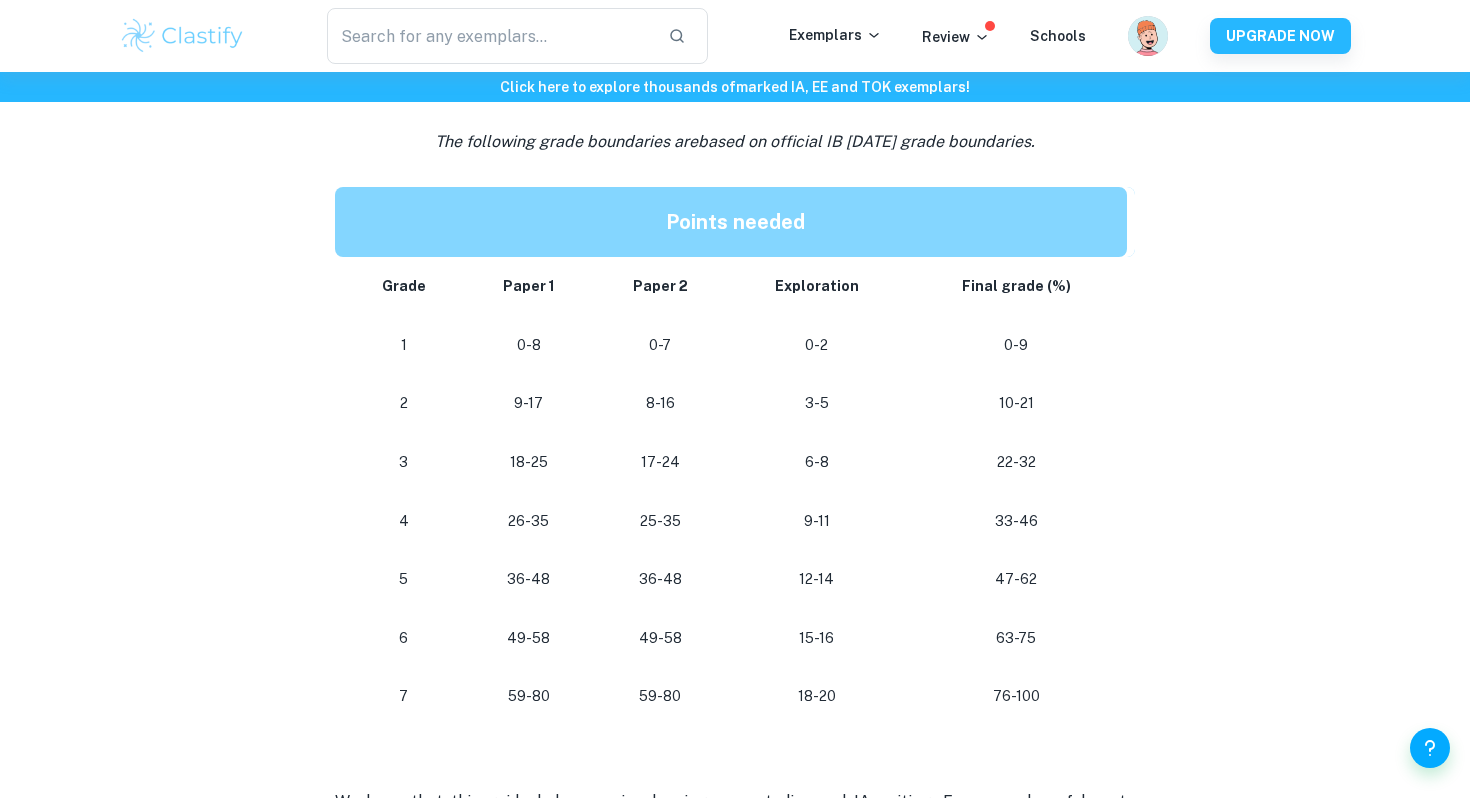 click on "15-16" at bounding box center (816, 638) 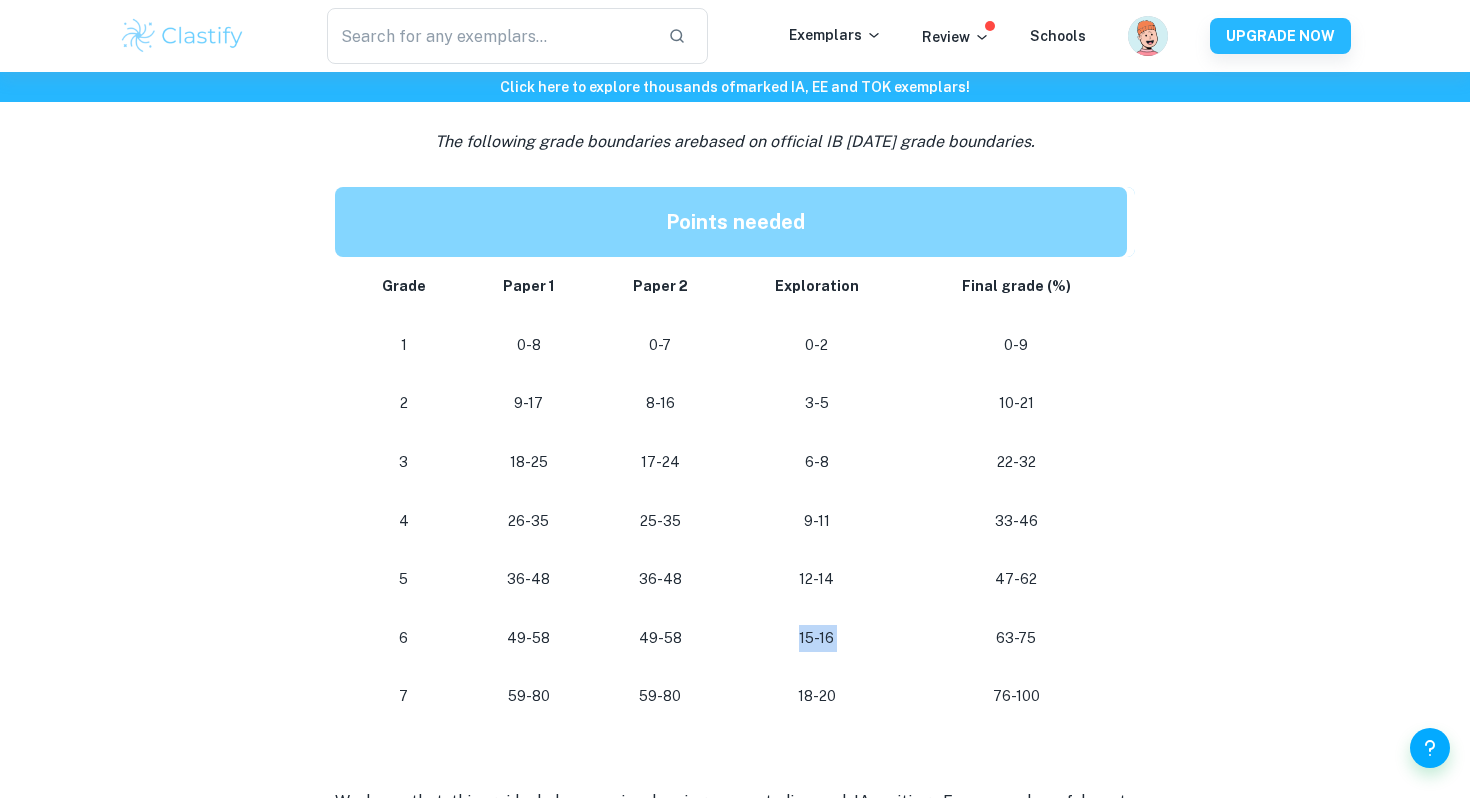 click on "15-16" at bounding box center [816, 638] 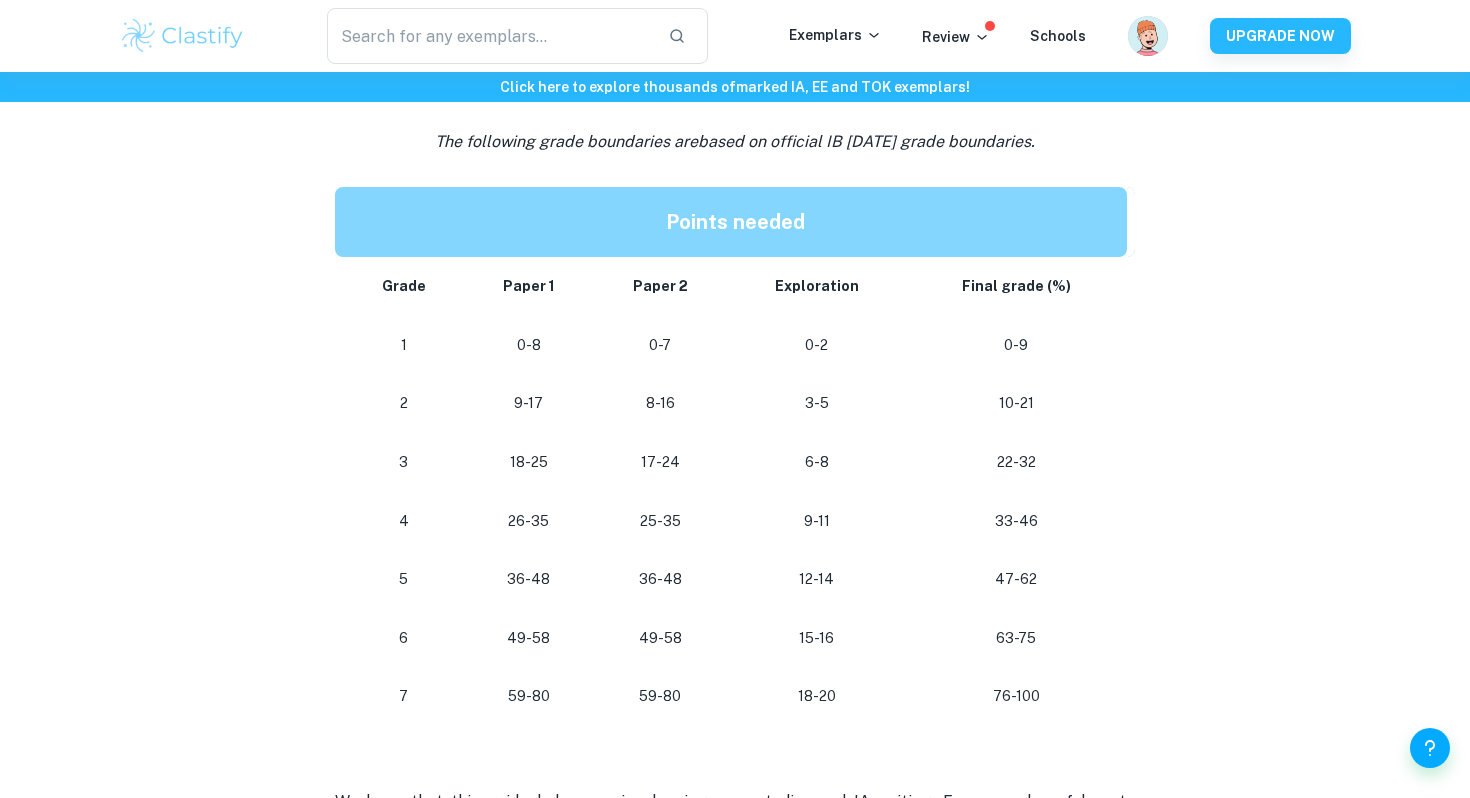 click on "15-16" at bounding box center (816, 638) 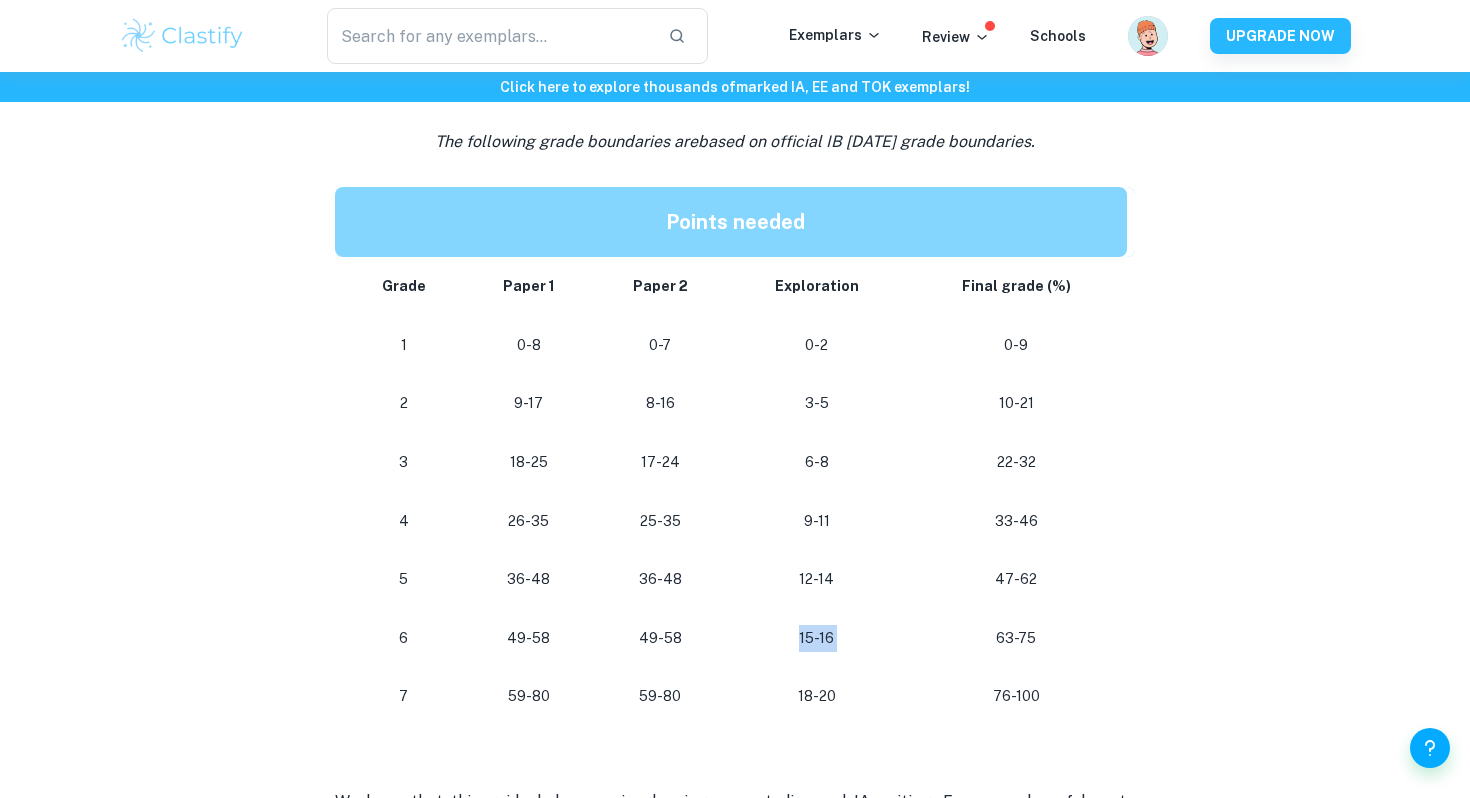 click on "15-16" at bounding box center [816, 638] 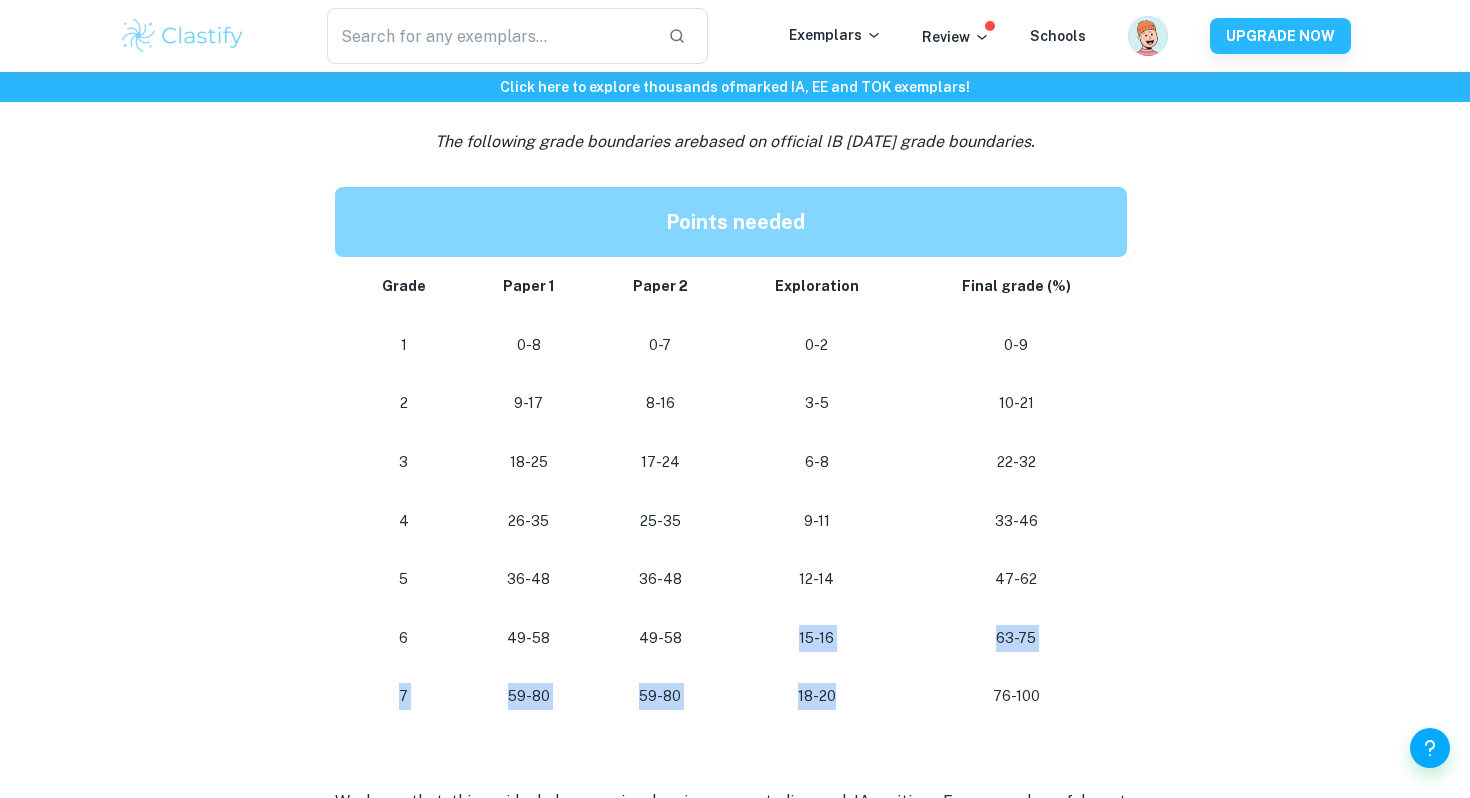 drag, startPoint x: 802, startPoint y: 631, endPoint x: 927, endPoint y: 739, distance: 165.19383 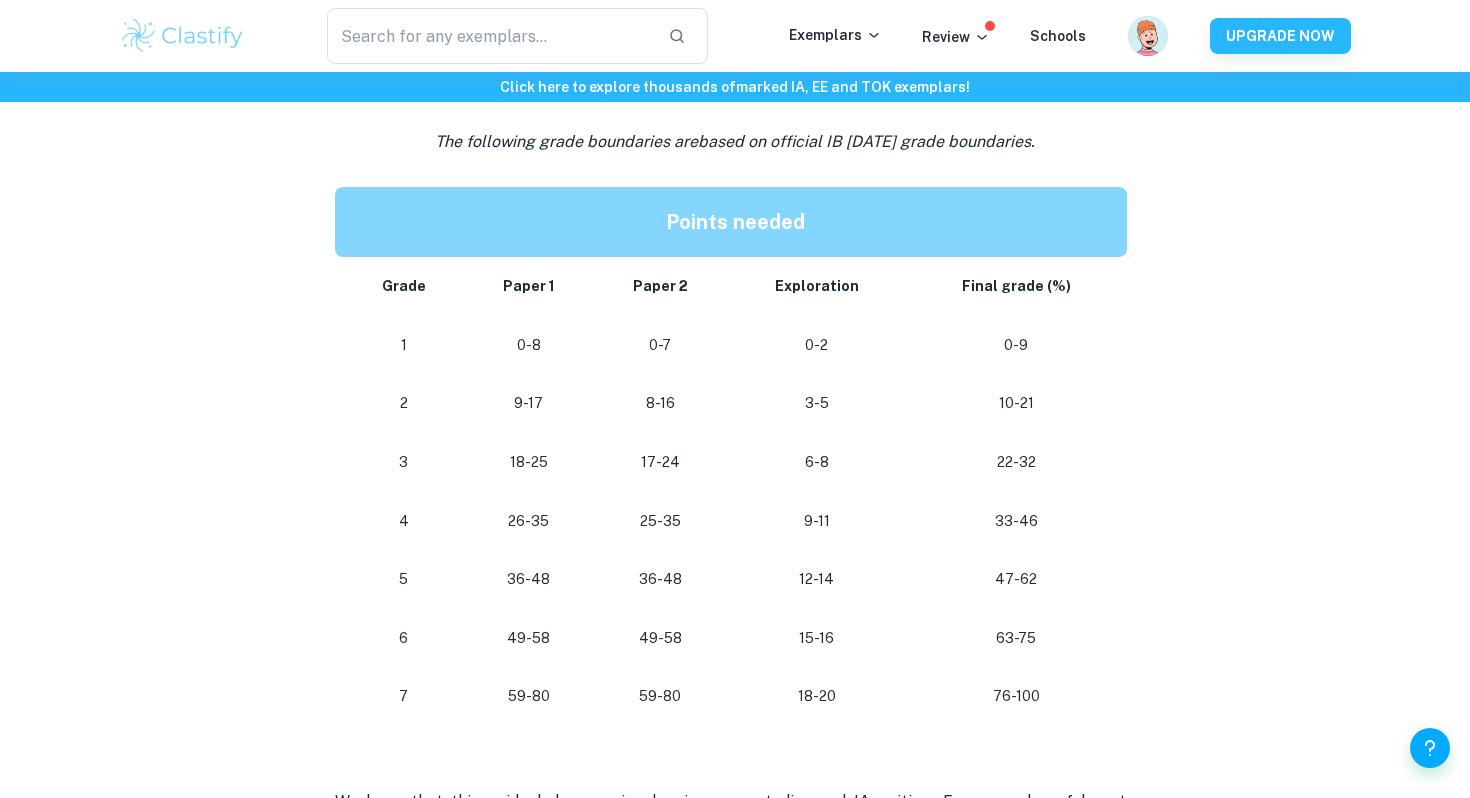 click on "76-100" at bounding box center (1020, 696) 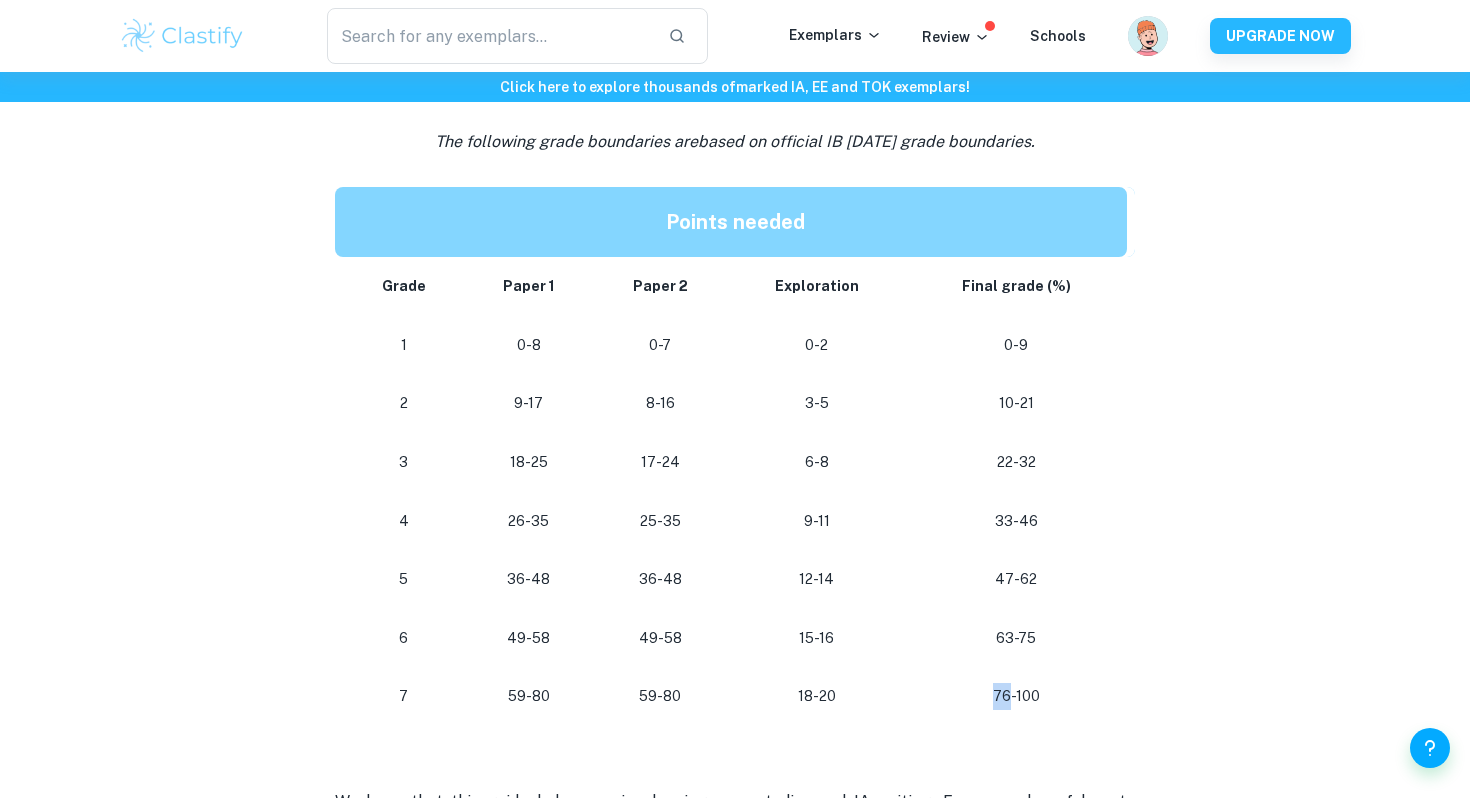click on "76-100" at bounding box center [1020, 696] 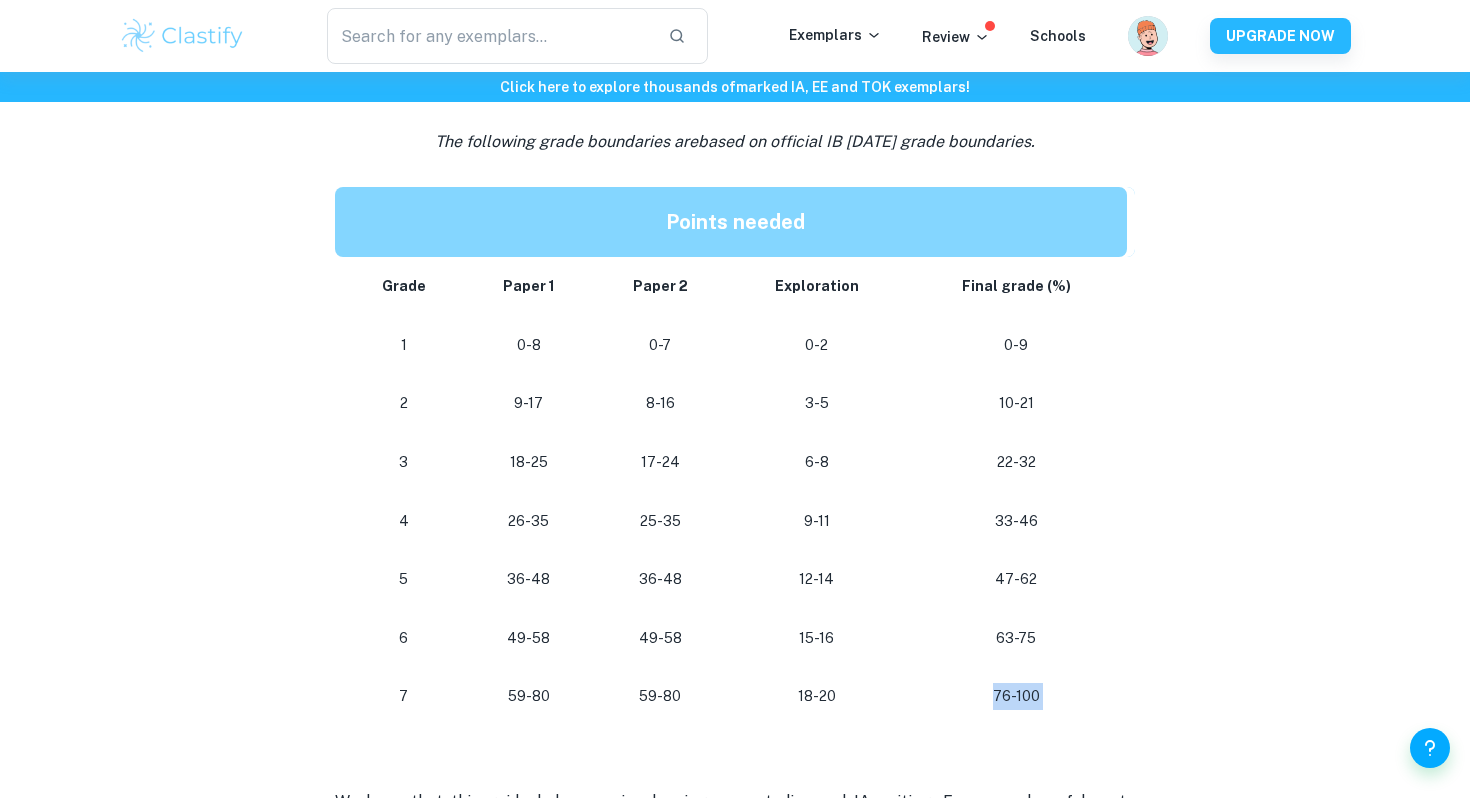 click on "76-100" at bounding box center (1020, 696) 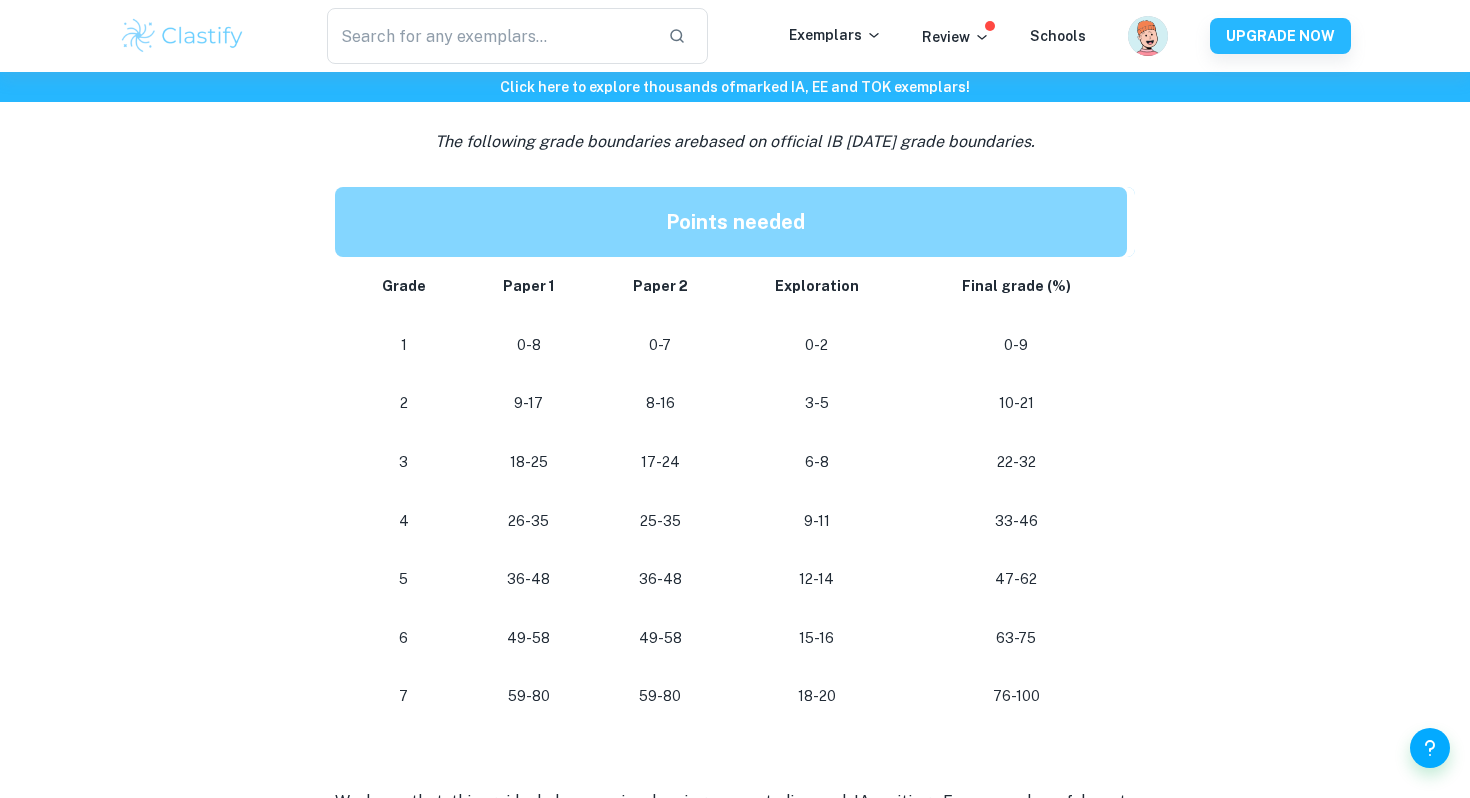 click on "76-100" at bounding box center [1020, 696] 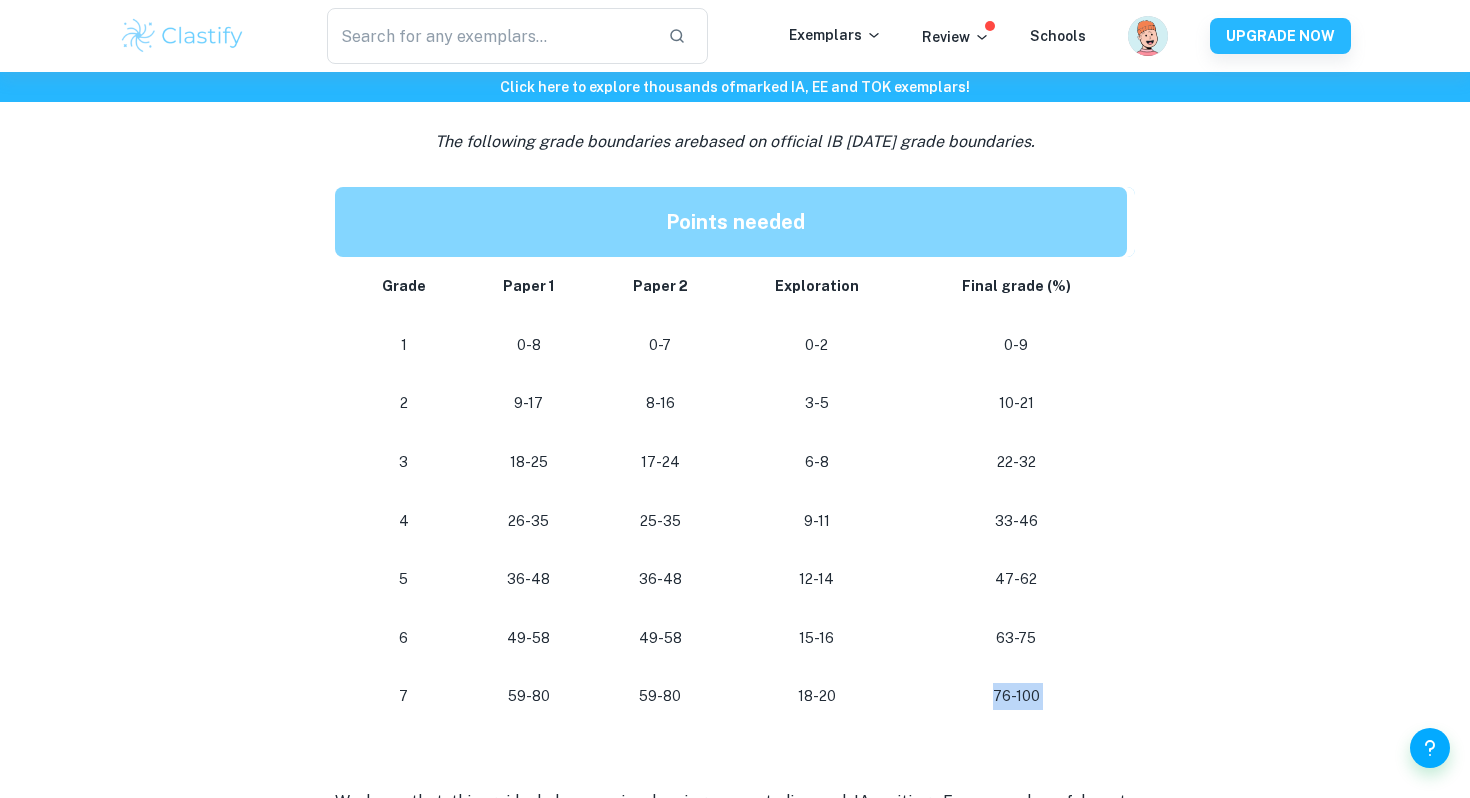 click on "76-100" at bounding box center (1020, 696) 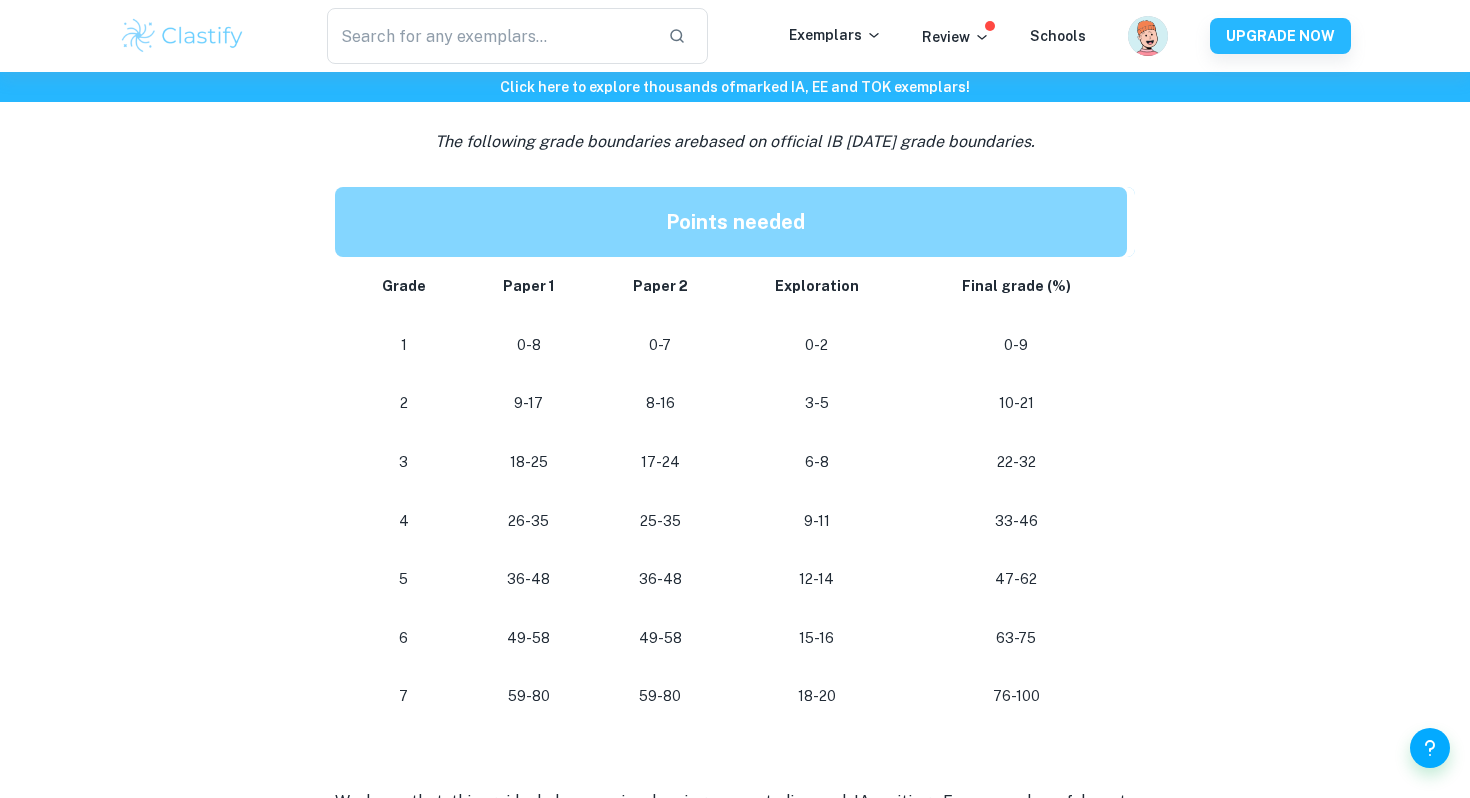 click on "76-100" at bounding box center [1020, 696] 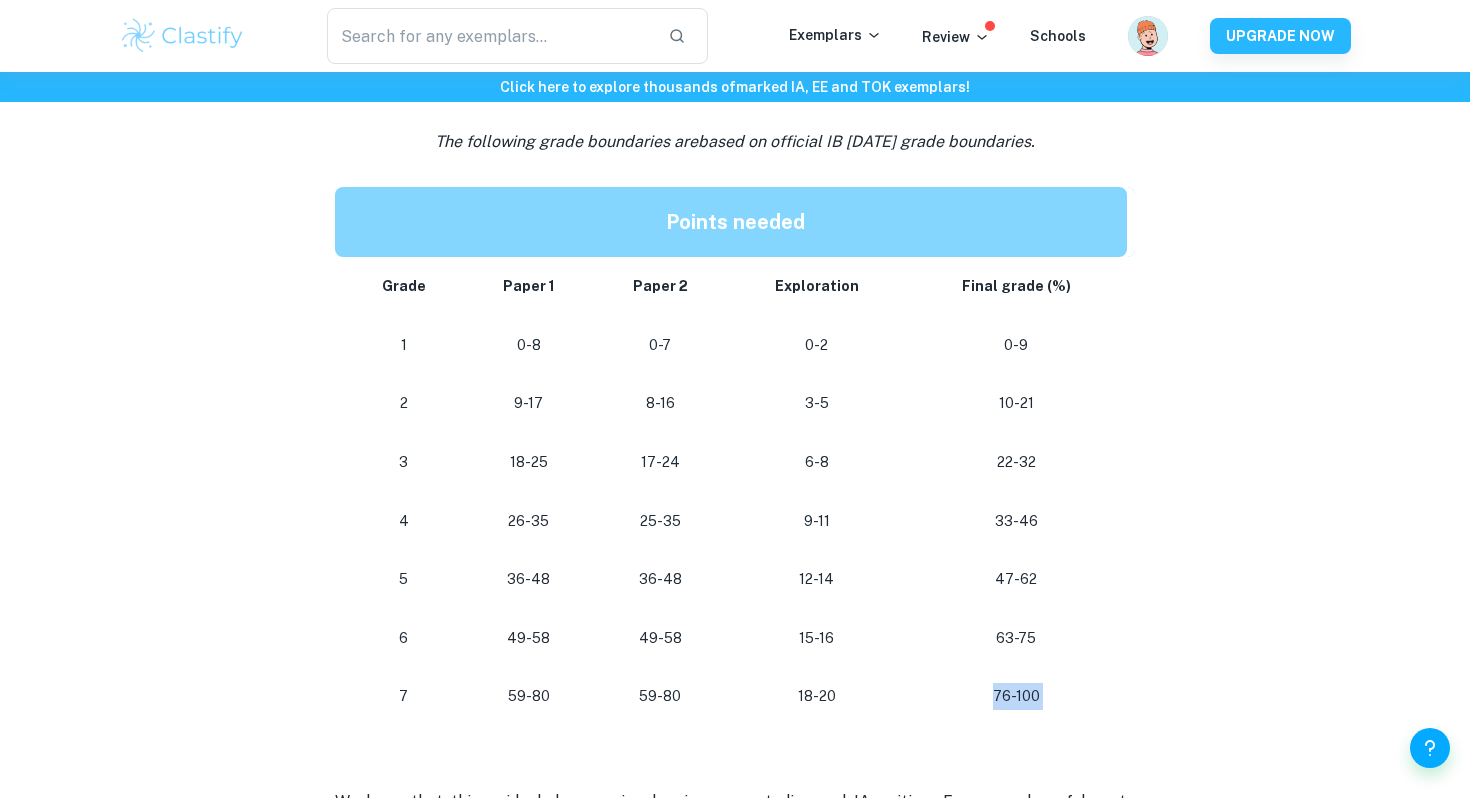 click on "76-100" at bounding box center (1020, 696) 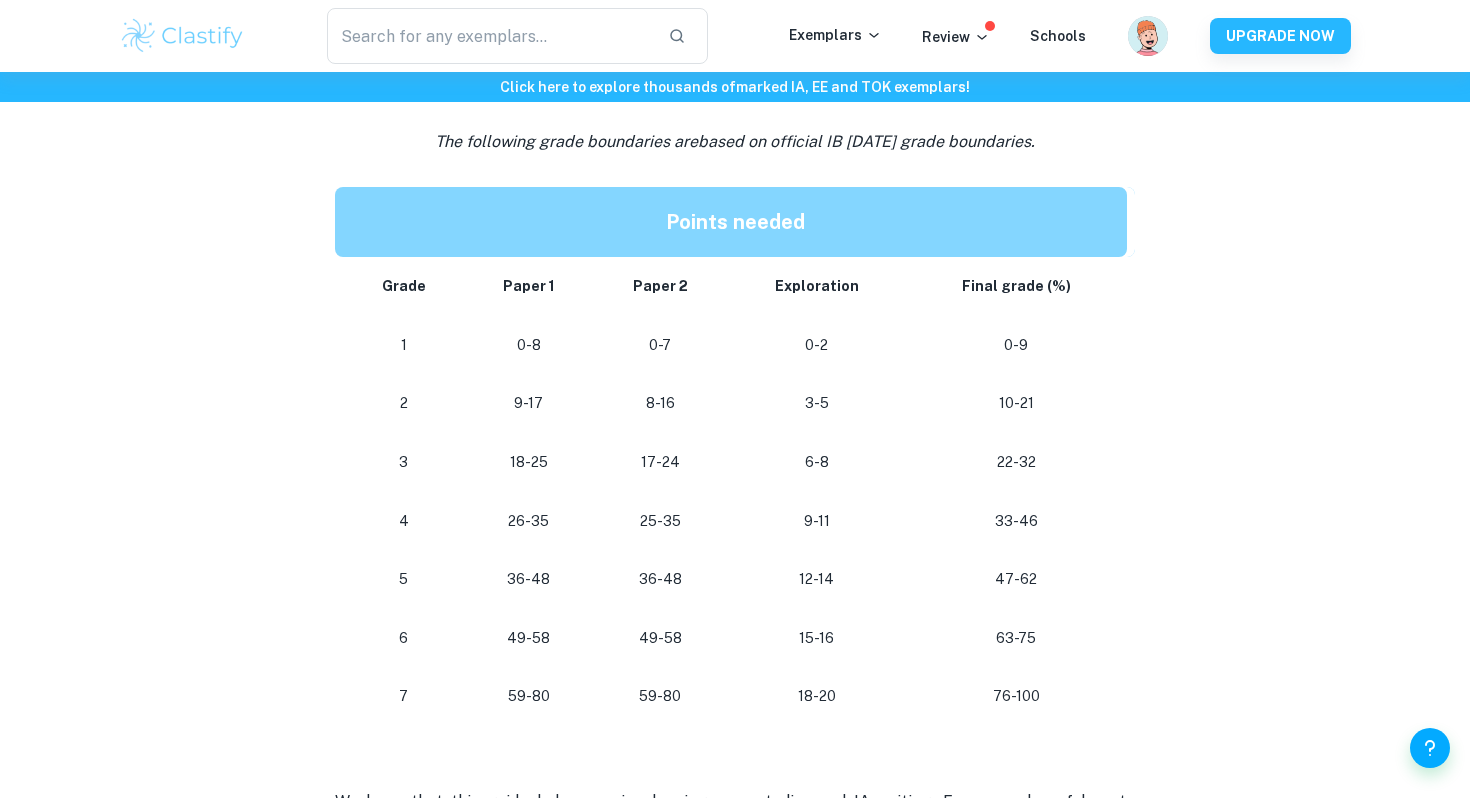 click on "76-100" at bounding box center [1020, 696] 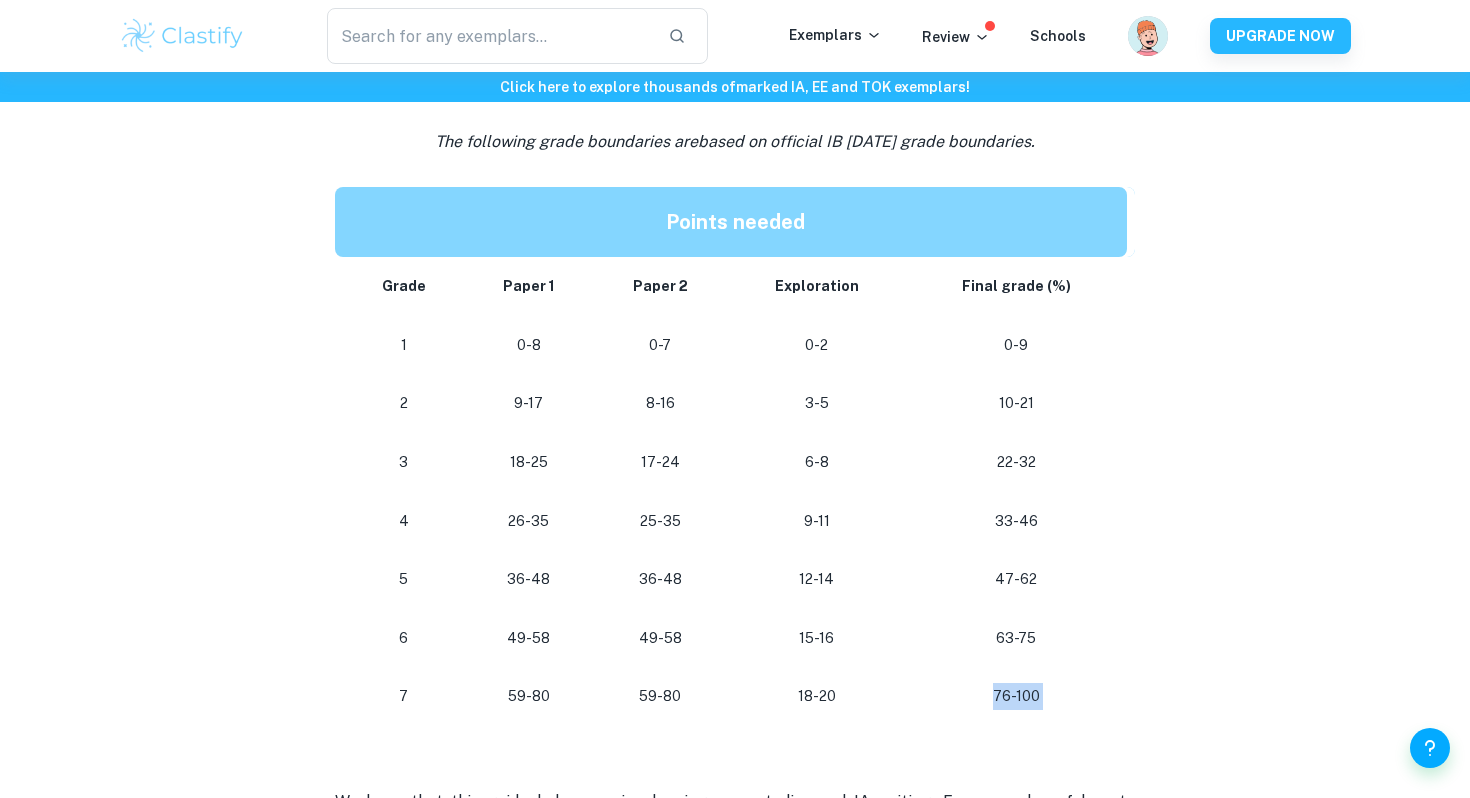 click on "76-100" at bounding box center [1020, 696] 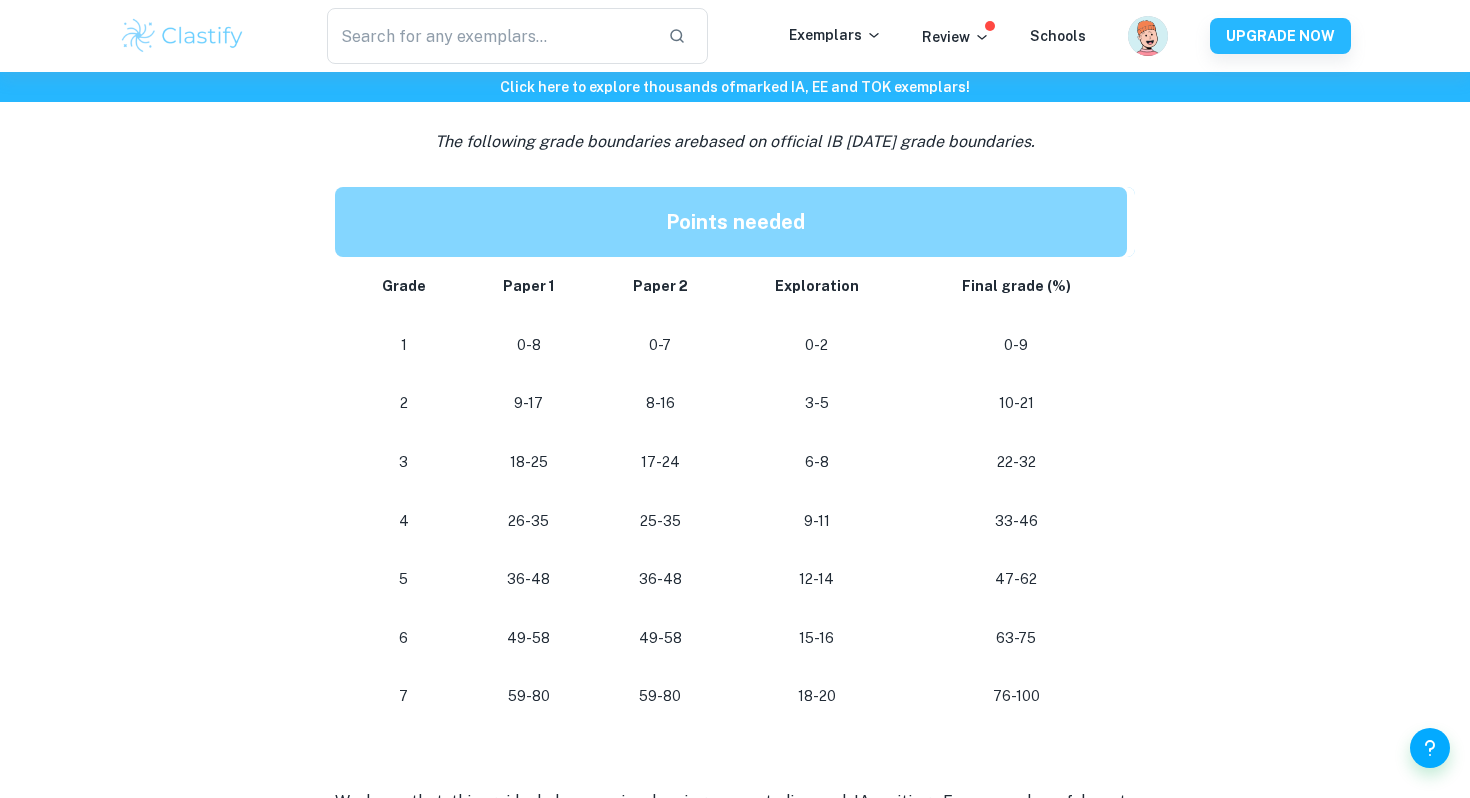click on "76-100" at bounding box center (1020, 696) 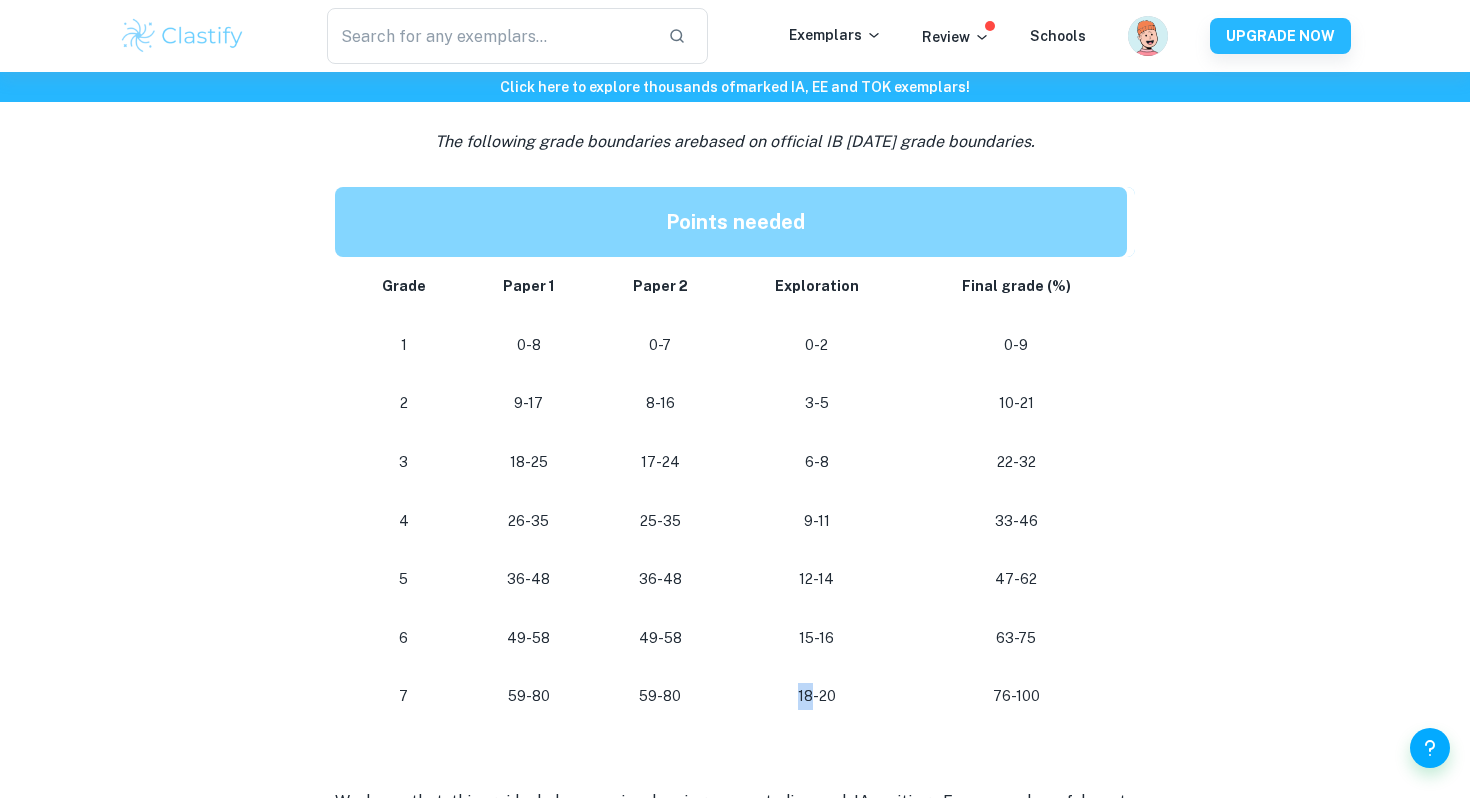 click on "18-20" at bounding box center (816, 696) 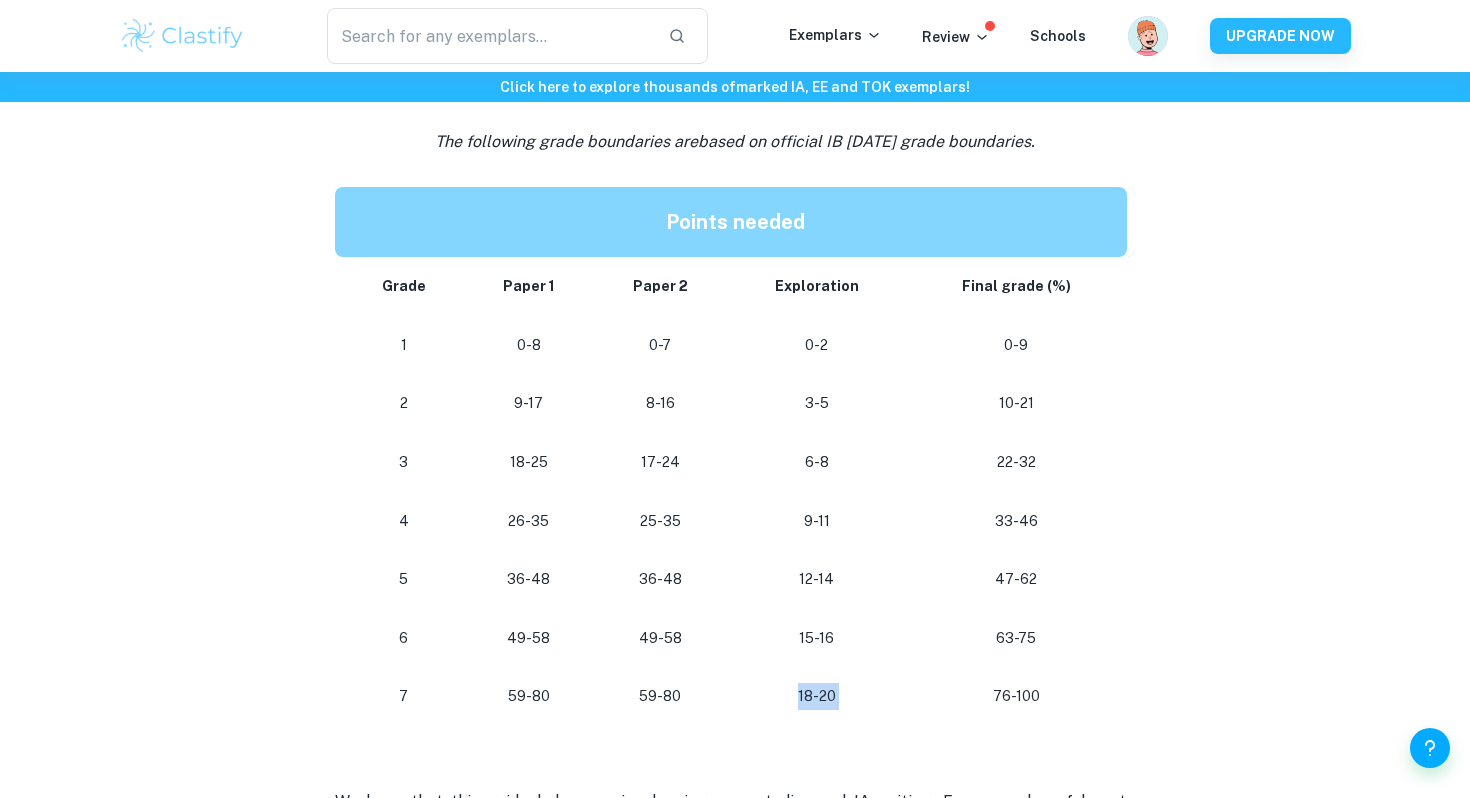 click on "18-20" at bounding box center (816, 696) 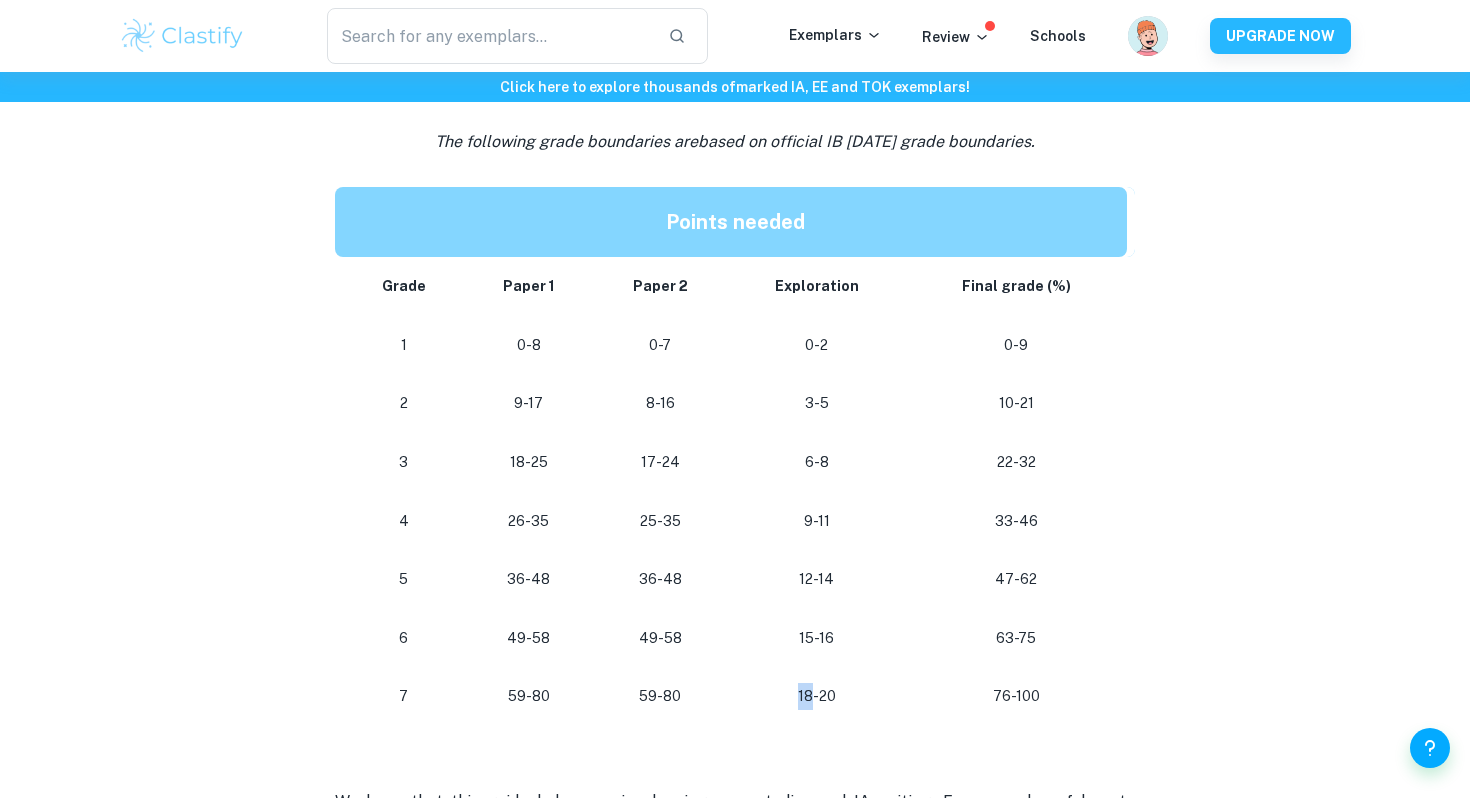 click on "18-20" at bounding box center [816, 696] 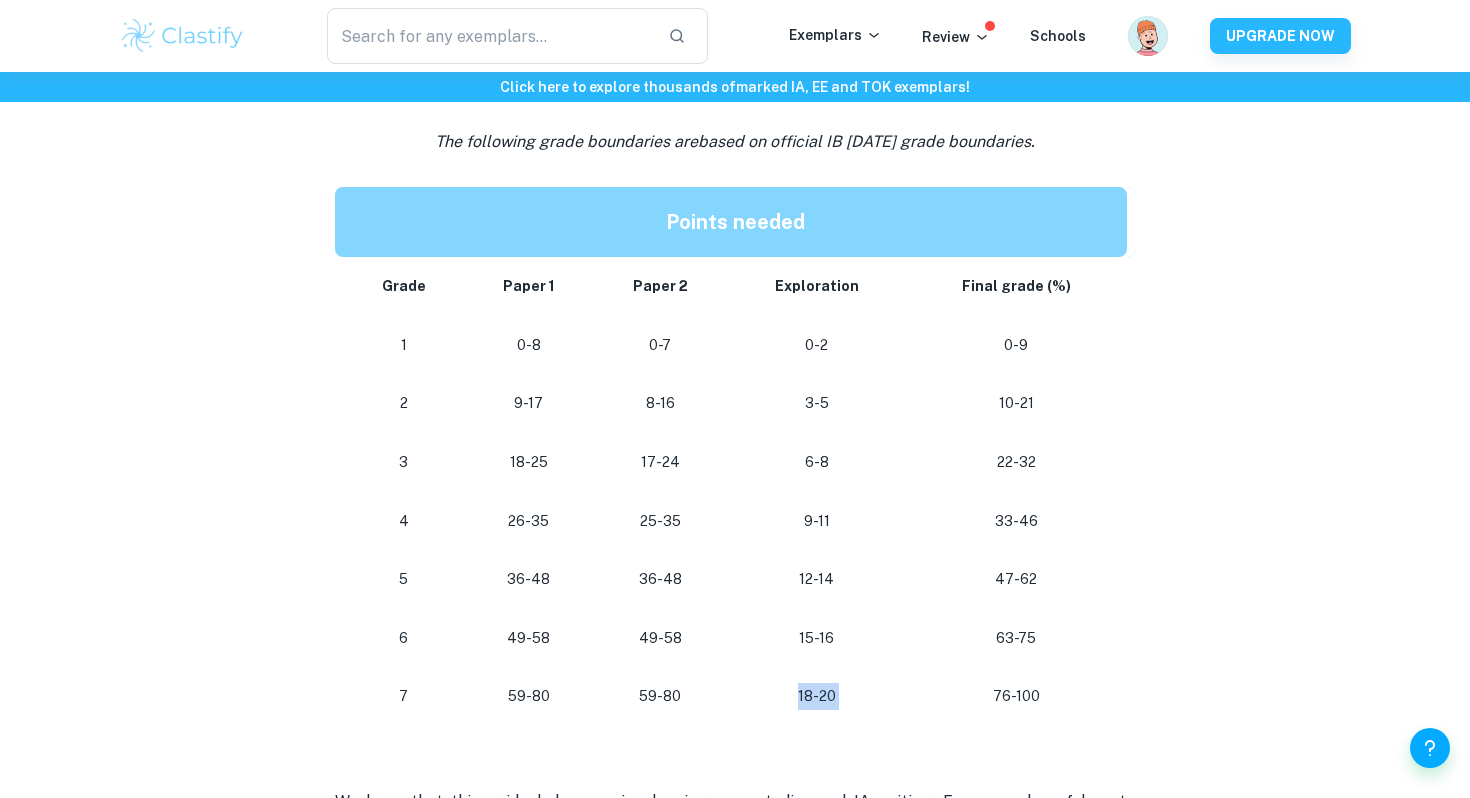 click on "18-20" at bounding box center [816, 696] 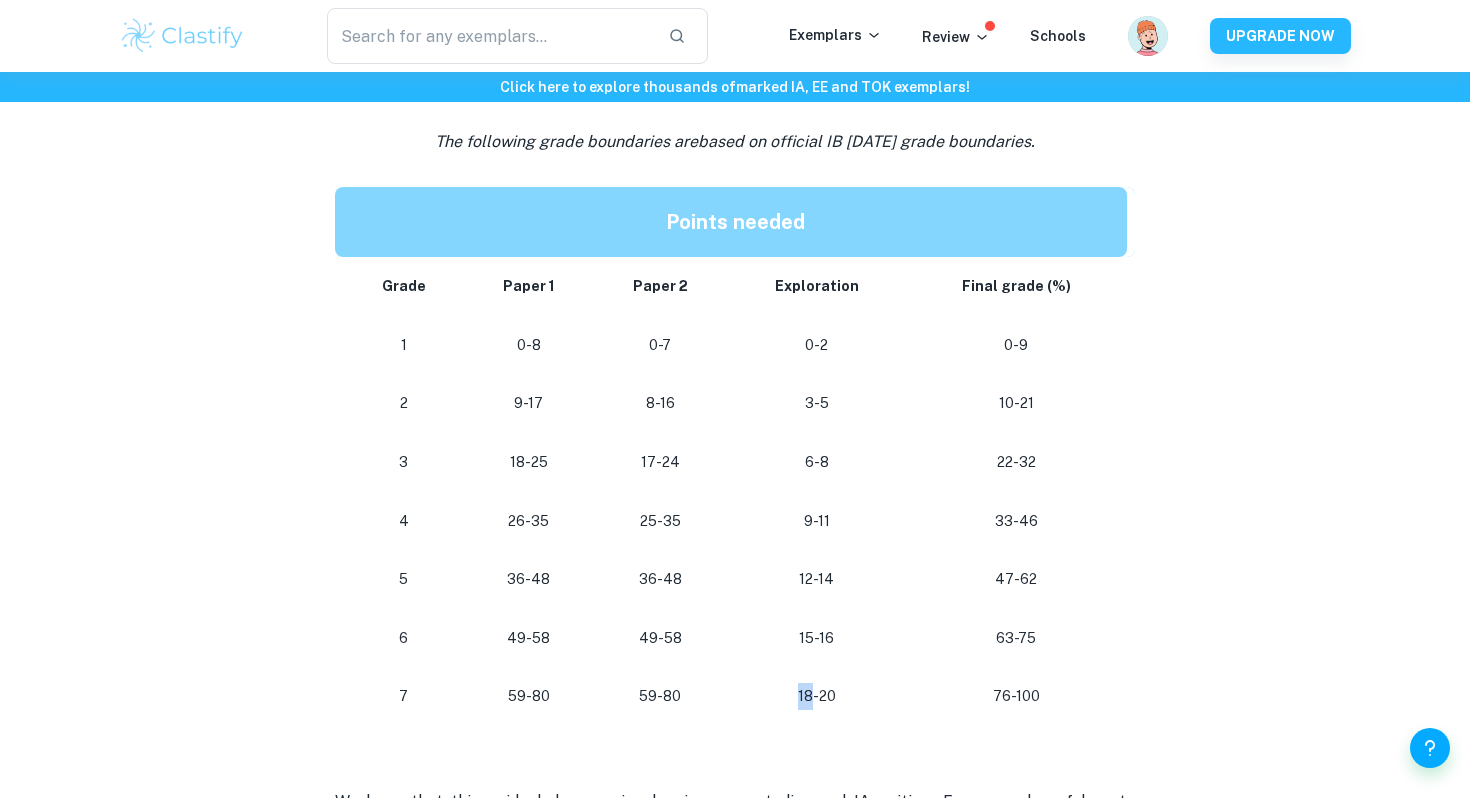 click on "18-20" at bounding box center (816, 696) 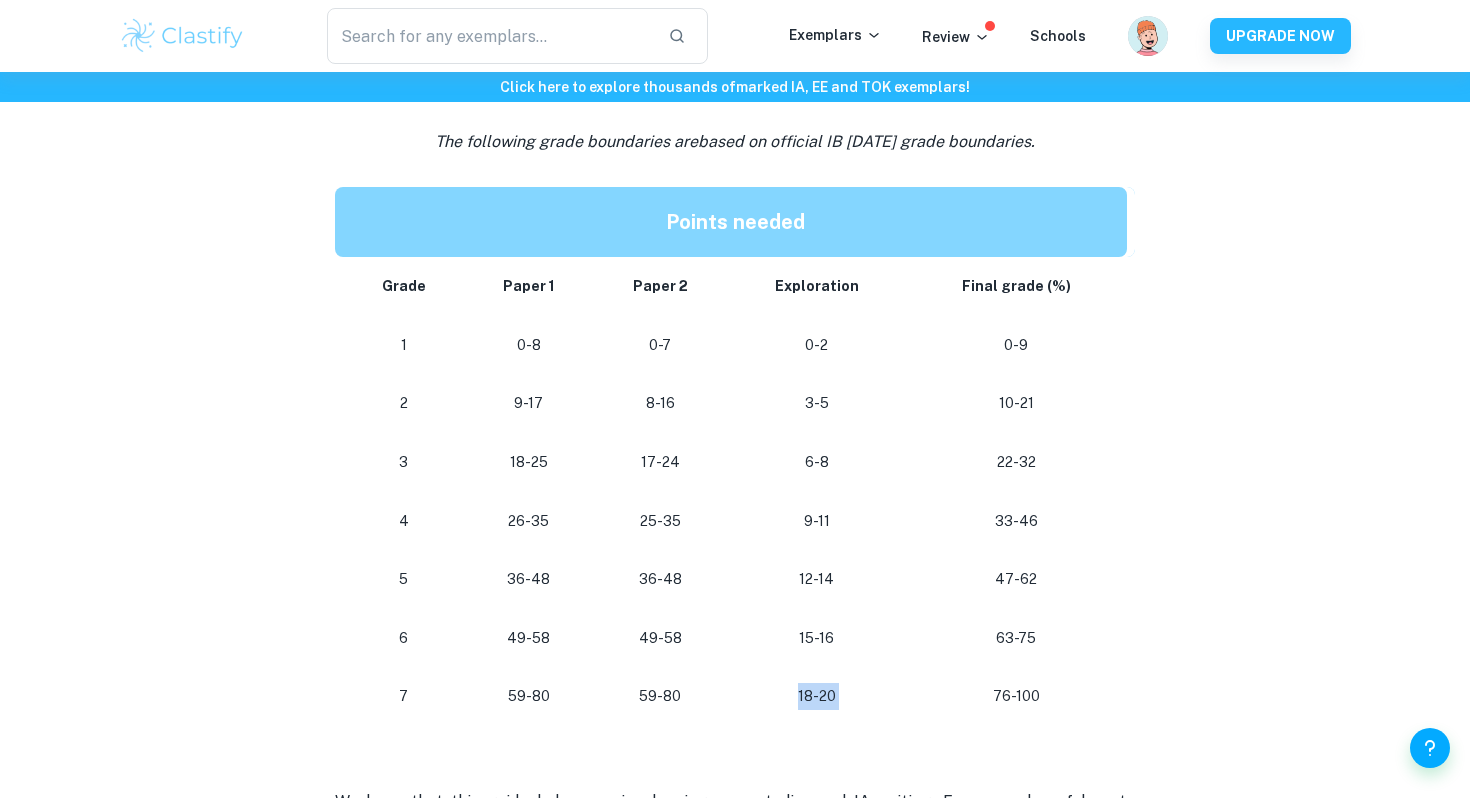 click on "18-20" at bounding box center [816, 696] 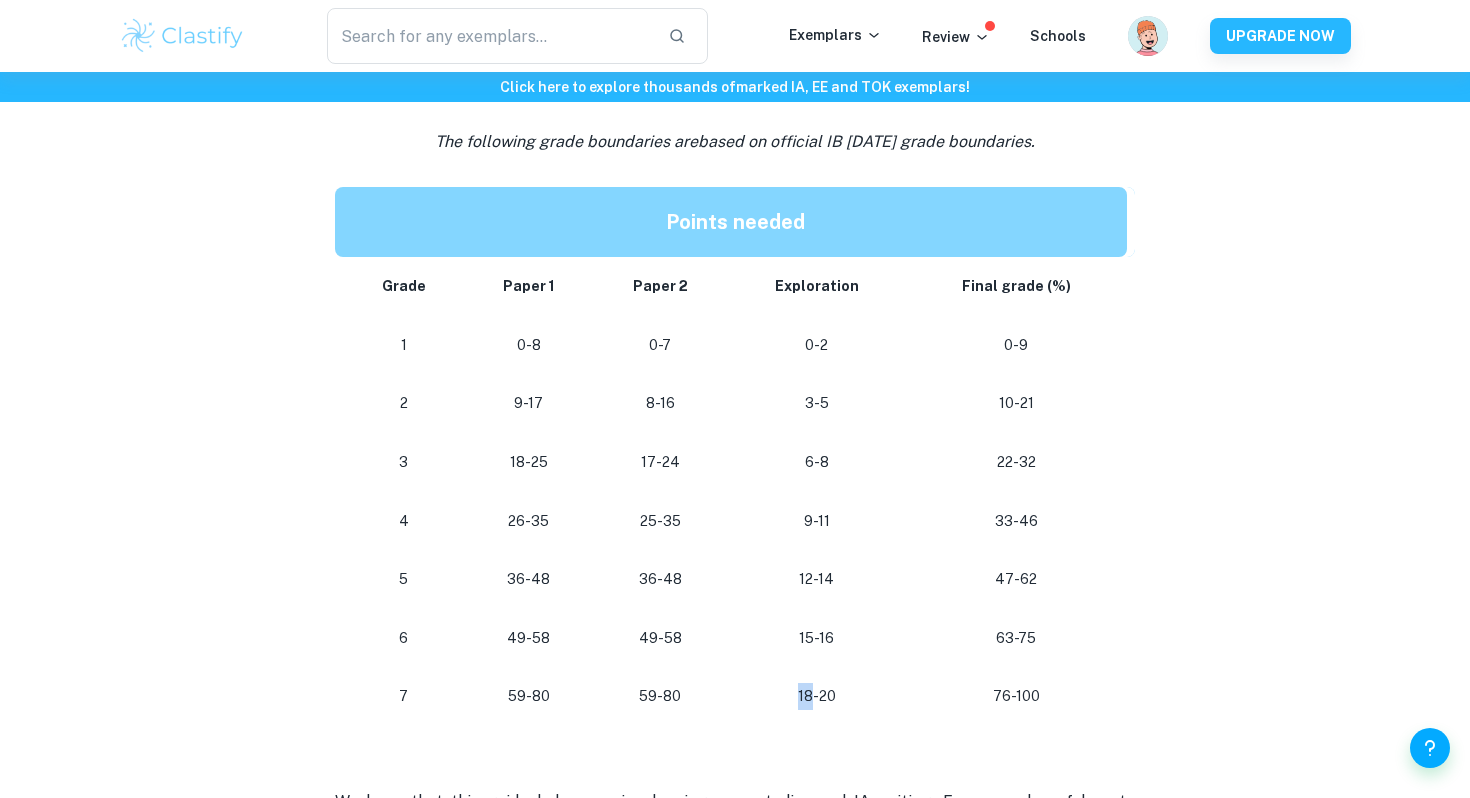 click on "18-20" at bounding box center [816, 696] 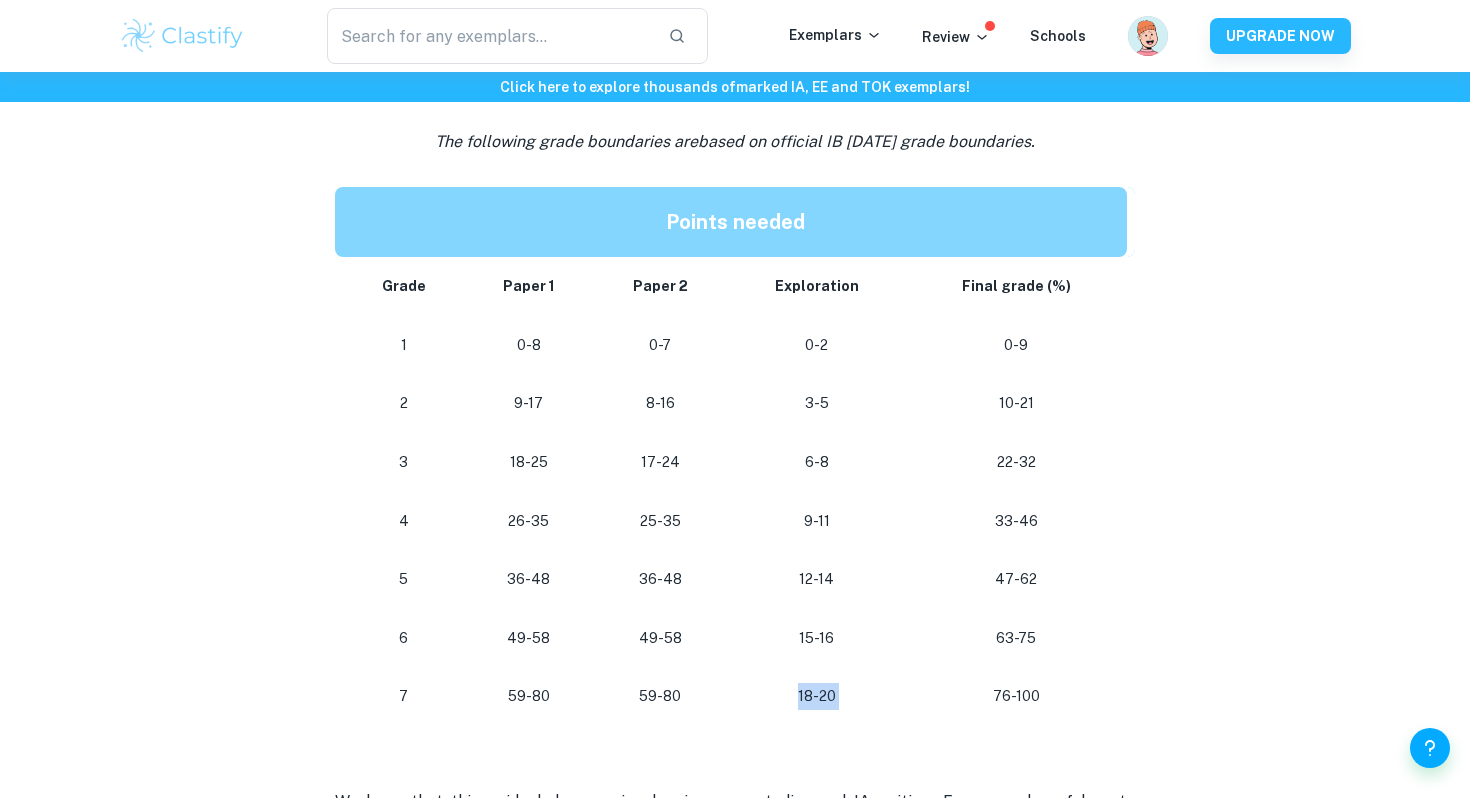 click on "18-20" at bounding box center [816, 696] 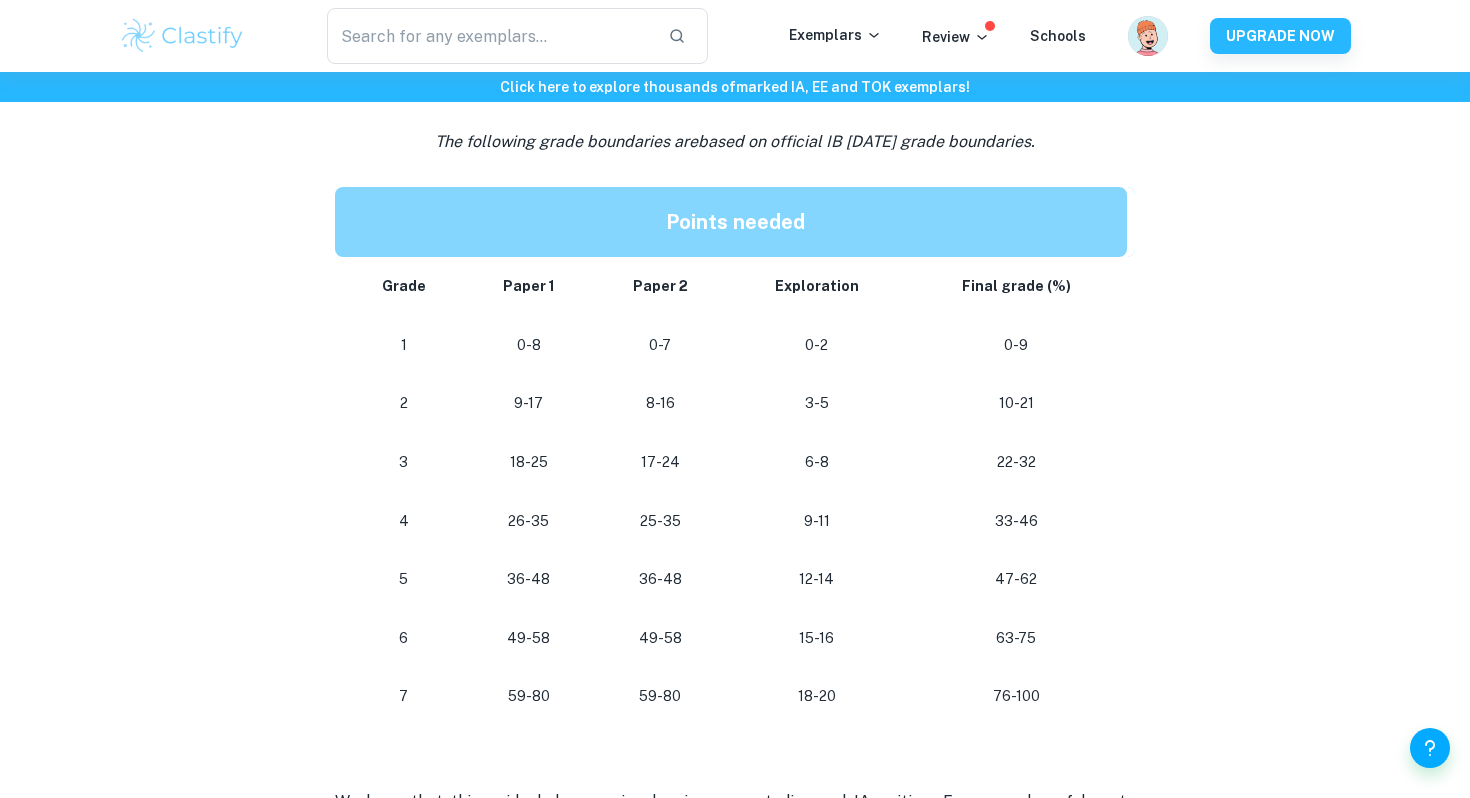 click on "18-20" at bounding box center [816, 696] 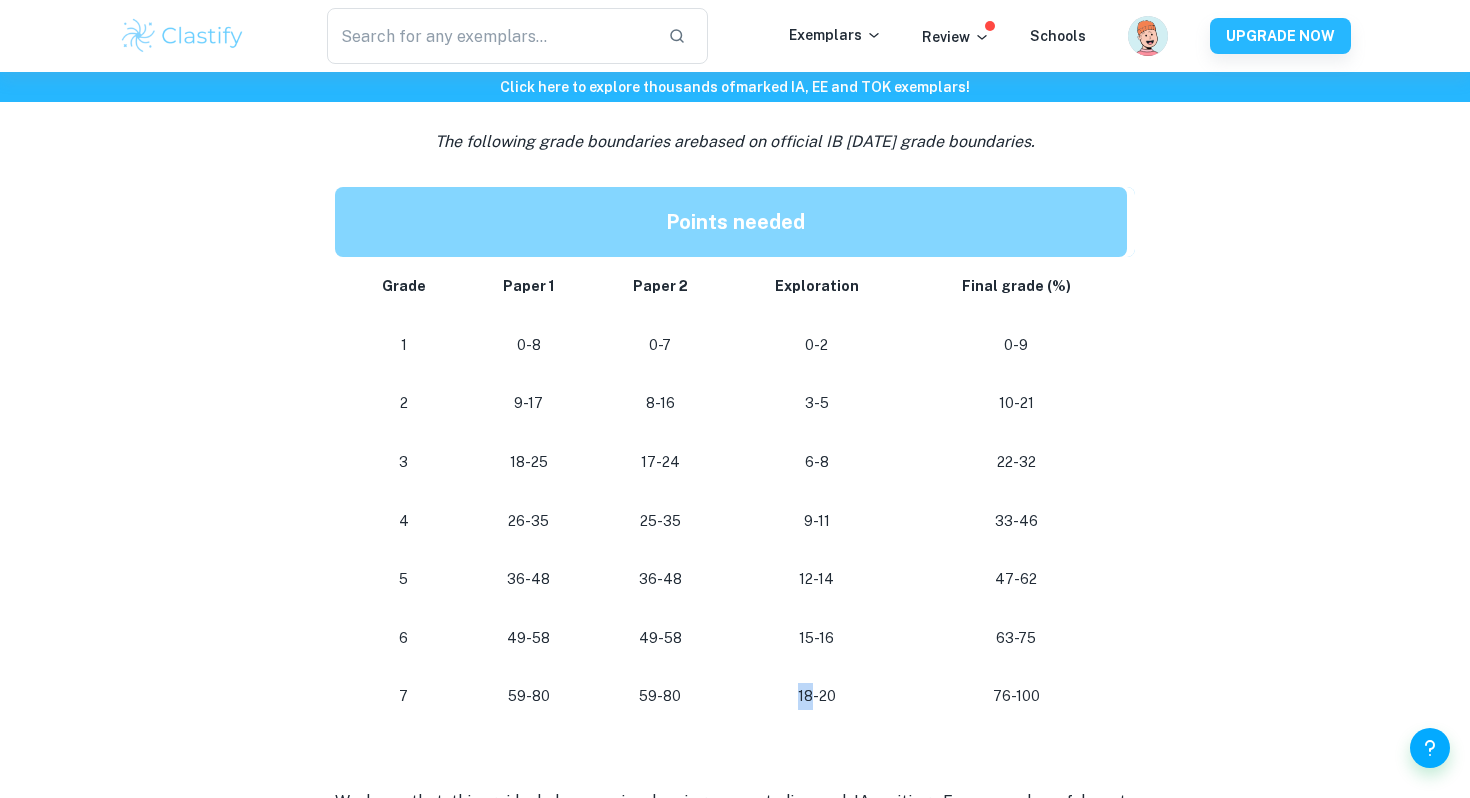 click on "18-20" at bounding box center [816, 696] 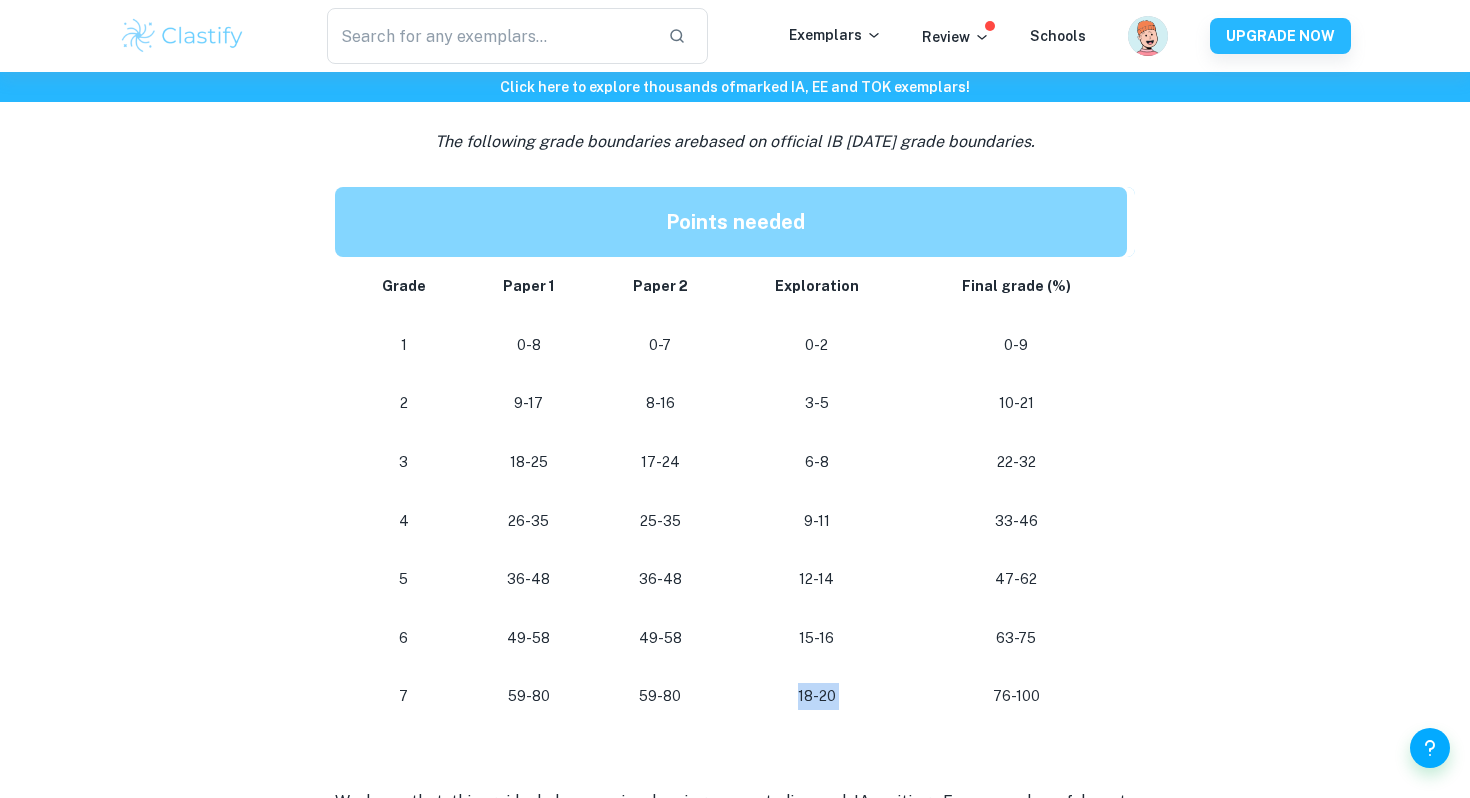 click on "18-20" at bounding box center (816, 696) 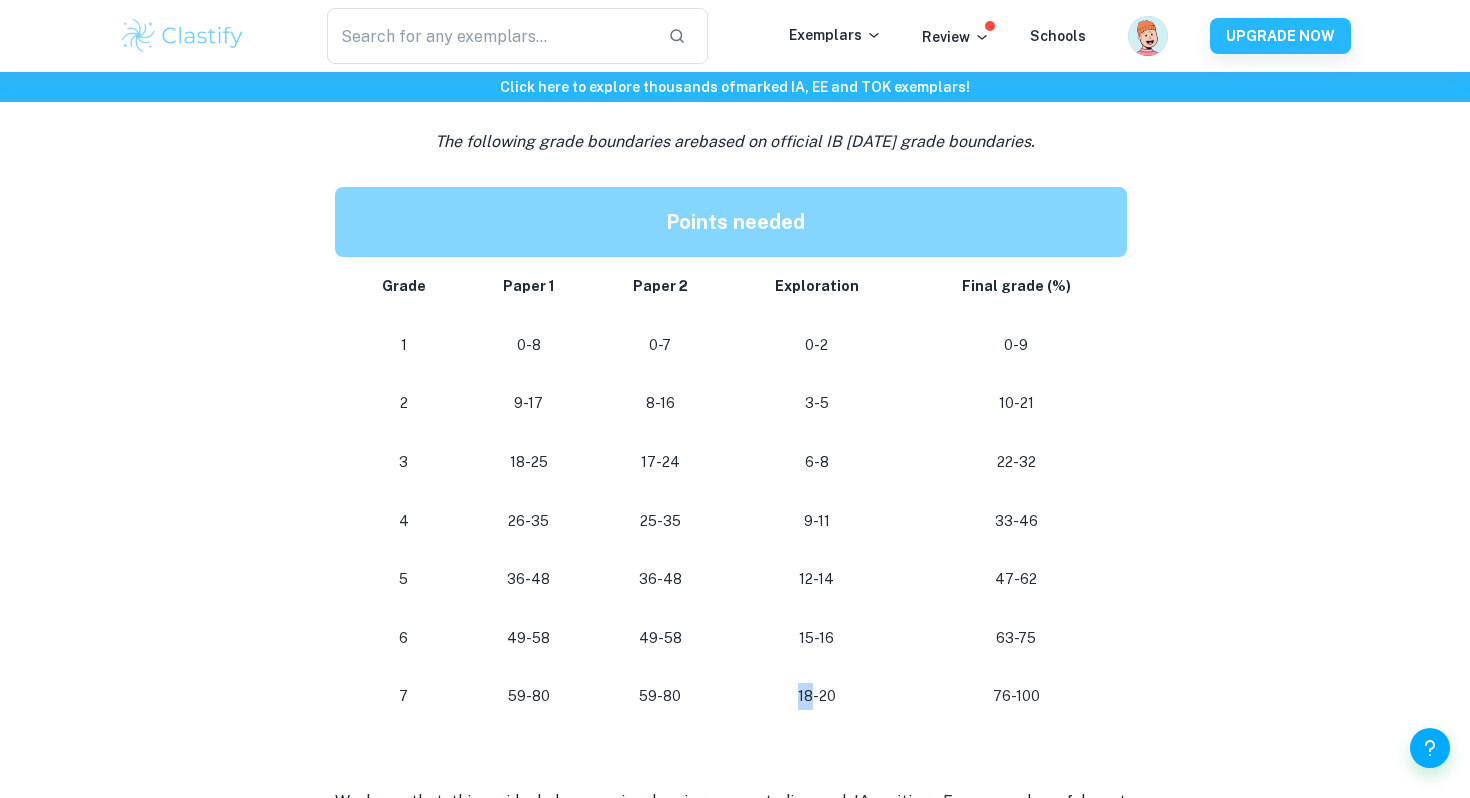 click on "18-20" at bounding box center [816, 696] 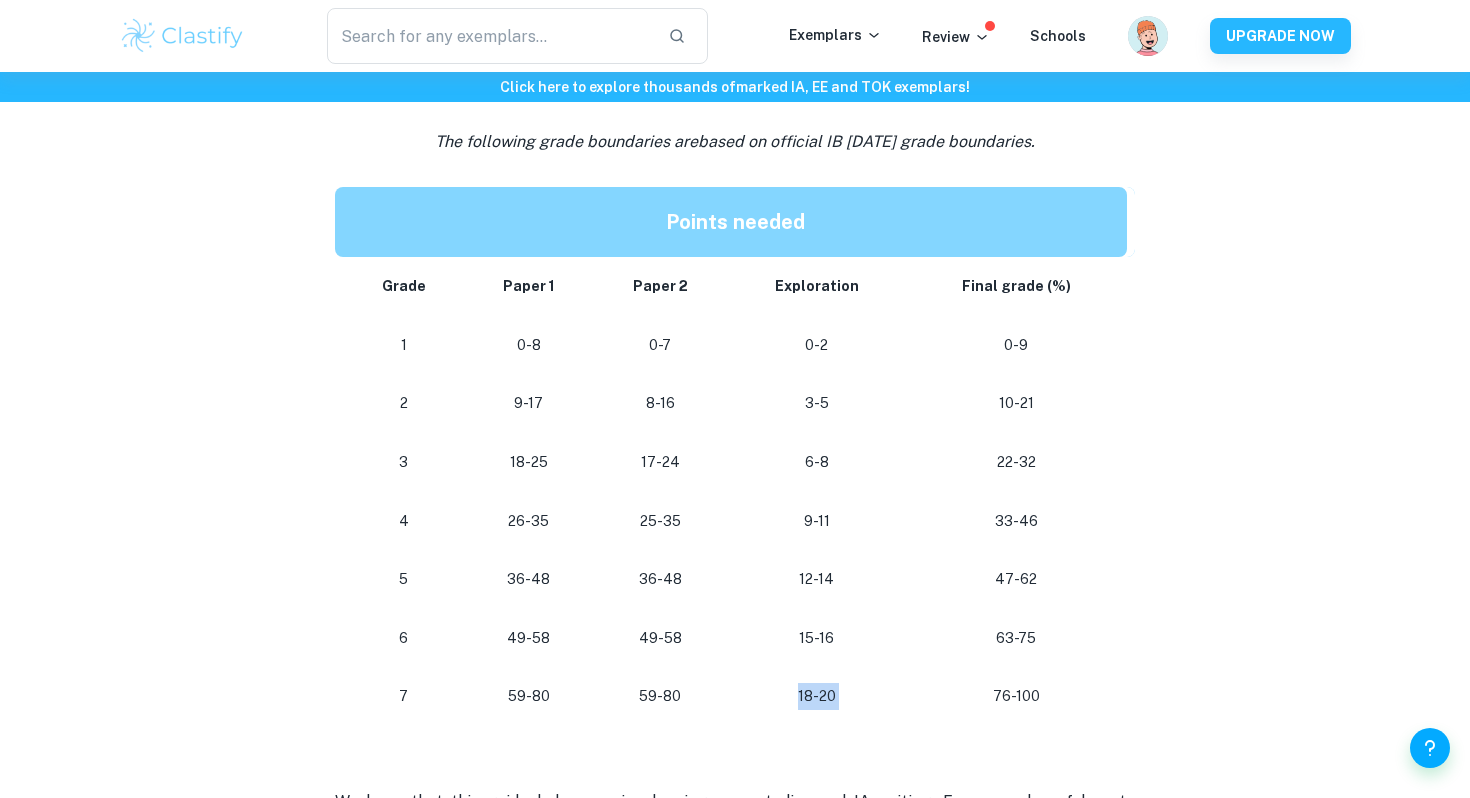 click on "18-20" at bounding box center [816, 696] 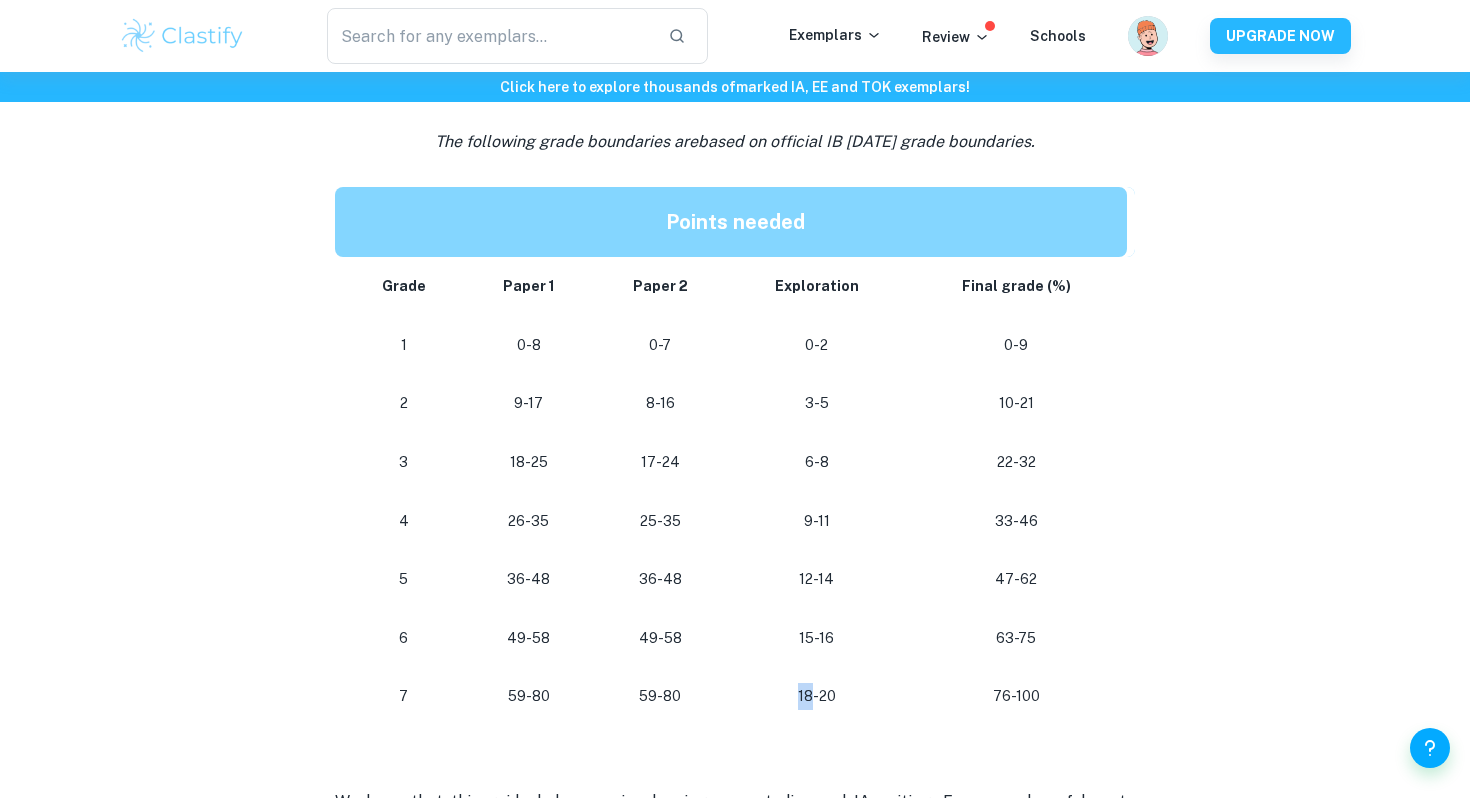 click on "18-20" at bounding box center [816, 696] 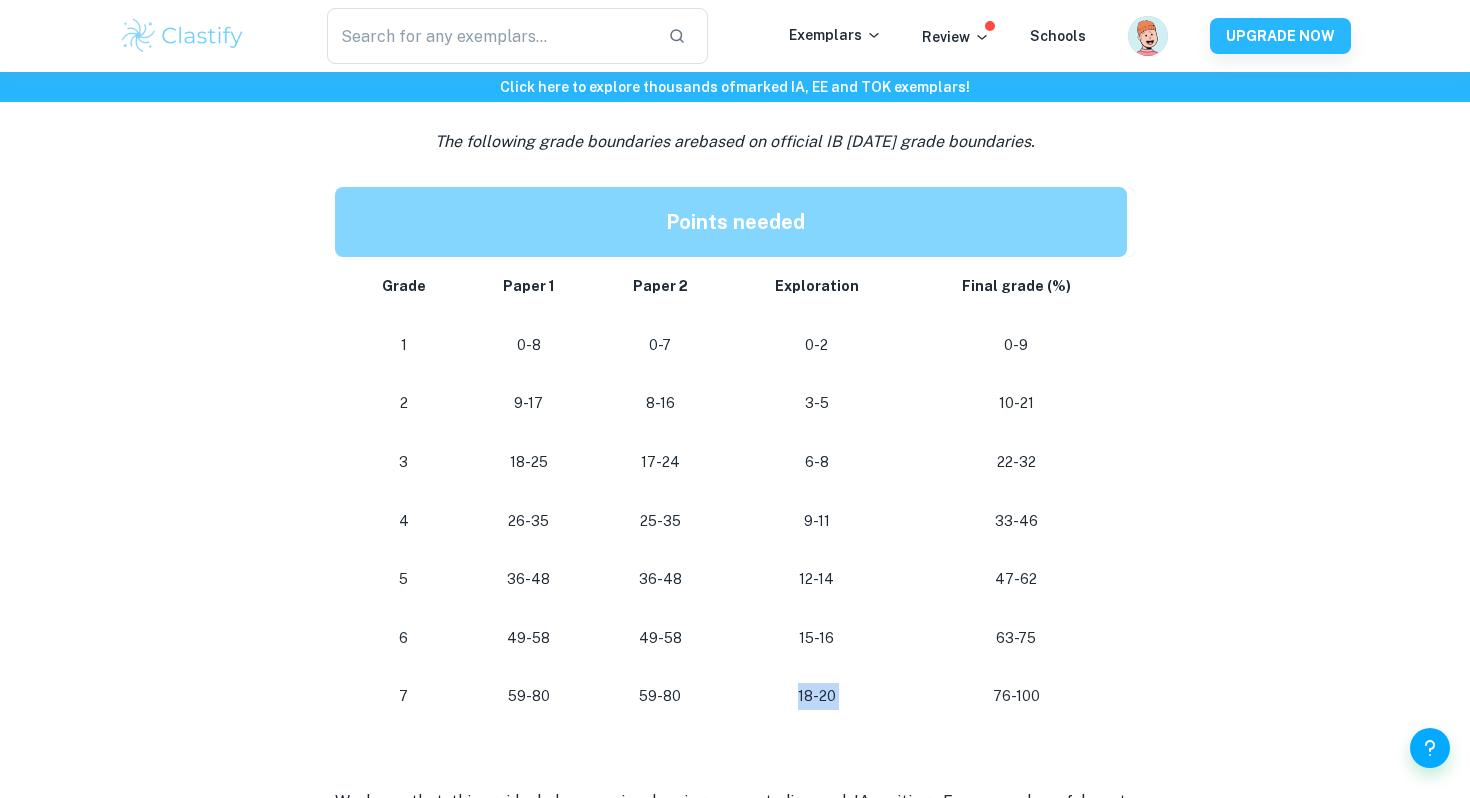 click on "18-20" at bounding box center [816, 696] 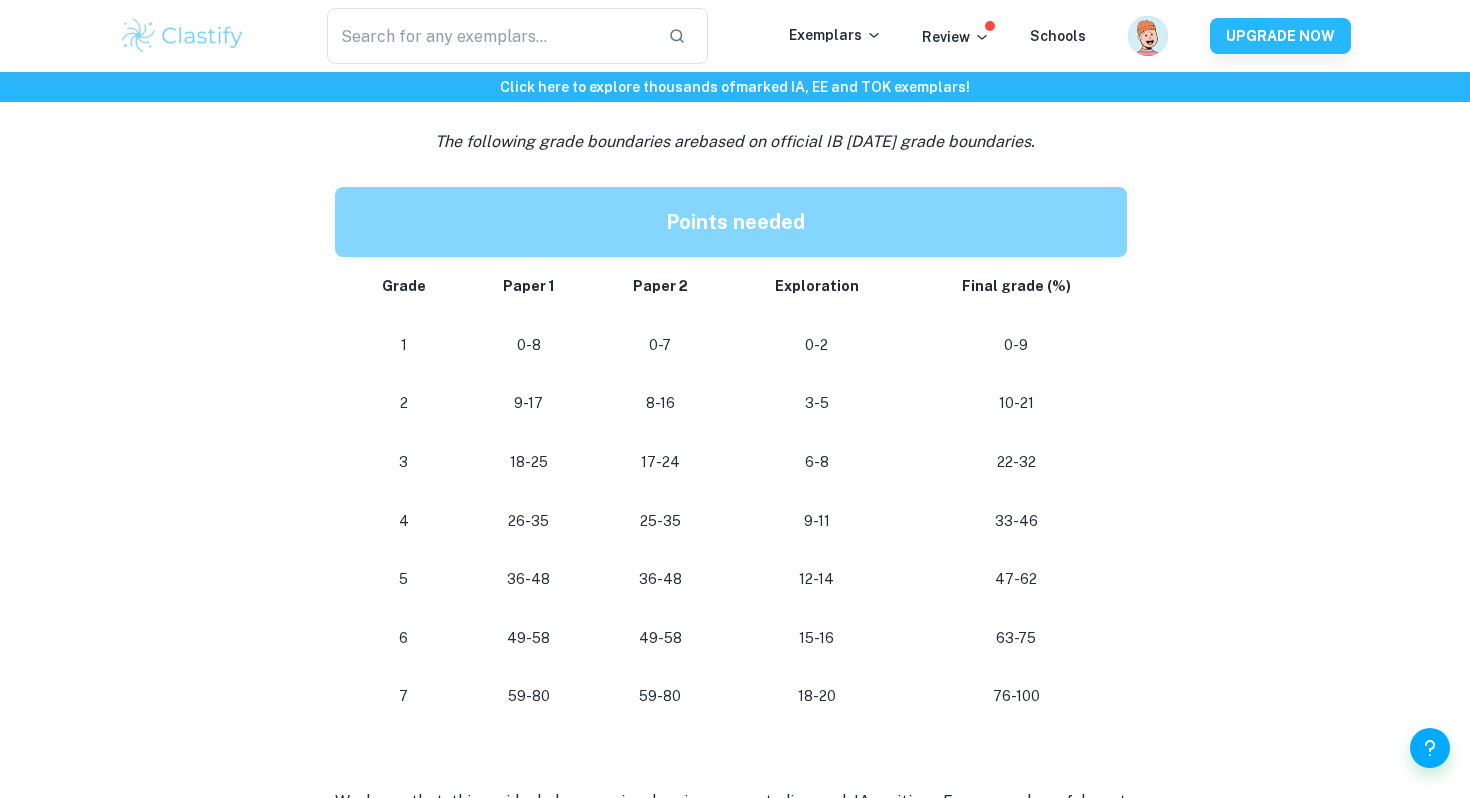 click on "18-20" at bounding box center [816, 696] 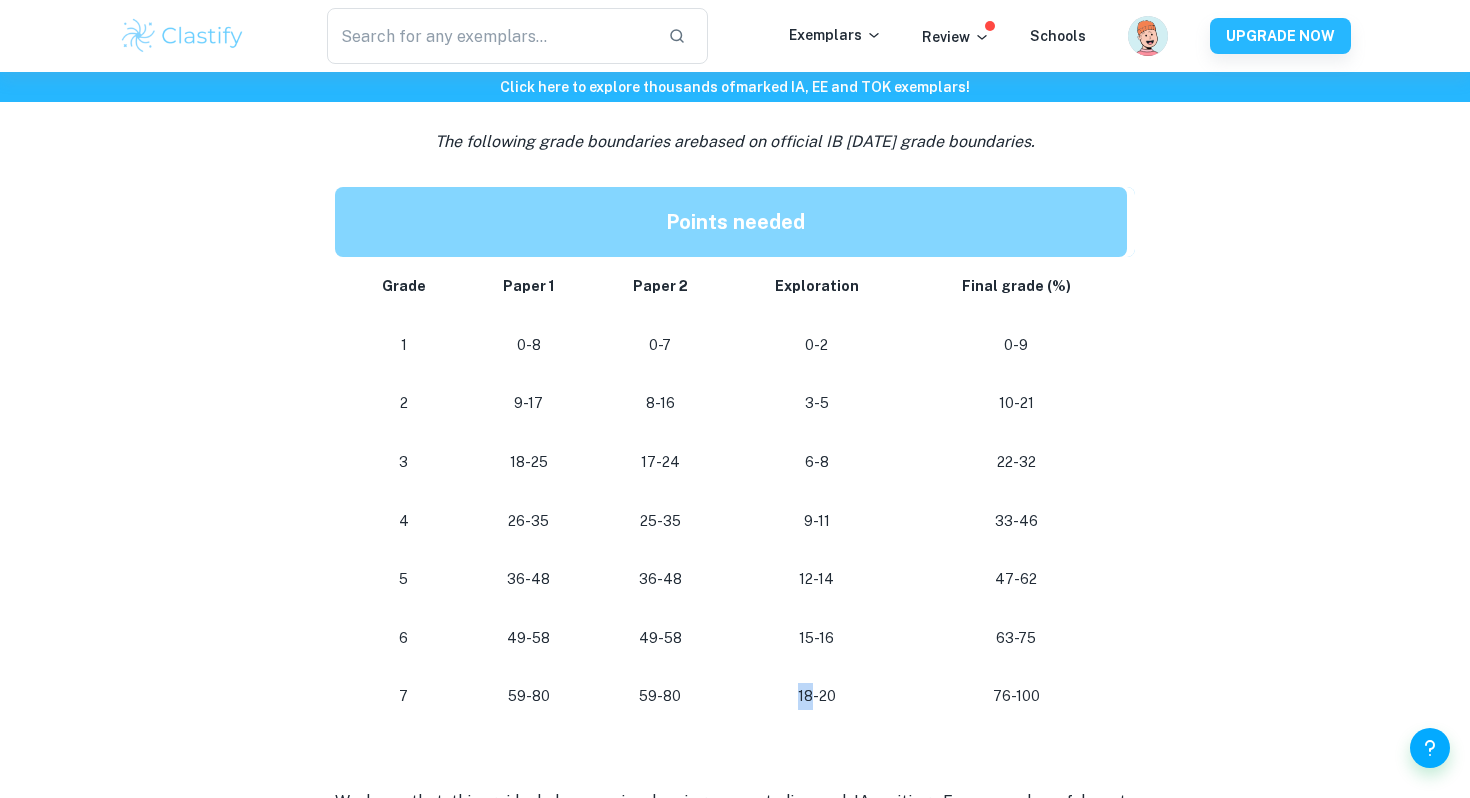 click on "18-20" at bounding box center (816, 696) 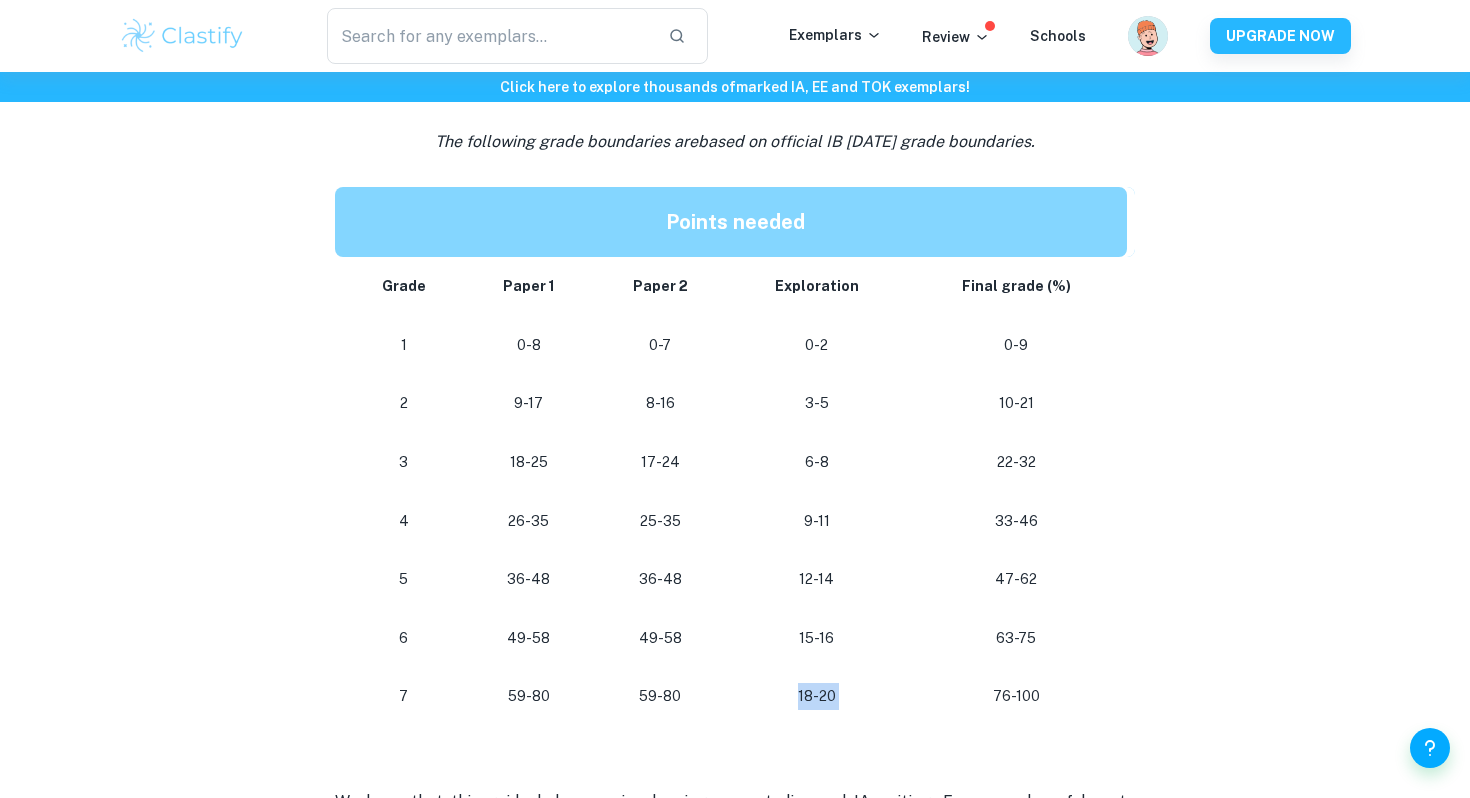 click on "18-20" at bounding box center [816, 696] 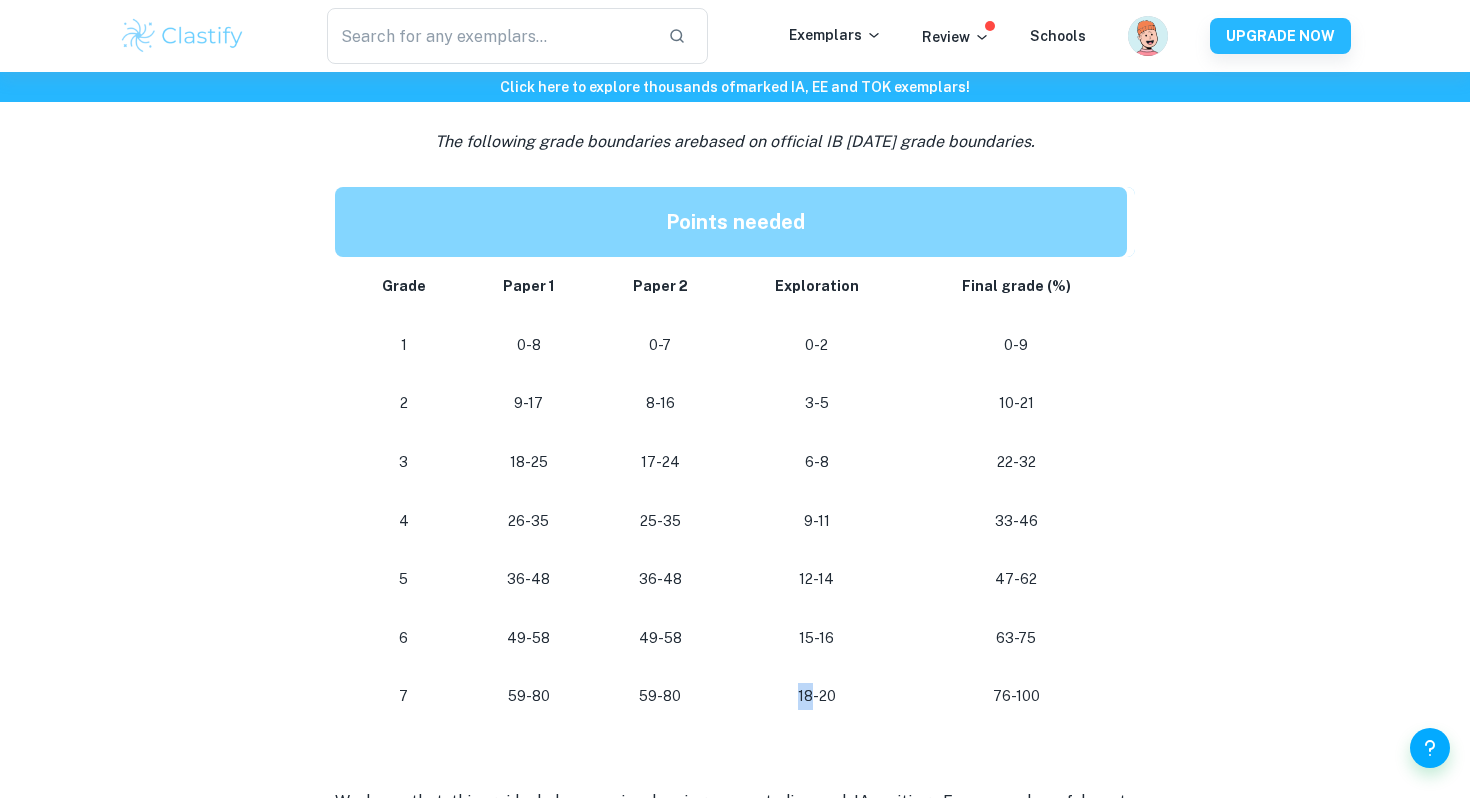 click on "18-20" at bounding box center (816, 696) 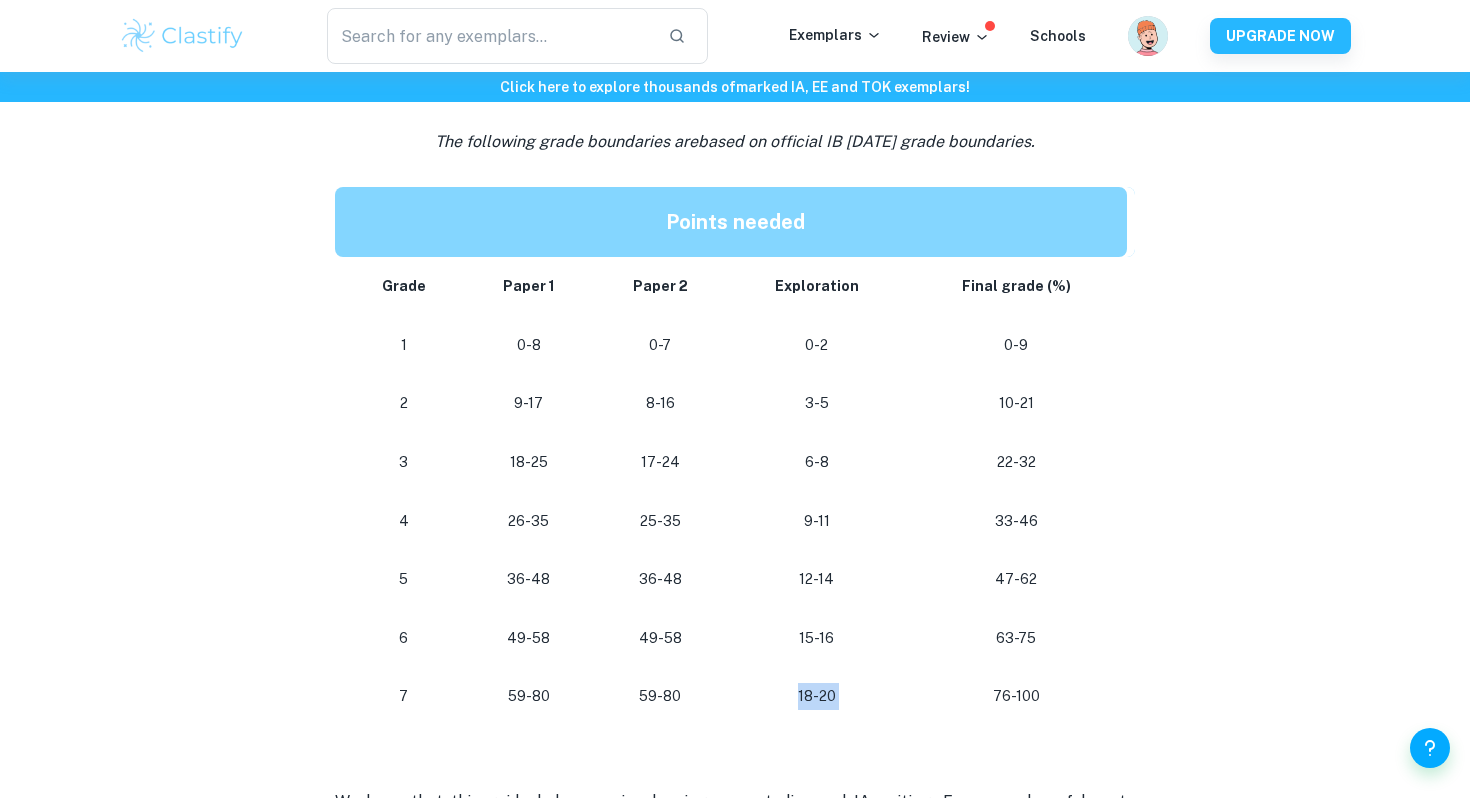 click on "18-20" at bounding box center (816, 696) 